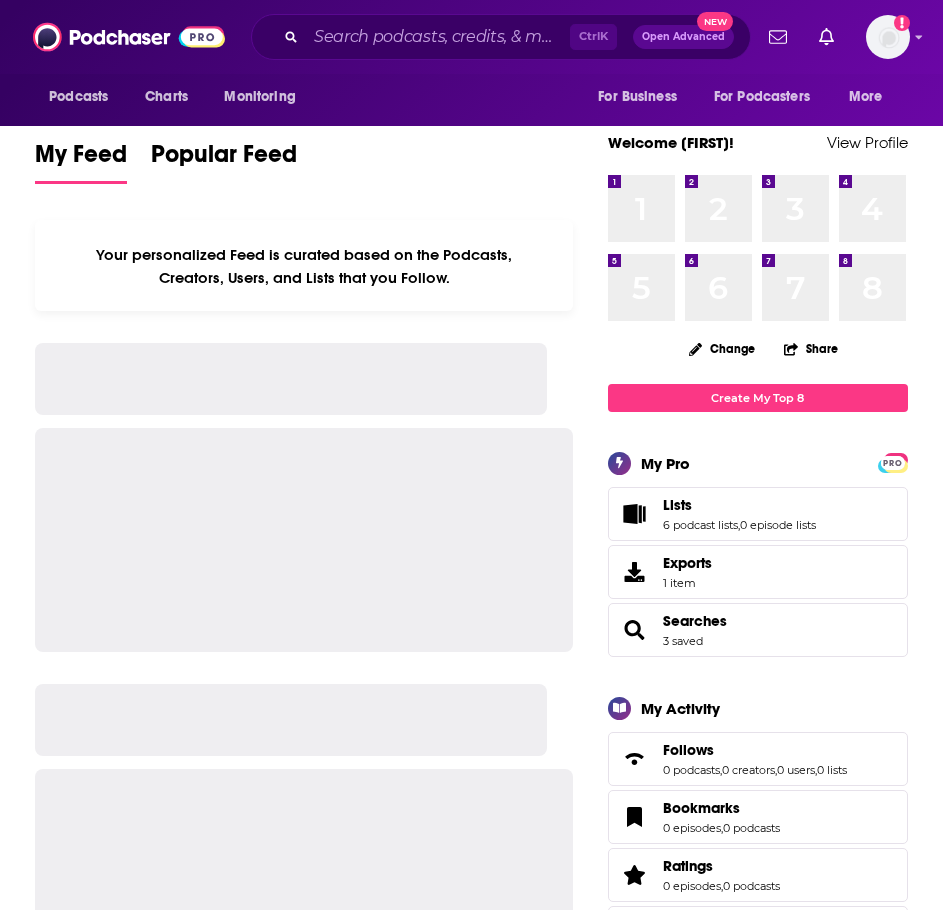 scroll, scrollTop: 0, scrollLeft: 0, axis: both 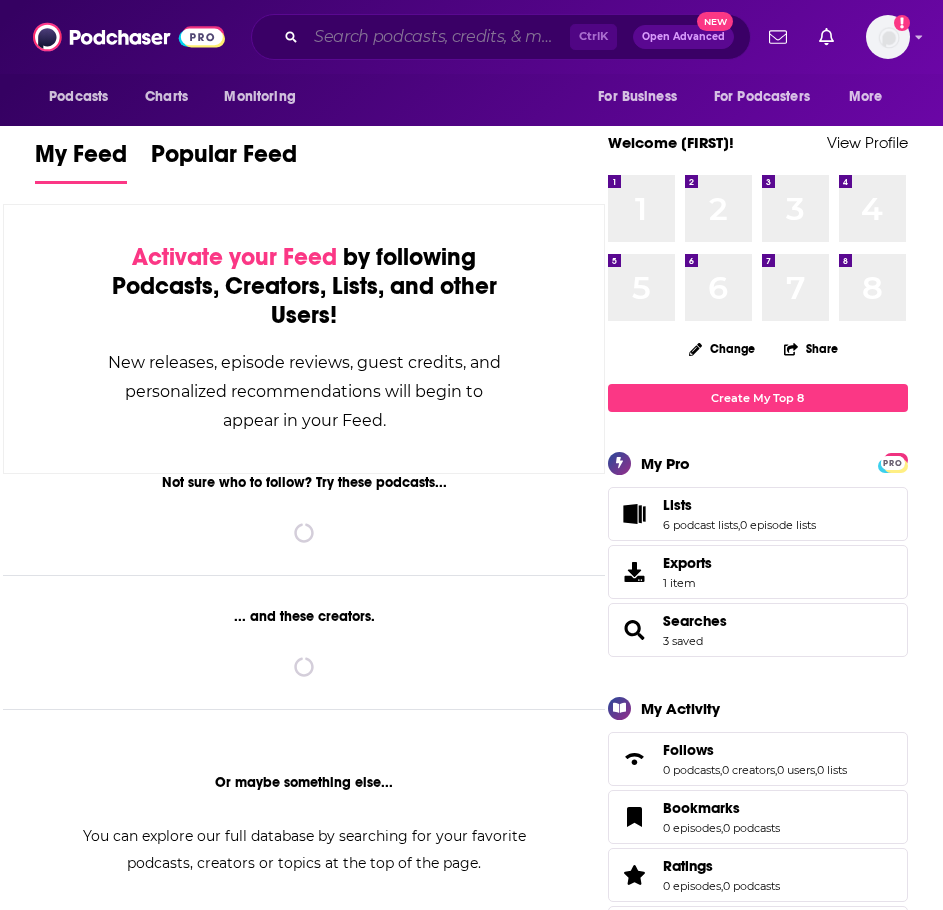 click at bounding box center [438, 37] 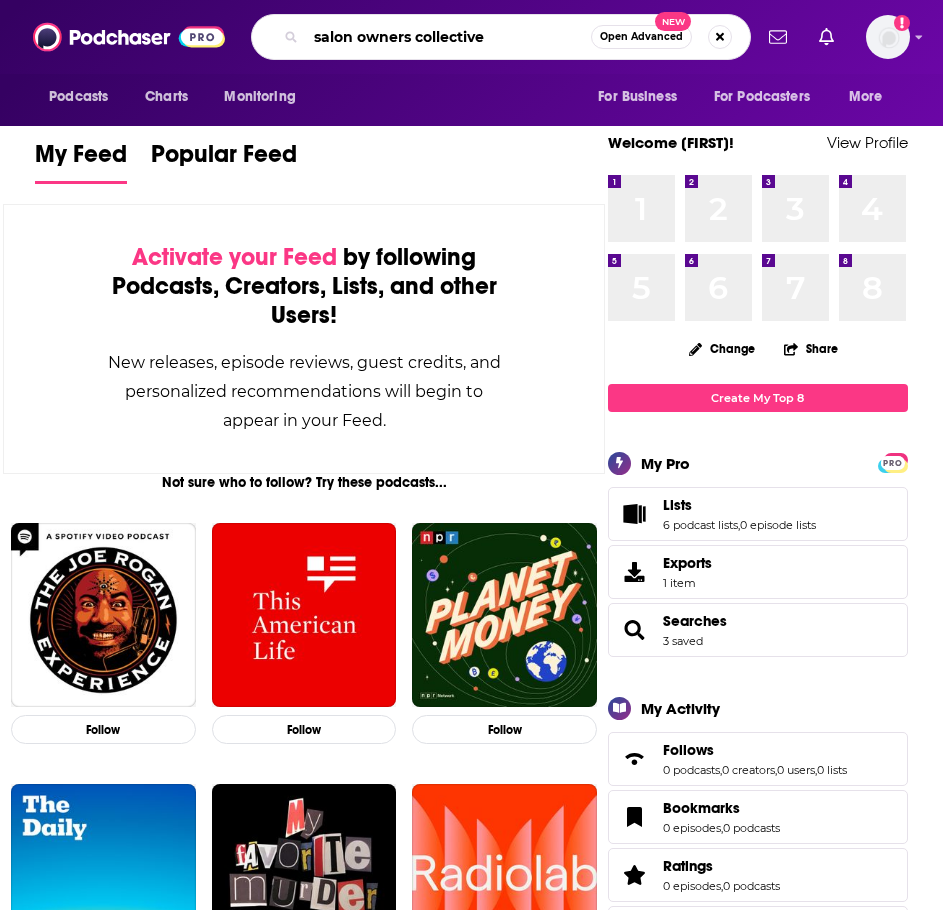 type on "salon owners collective" 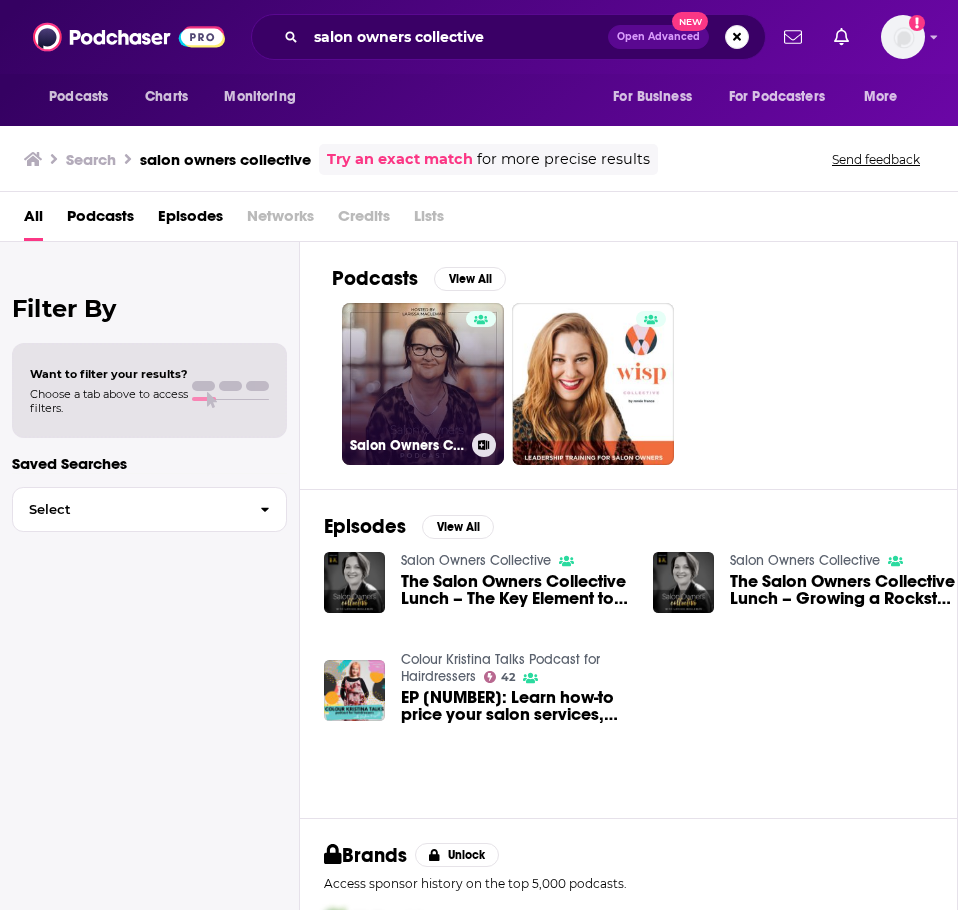 click on "Salon Owners Collective" at bounding box center [423, 384] 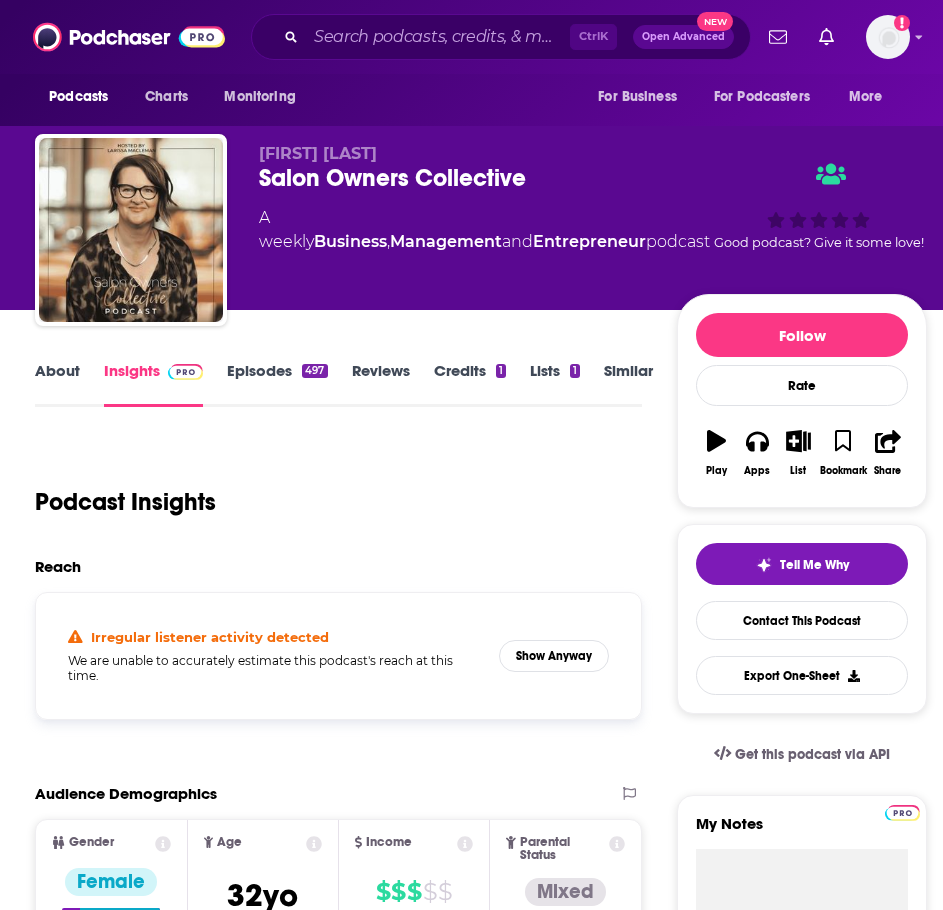 click on "About" at bounding box center (57, 384) 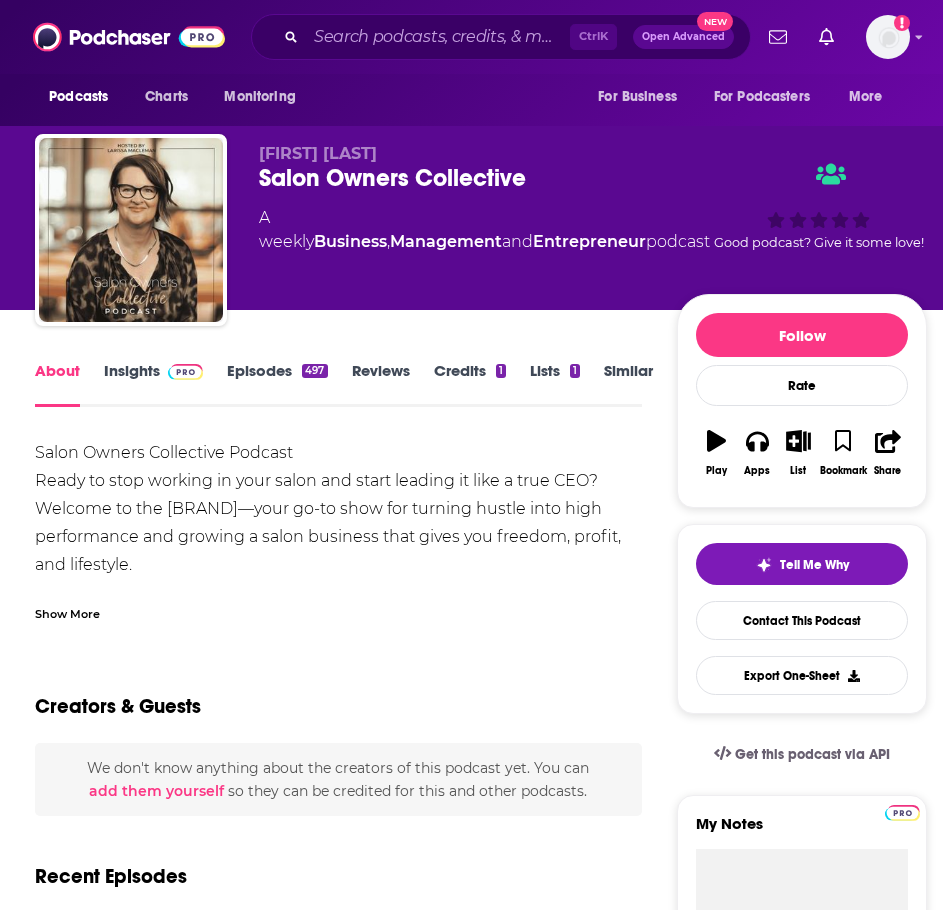 click on "Salon Owners Collective Podcast Ready to stop working in your salon and start leading it like a true CEO? Welcome to the Salon Owners Collective Podcast—your go-to show for turning hustle into high performance and growing a salon business that gives you freedom, profit, and lifestyle.
Hosted by Larissa Macleman, former salon owner turned business strategist, this podcast is for salon & spa owners who are ready to step fully into their Salon CEO role.
Each episode brings you: ✨ Strategic frameworks to grow and scale with confidence 🎯 Actionable steps to lead your team, increase profits, and reclaim your time 💬 Real stories of transformation from salon owners who’ve done it 💡 Fresh ideas and mindset shifts to build the business—and life—you deserve
Because here’s the truth: you were never meant to do it alone. And you absolutely have what it takes to build a successful salon without burning out. Show More Creators & Guests We don't know anything about the creators of this podcast yet" at bounding box center [338, 1226] 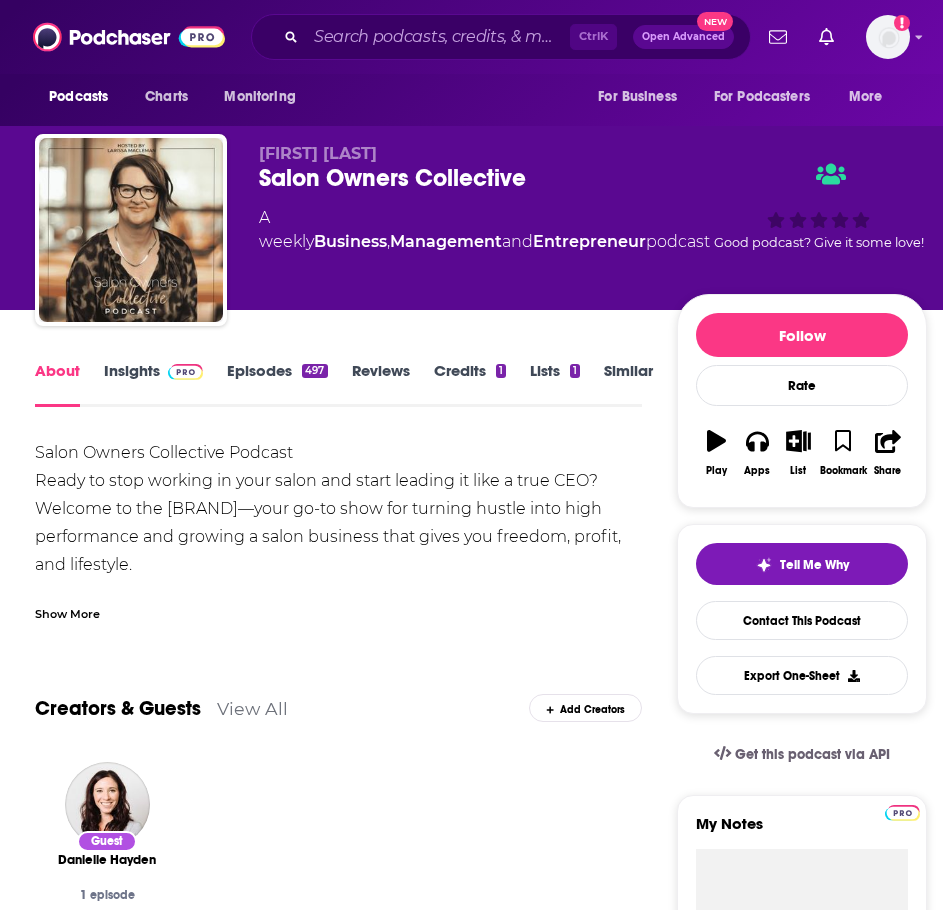 click on "Show More" at bounding box center [67, 612] 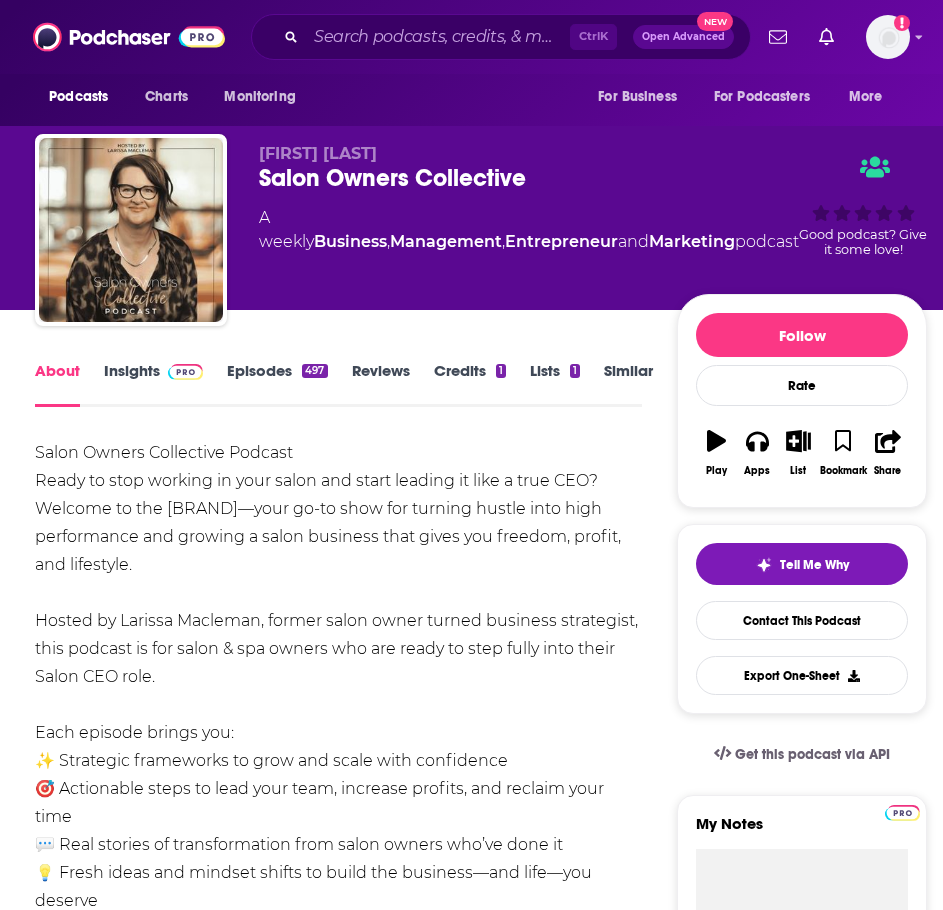 drag, startPoint x: 162, startPoint y: 660, endPoint x: 83, endPoint y: 473, distance: 203.00246 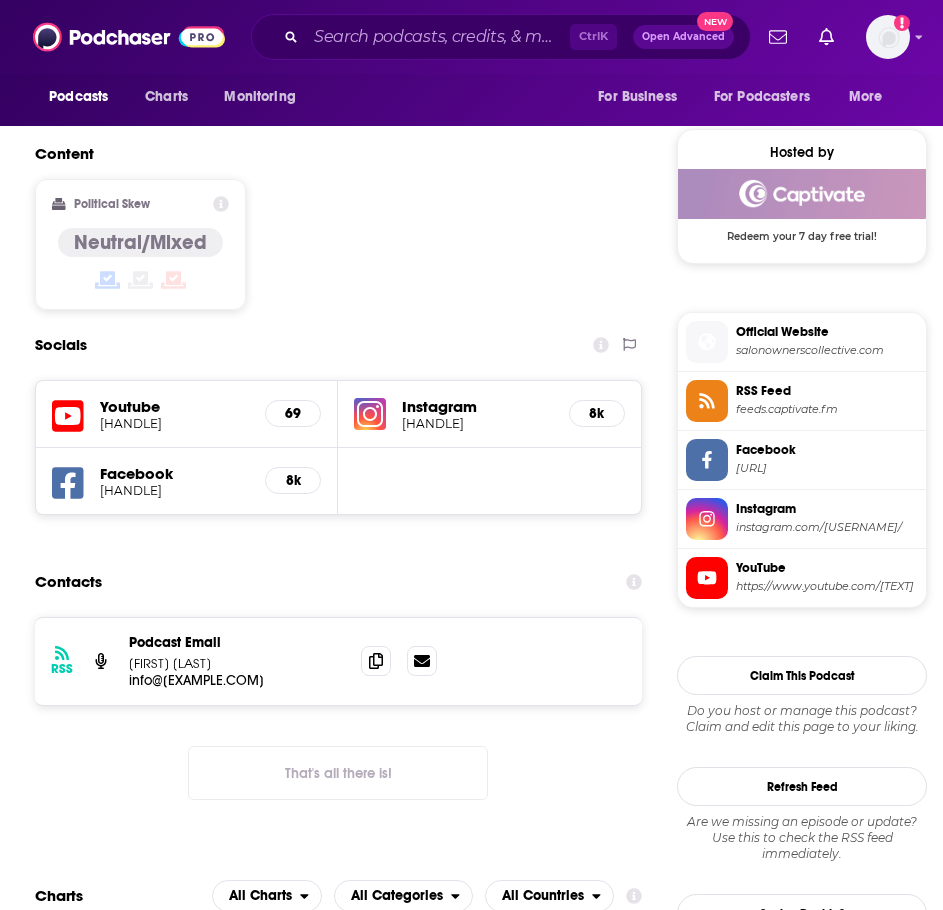 scroll, scrollTop: 1400, scrollLeft: 0, axis: vertical 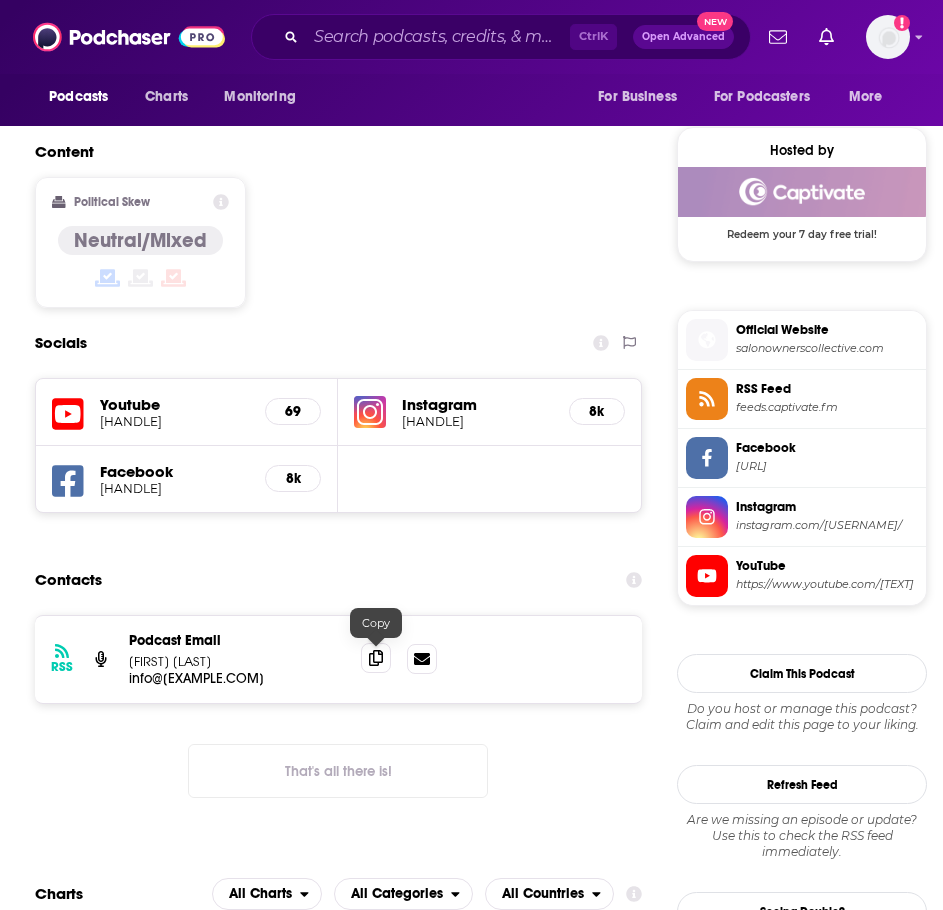 click 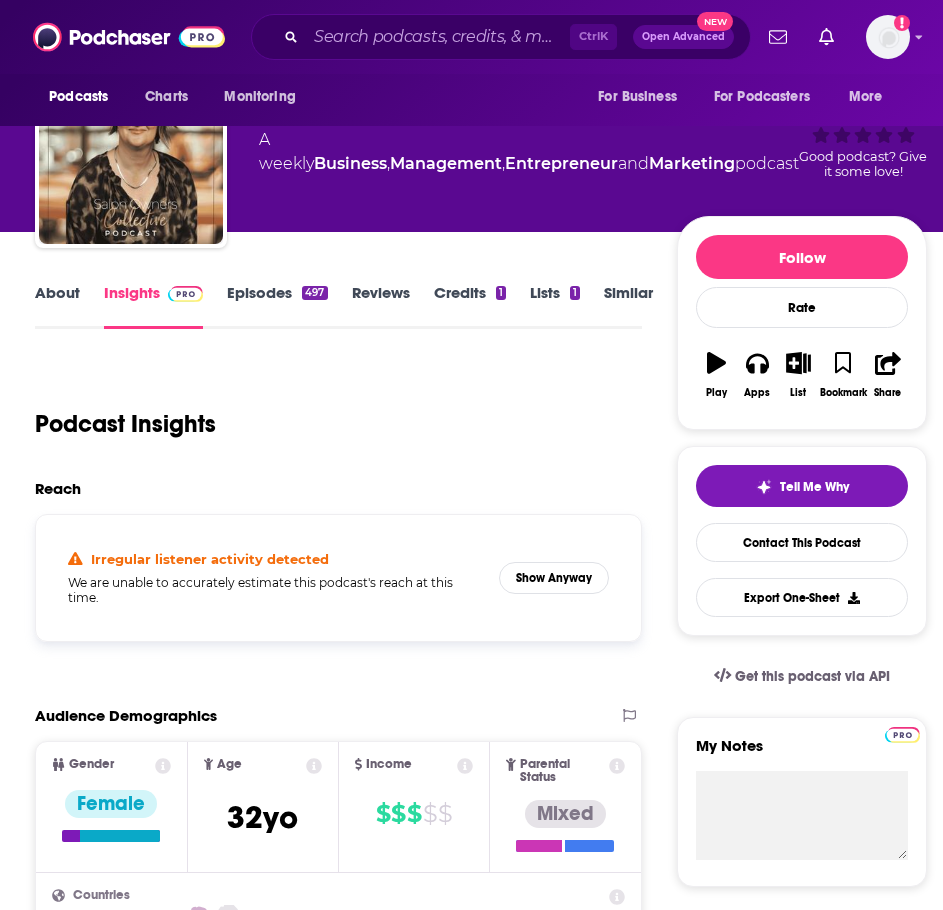 scroll, scrollTop: 0, scrollLeft: 0, axis: both 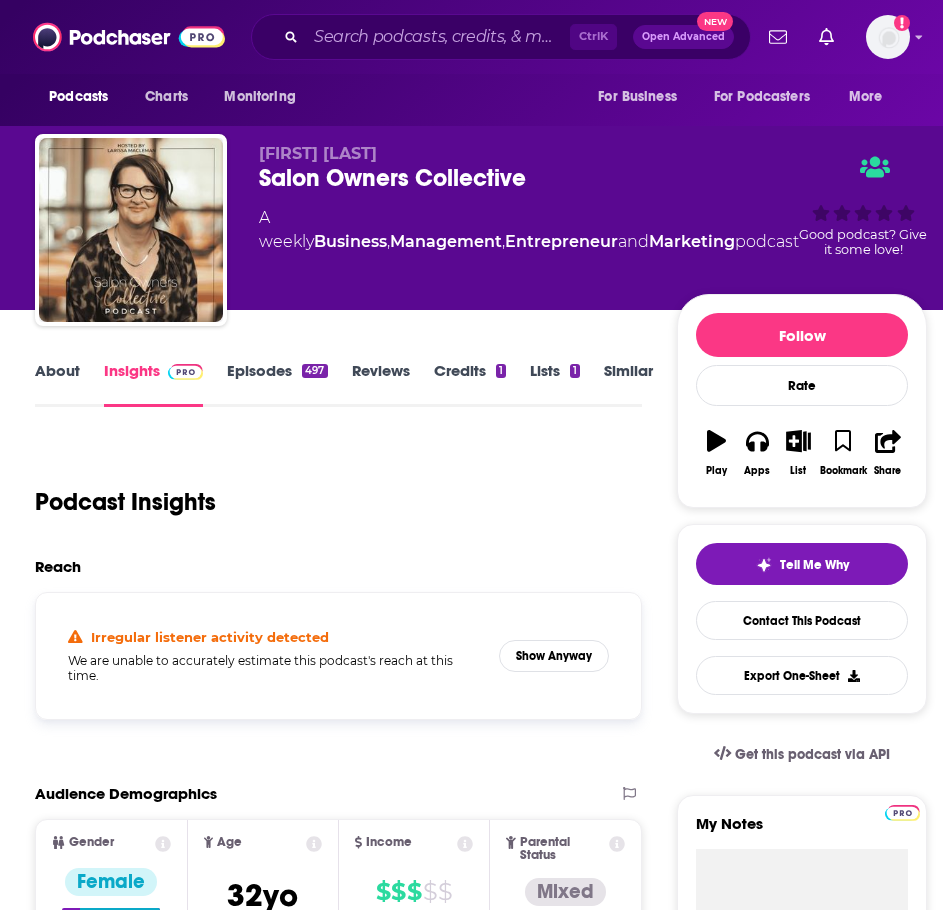 click on "Similar" at bounding box center [628, 384] 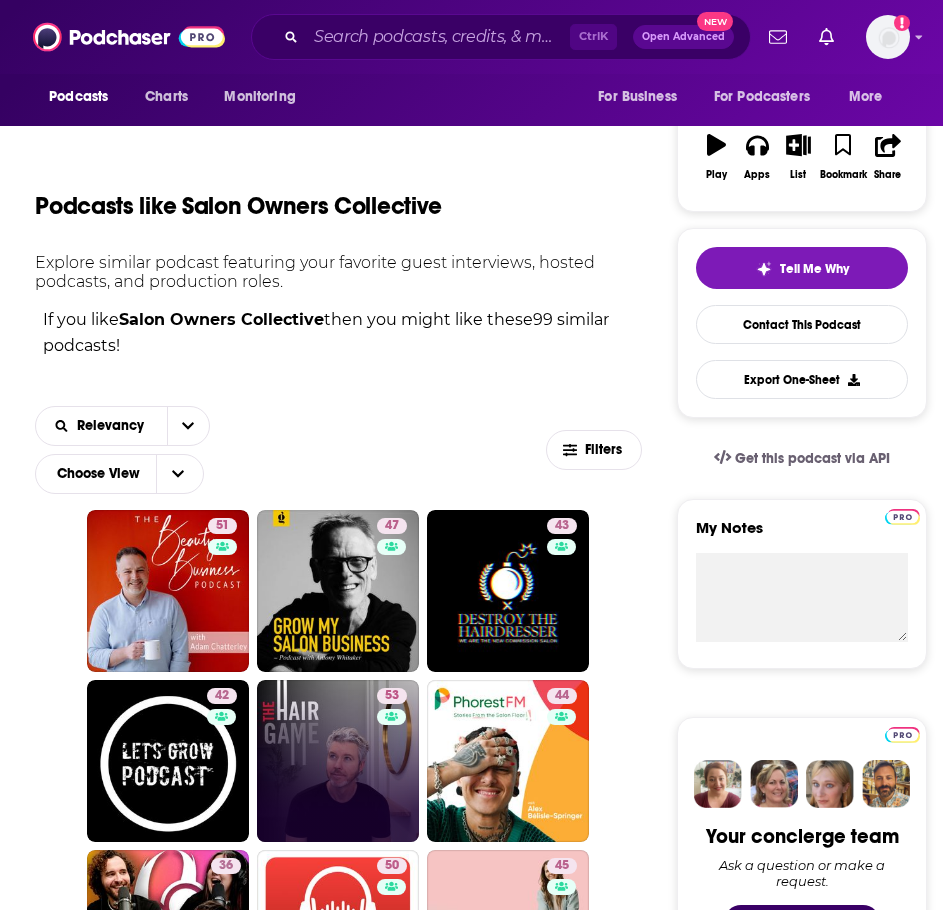 scroll, scrollTop: 400, scrollLeft: 0, axis: vertical 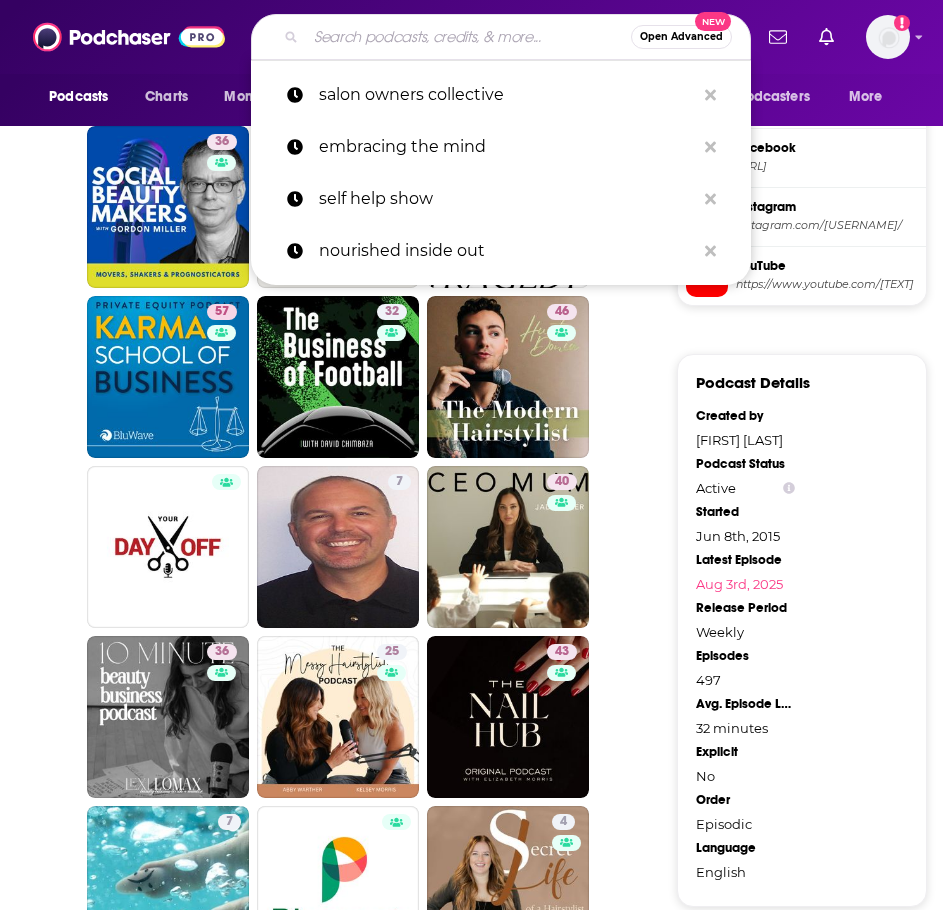click at bounding box center [468, 37] 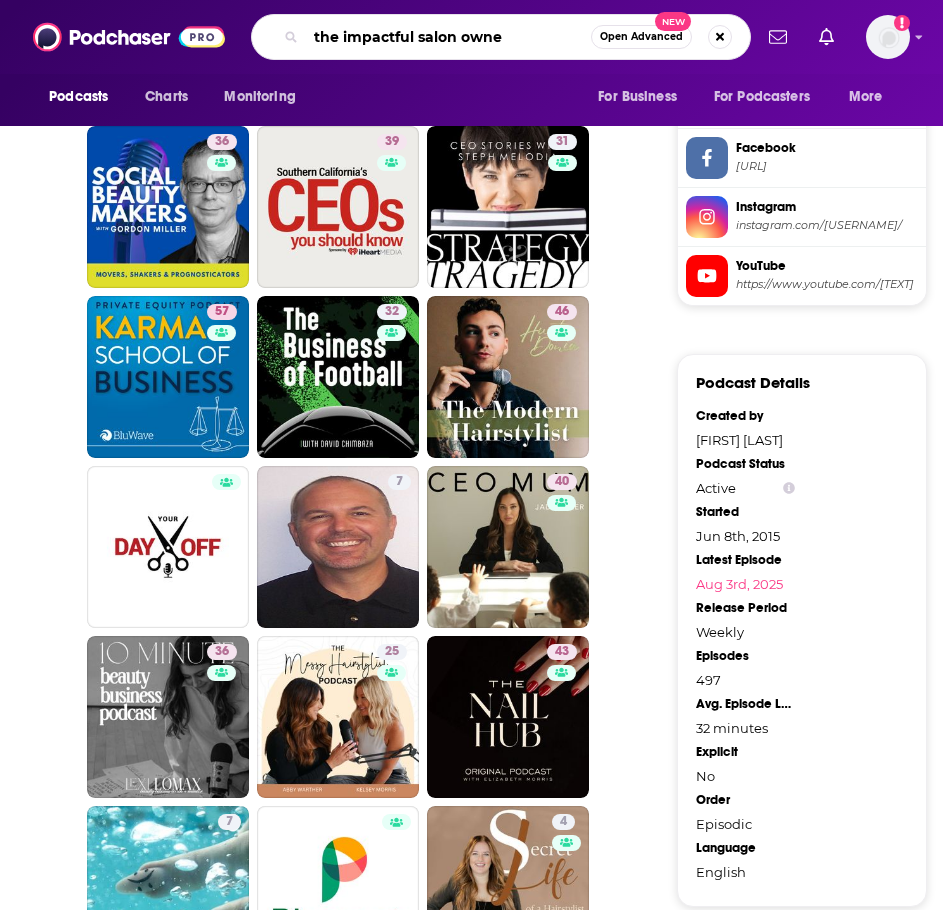 type on "the impactful salon owner" 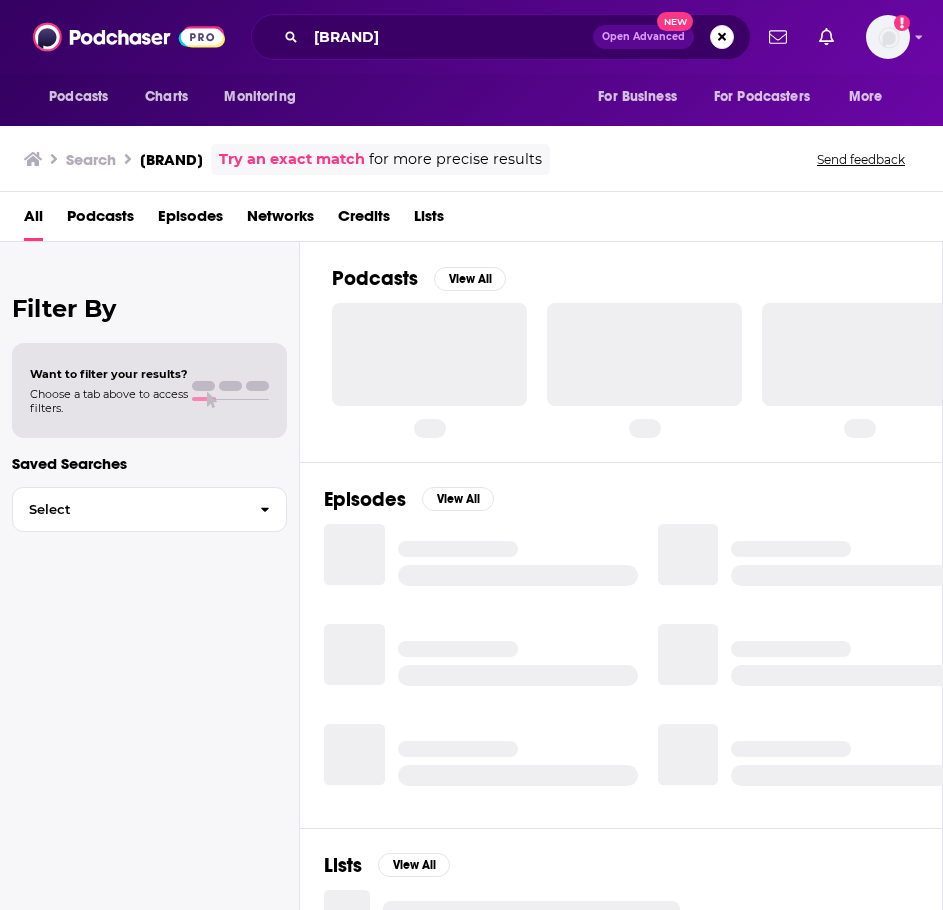 scroll, scrollTop: 0, scrollLeft: 0, axis: both 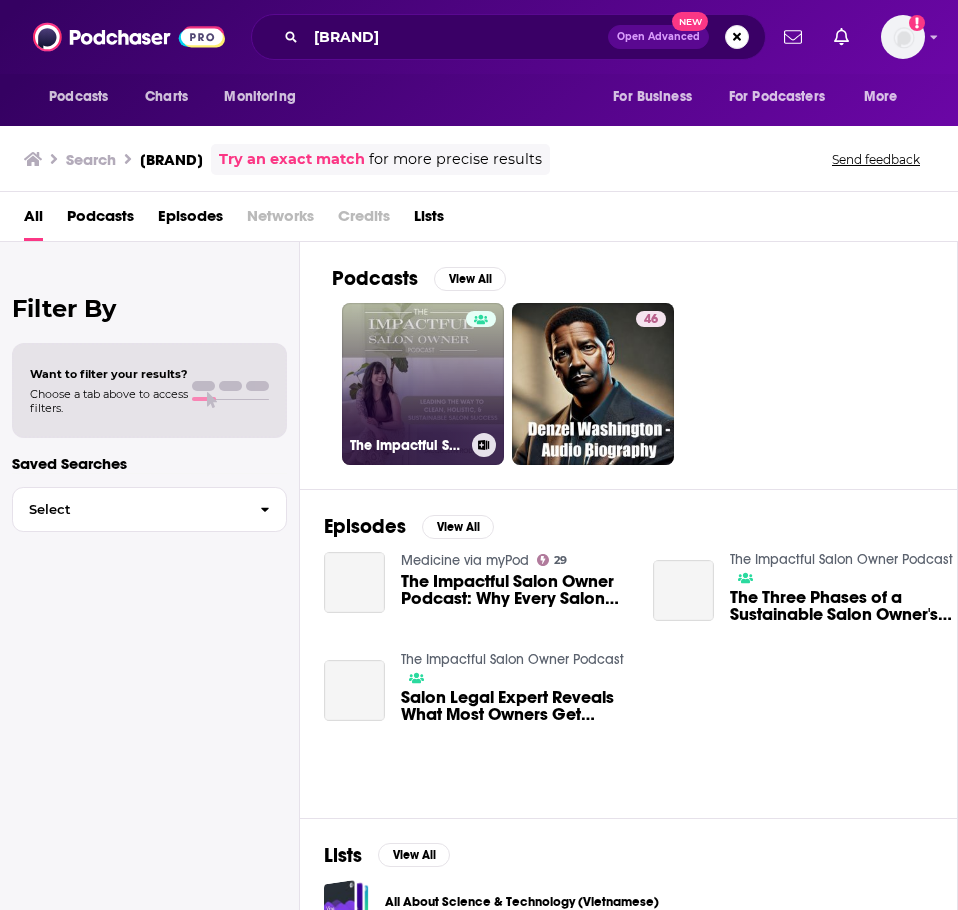 click on "The Impactful Salon Owner Podcast" at bounding box center (423, 384) 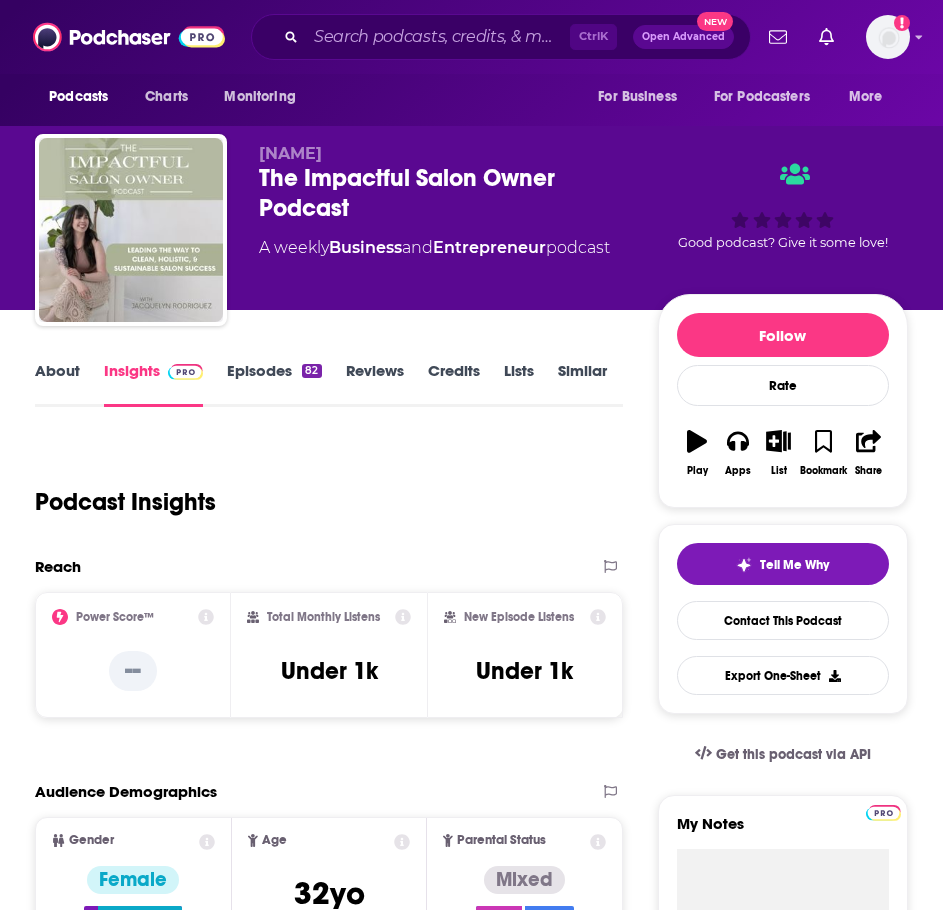 click on "About" at bounding box center [57, 384] 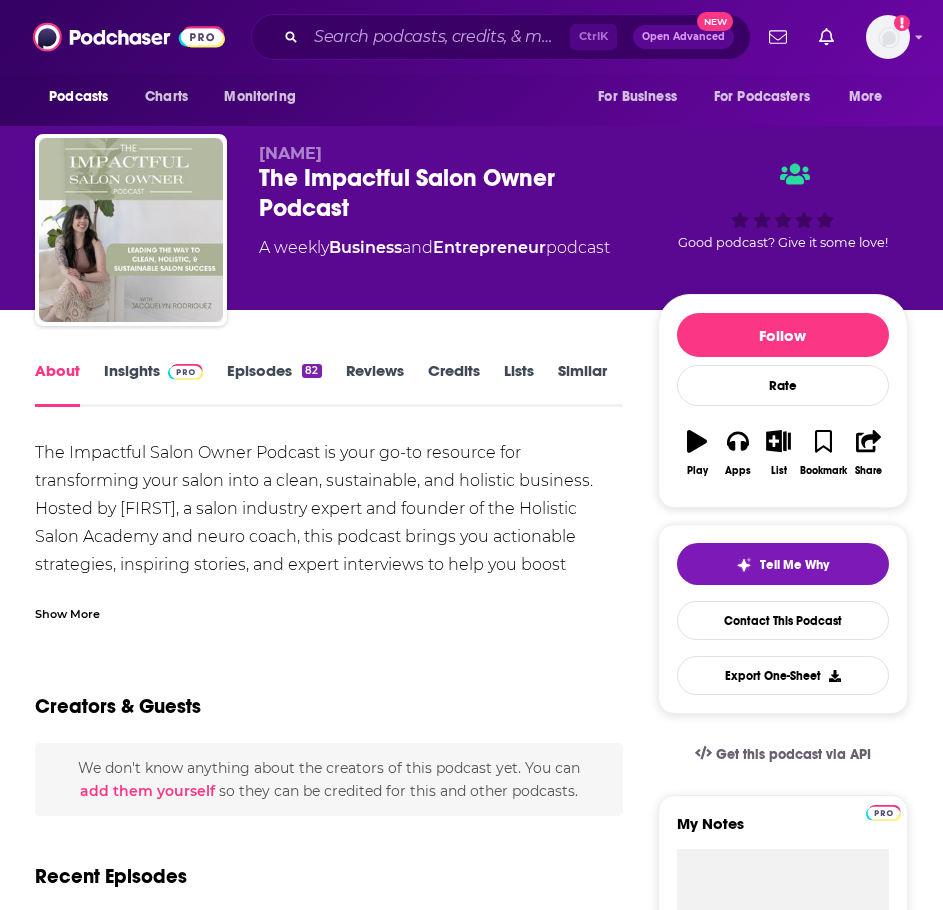 click on "Show More" at bounding box center (329, 606) 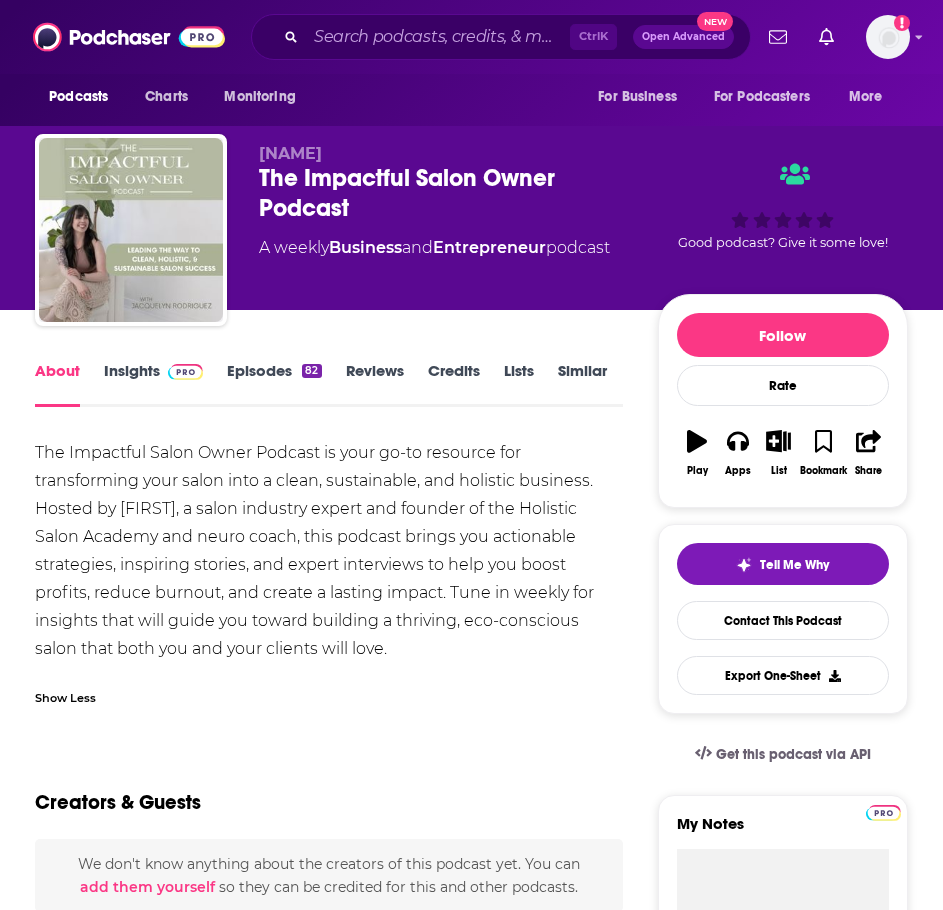 drag, startPoint x: 317, startPoint y: 644, endPoint x: 24, endPoint y: 451, distance: 350.85324 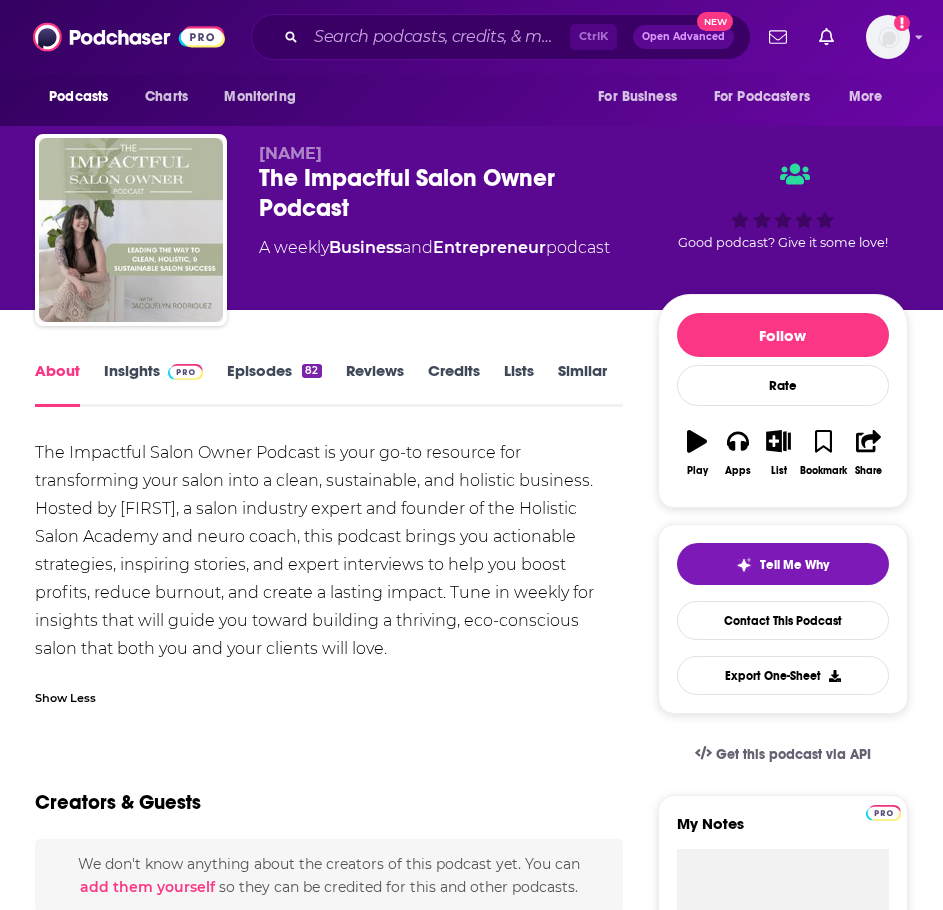 click at bounding box center (181, 370) 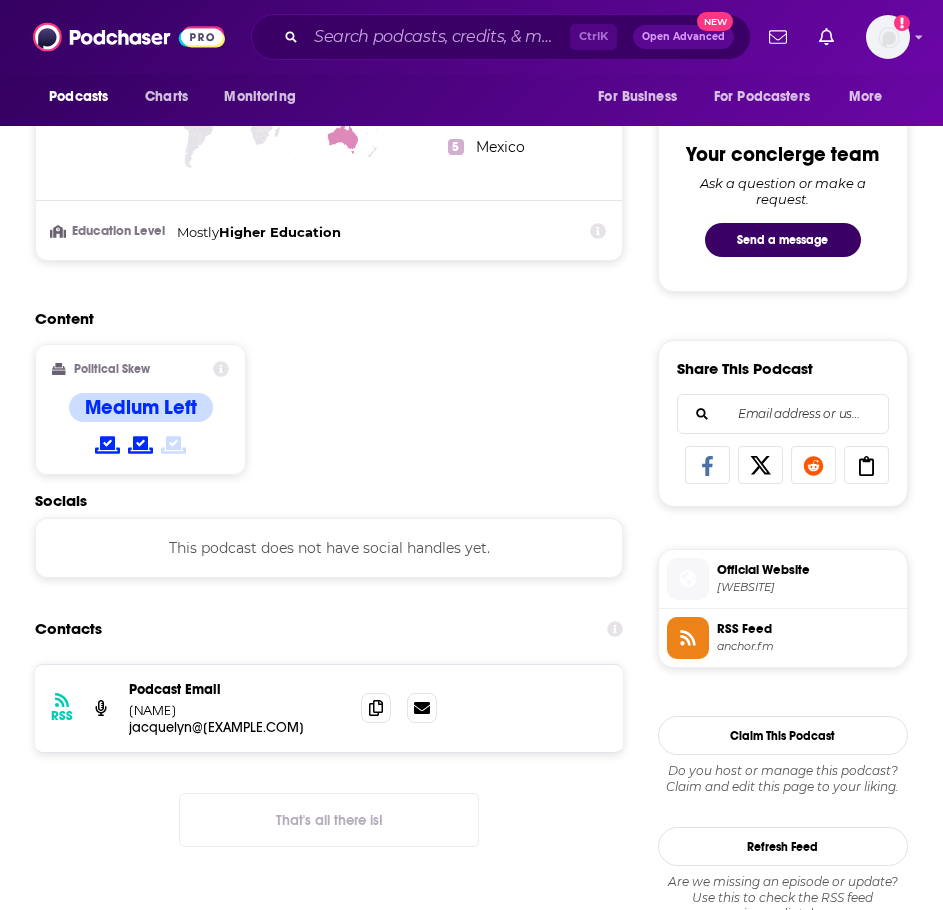 scroll, scrollTop: 1200, scrollLeft: 0, axis: vertical 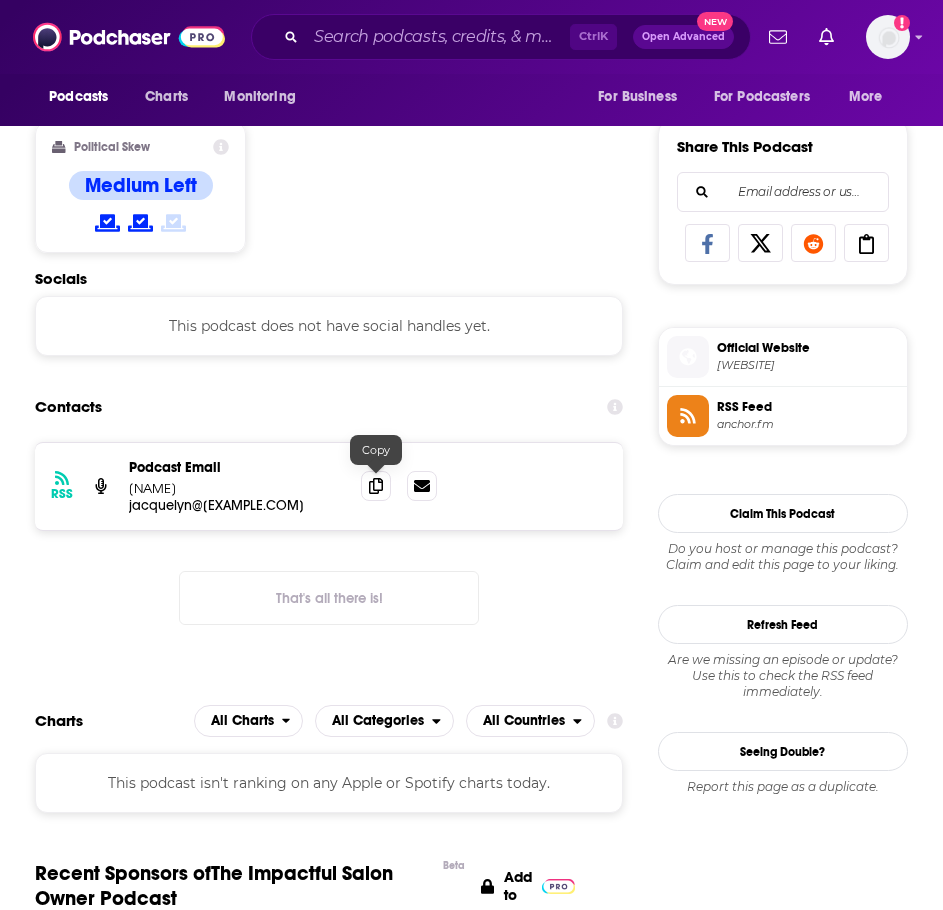 drag, startPoint x: 371, startPoint y: 488, endPoint x: 355, endPoint y: 486, distance: 16.124516 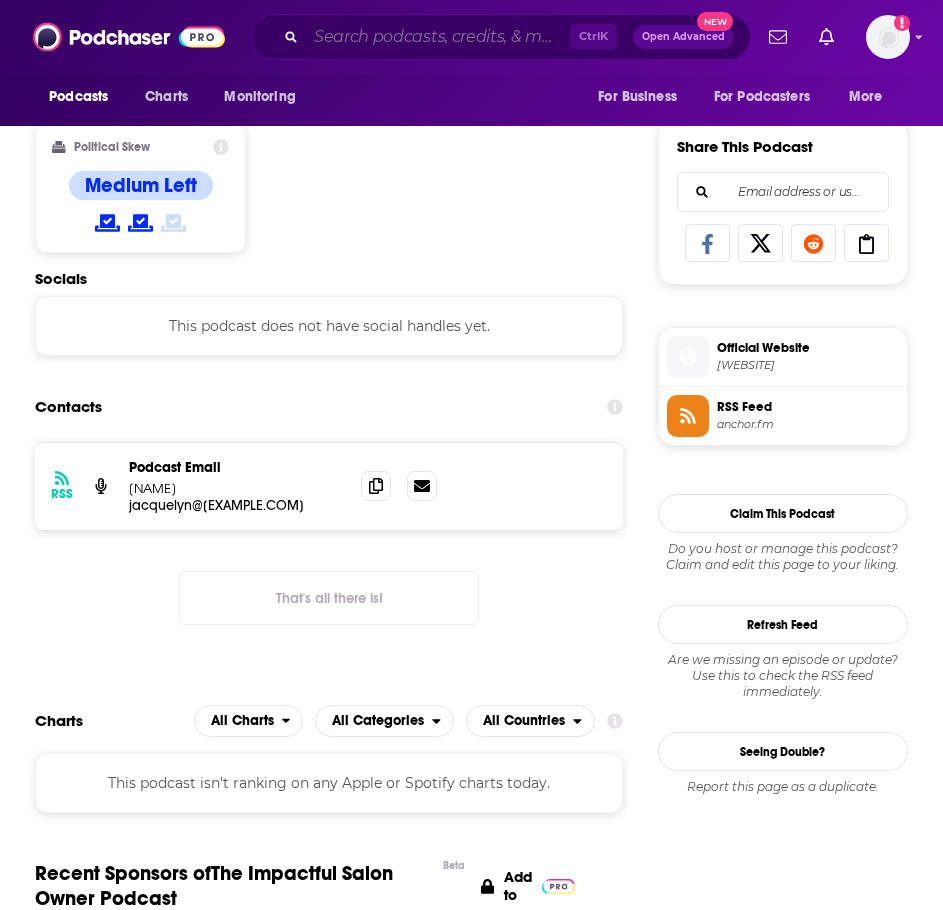 click at bounding box center (438, 37) 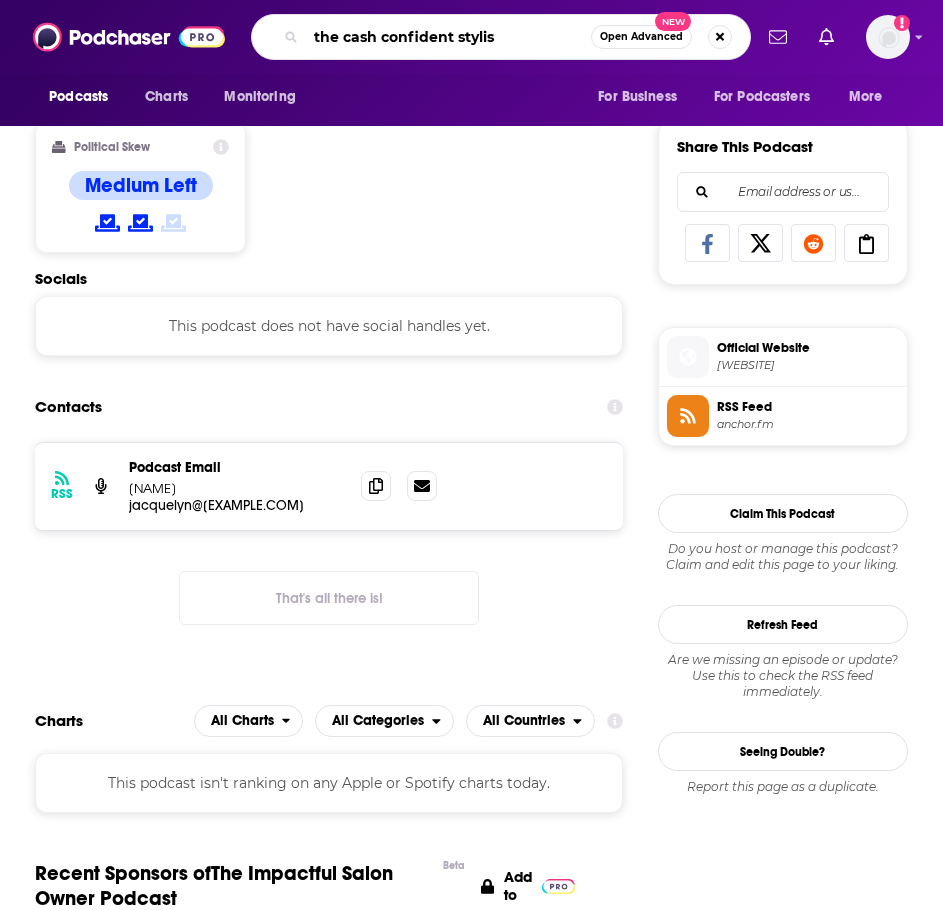type on "the cash confident stylist" 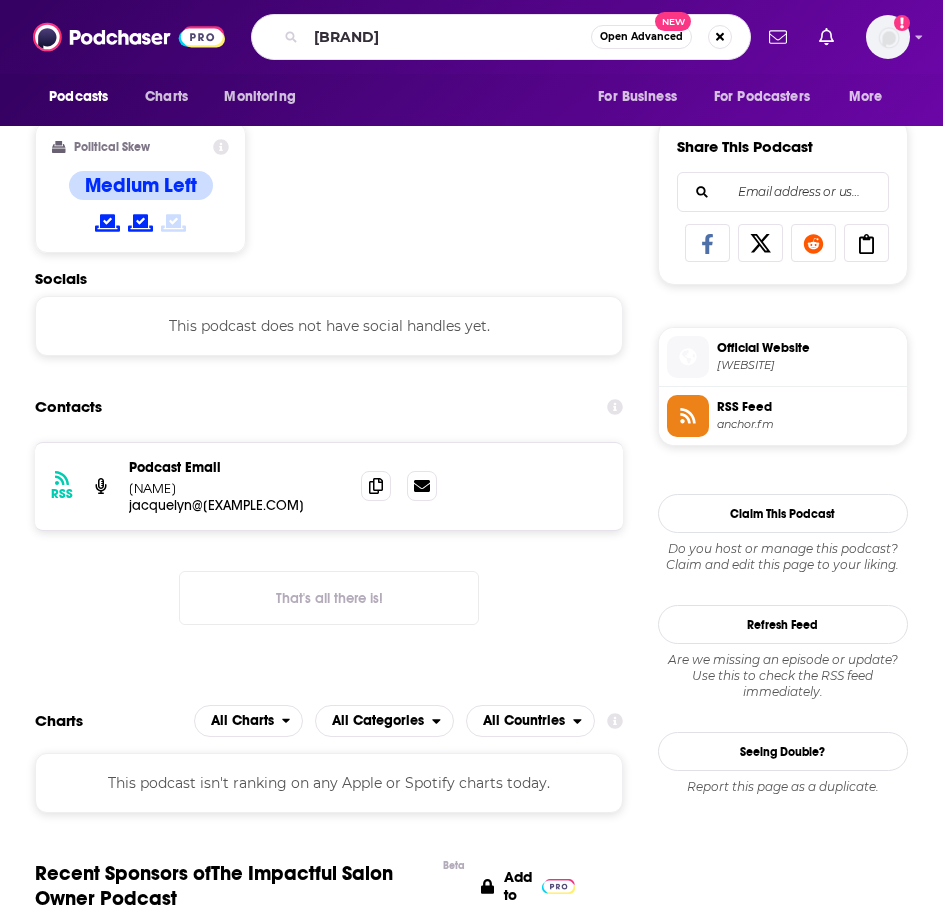 scroll, scrollTop: 0, scrollLeft: 0, axis: both 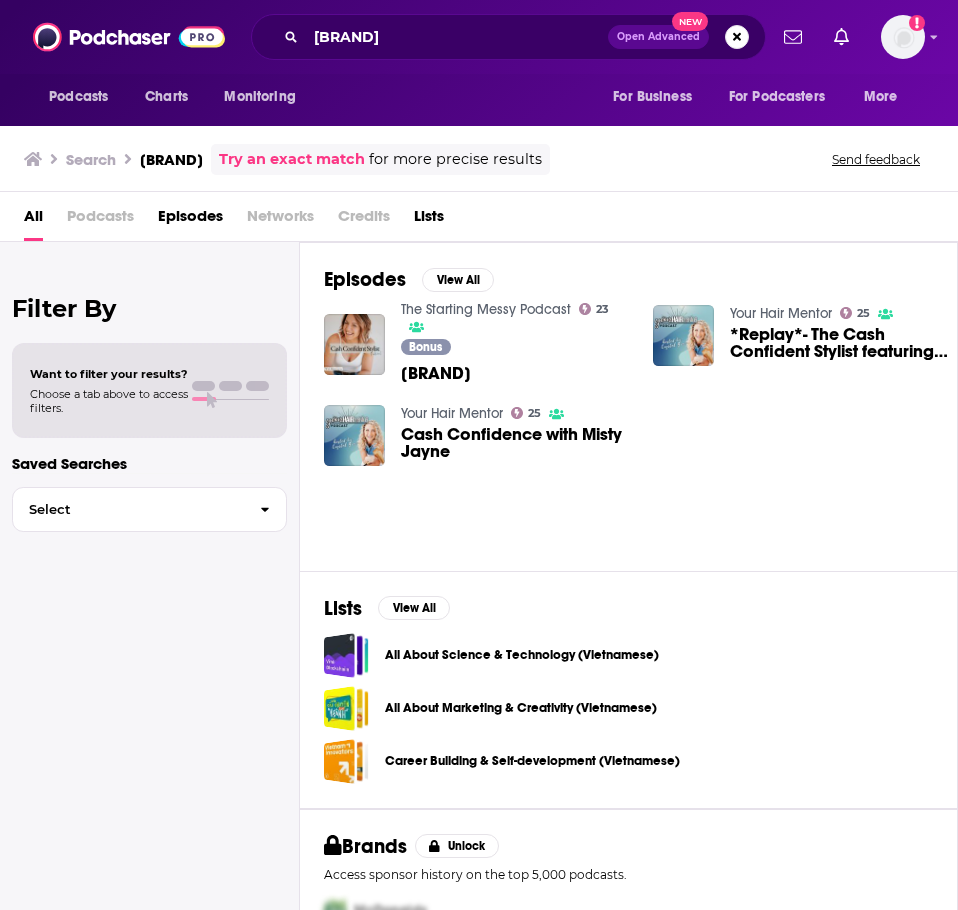 click on "The Starting Messy Podcast" at bounding box center (486, 309) 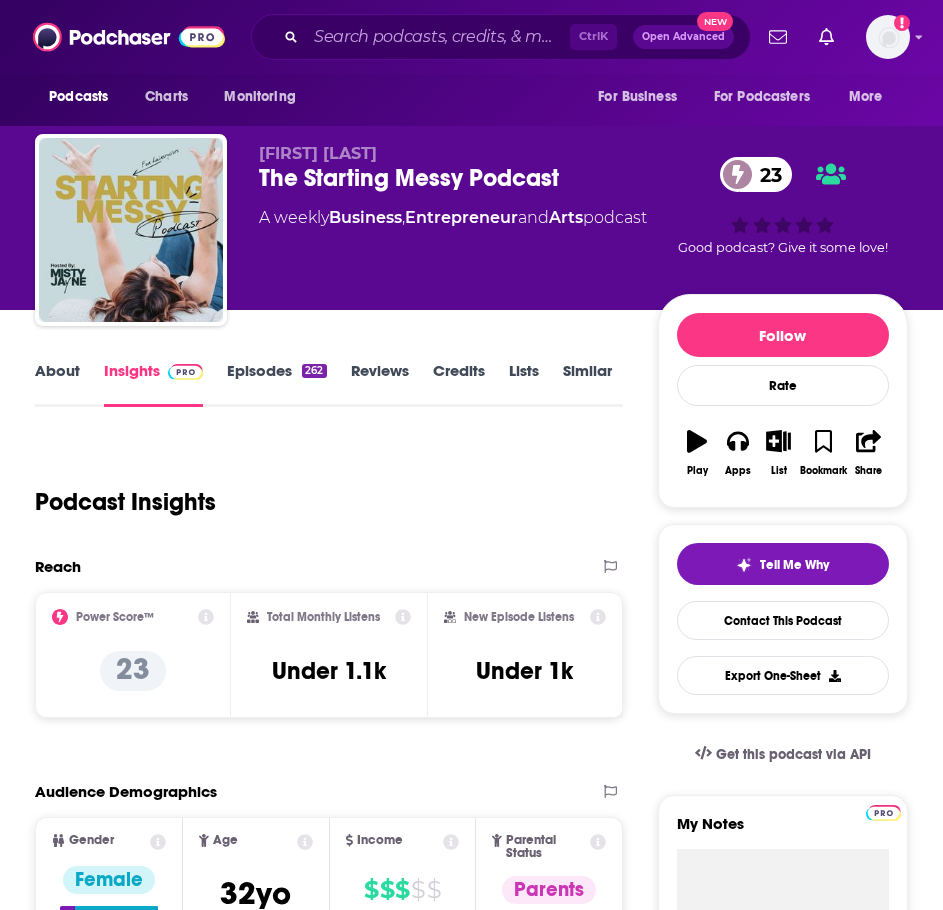 click on "About" at bounding box center [57, 384] 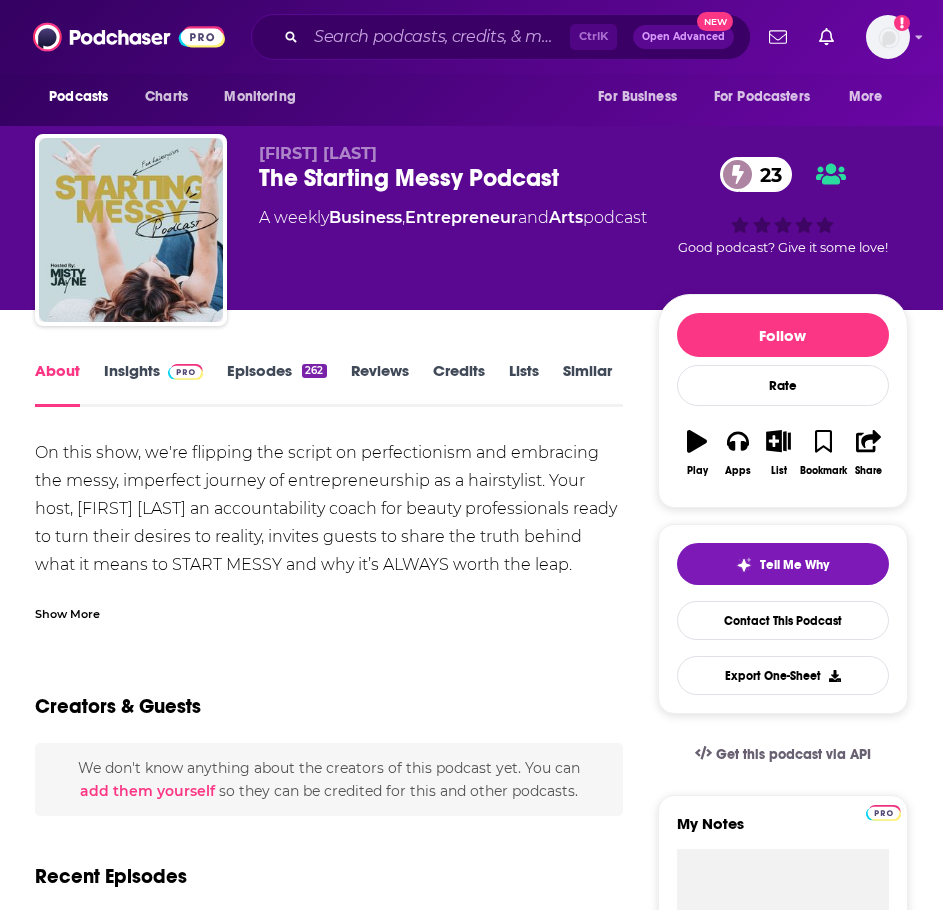 click on "On this show, we're flipping the script on perfectionism and embracing the messy, imperfect journey of entrepreneurship as a hairstylist. Your host, Misty Jayne an accountability coach for beauty professionals ready to turn their desires to reality,  invites guests to share the truth behind what it means to START MESSY and why it’s ALWAYS worth the leap.
You can follow her on instagram for more:  https://www.instagram.com/_mistyjayne_/ Show More" at bounding box center (329, 530) 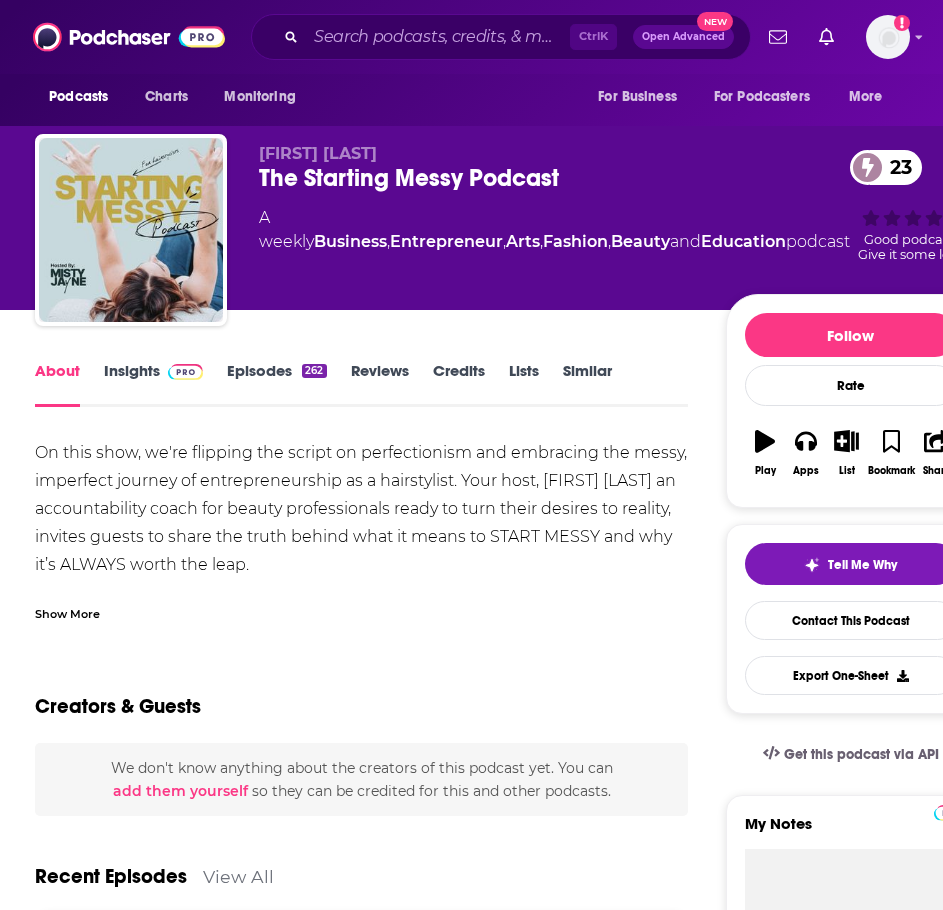 click on "Show More" at bounding box center (361, 606) 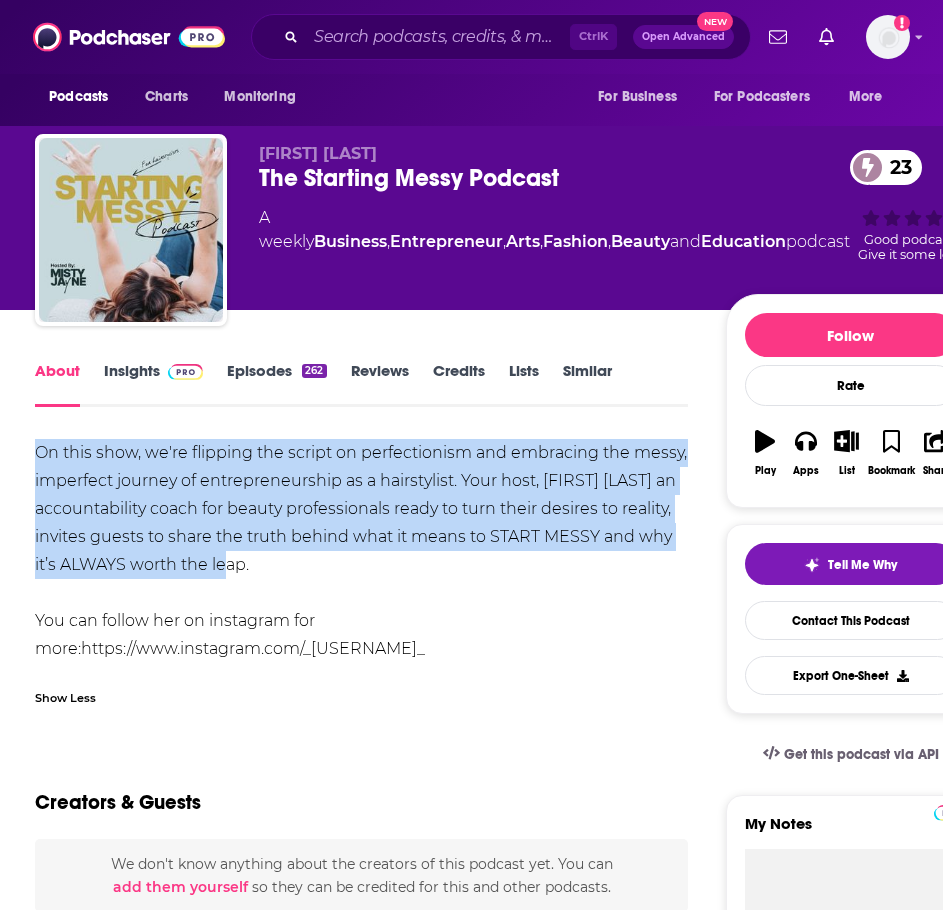 drag, startPoint x: 531, startPoint y: 561, endPoint x: 17, endPoint y: 461, distance: 523.63727 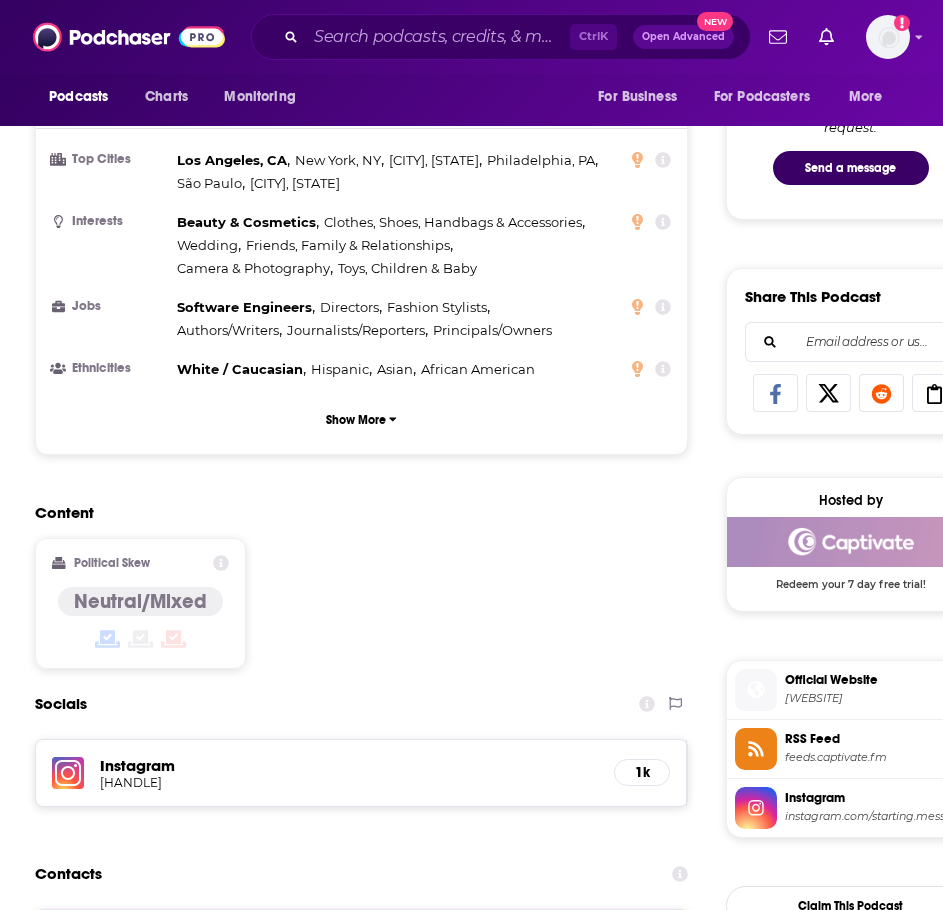 scroll, scrollTop: 1300, scrollLeft: 0, axis: vertical 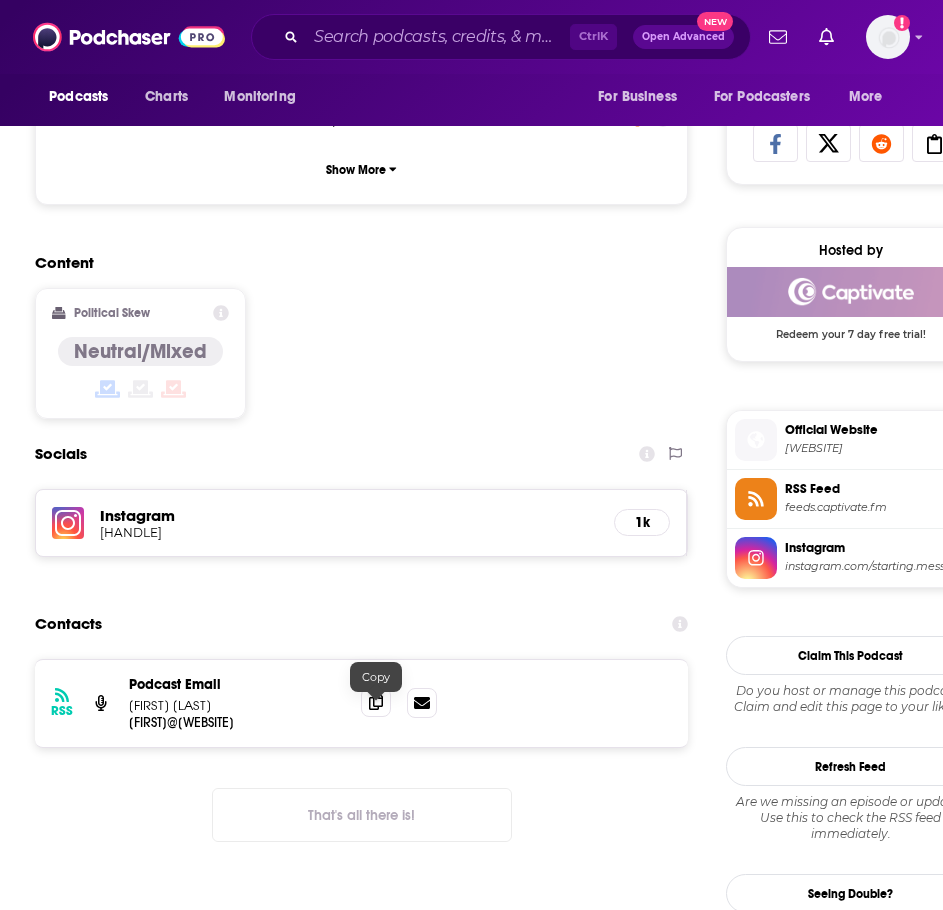 click 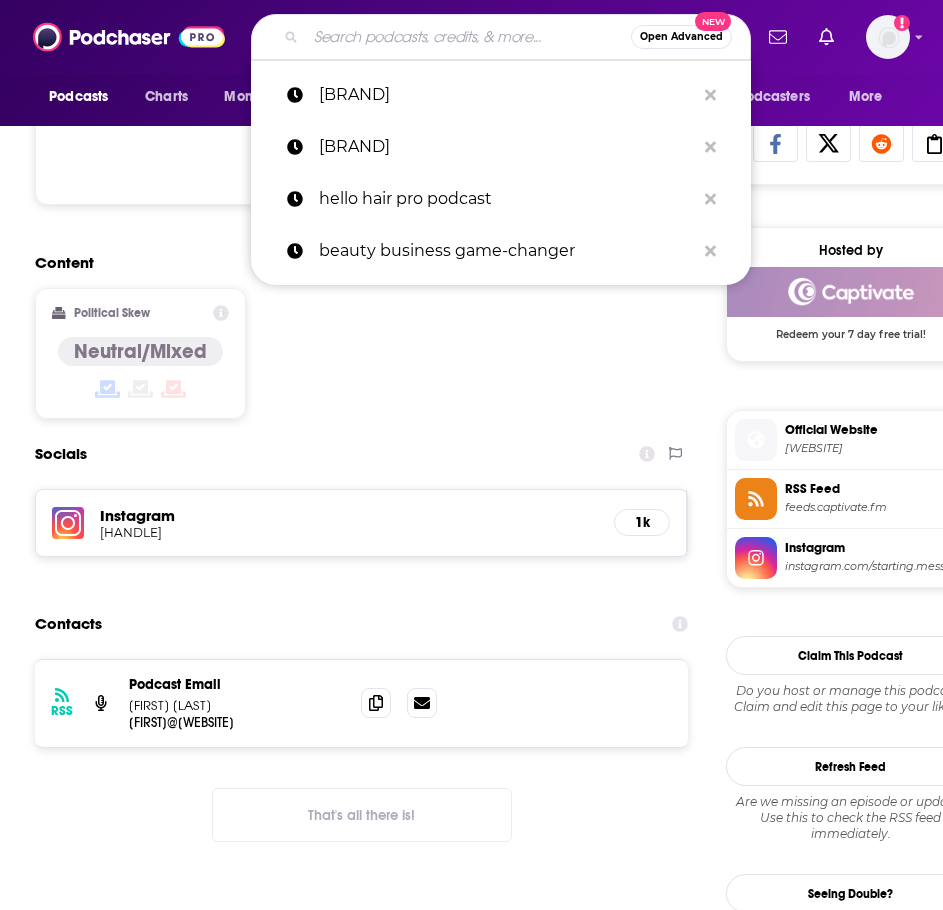 click at bounding box center (468, 37) 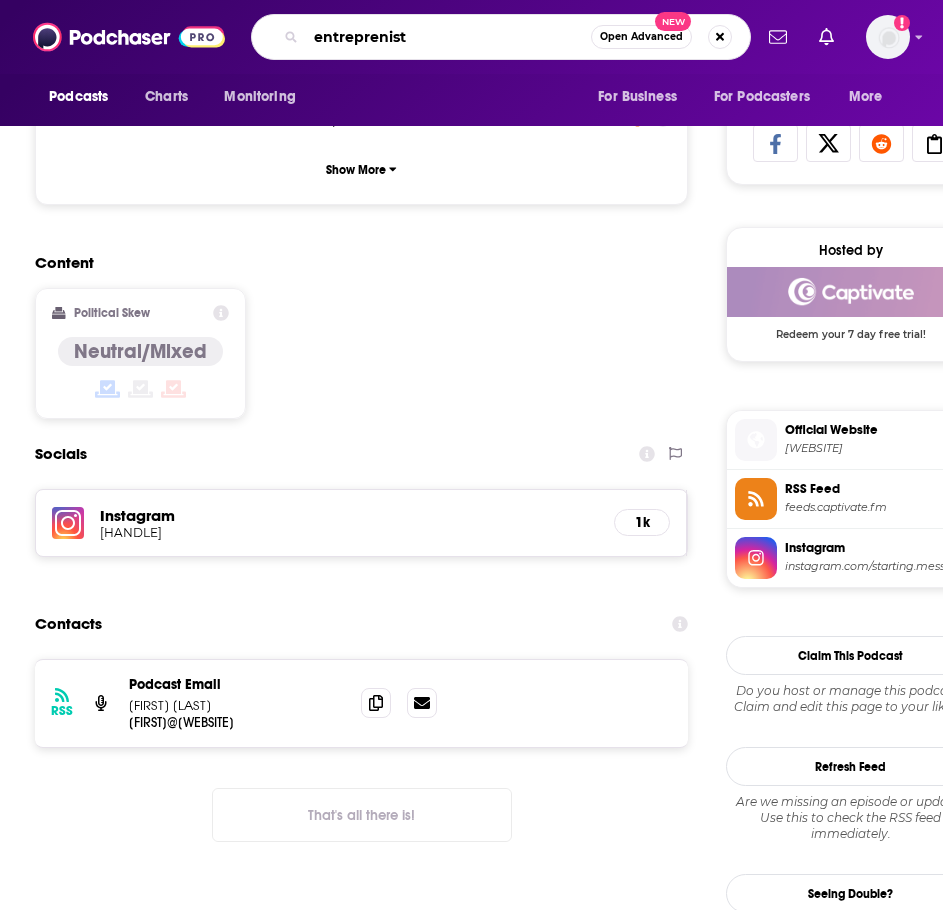 type on "entreprenista" 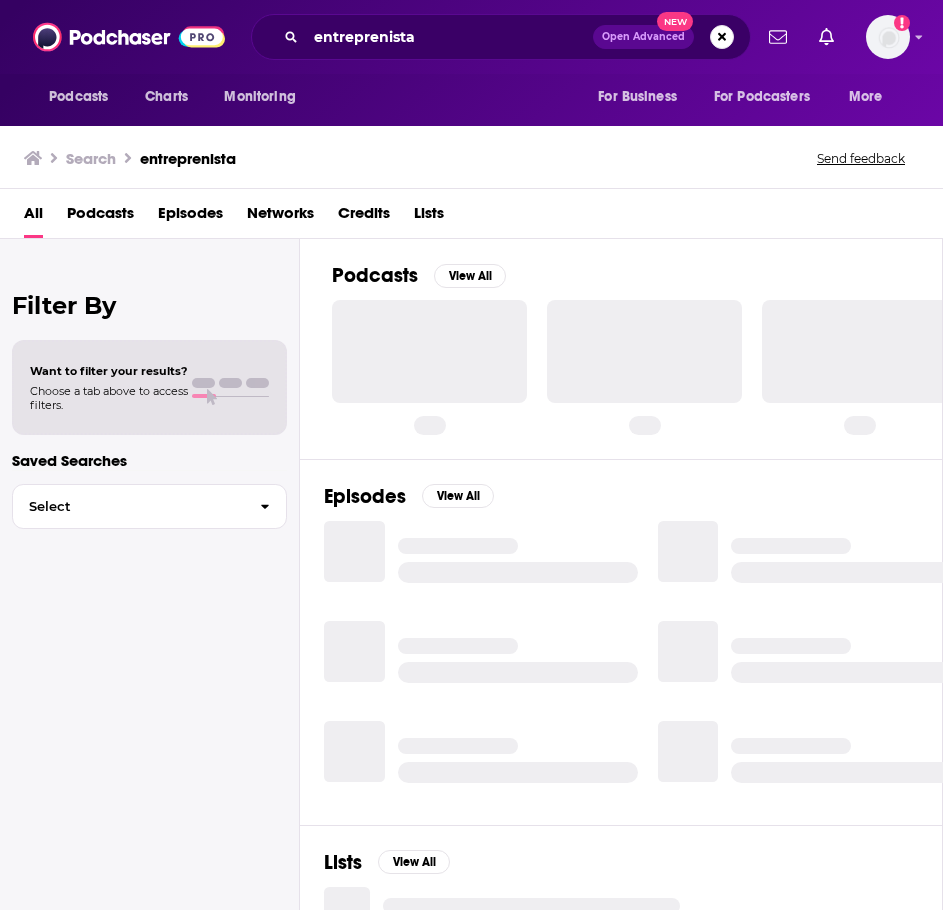 scroll, scrollTop: 0, scrollLeft: 0, axis: both 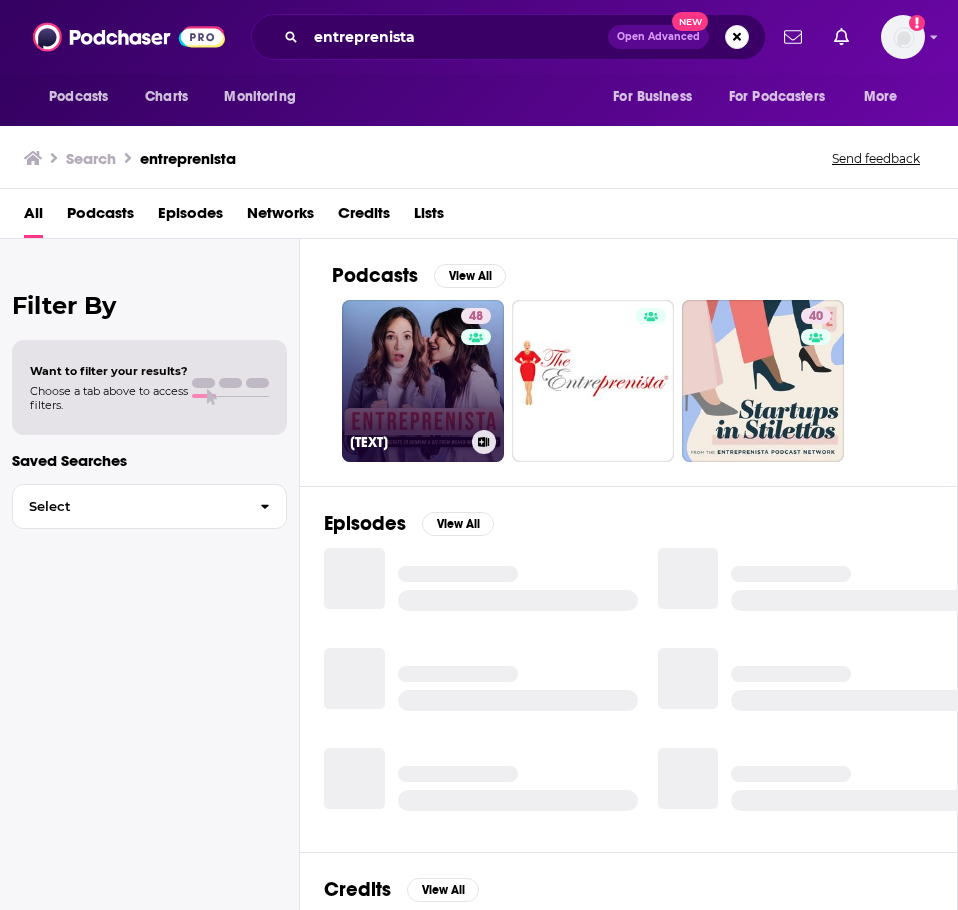 click on "48 Entreprenista" at bounding box center [423, 381] 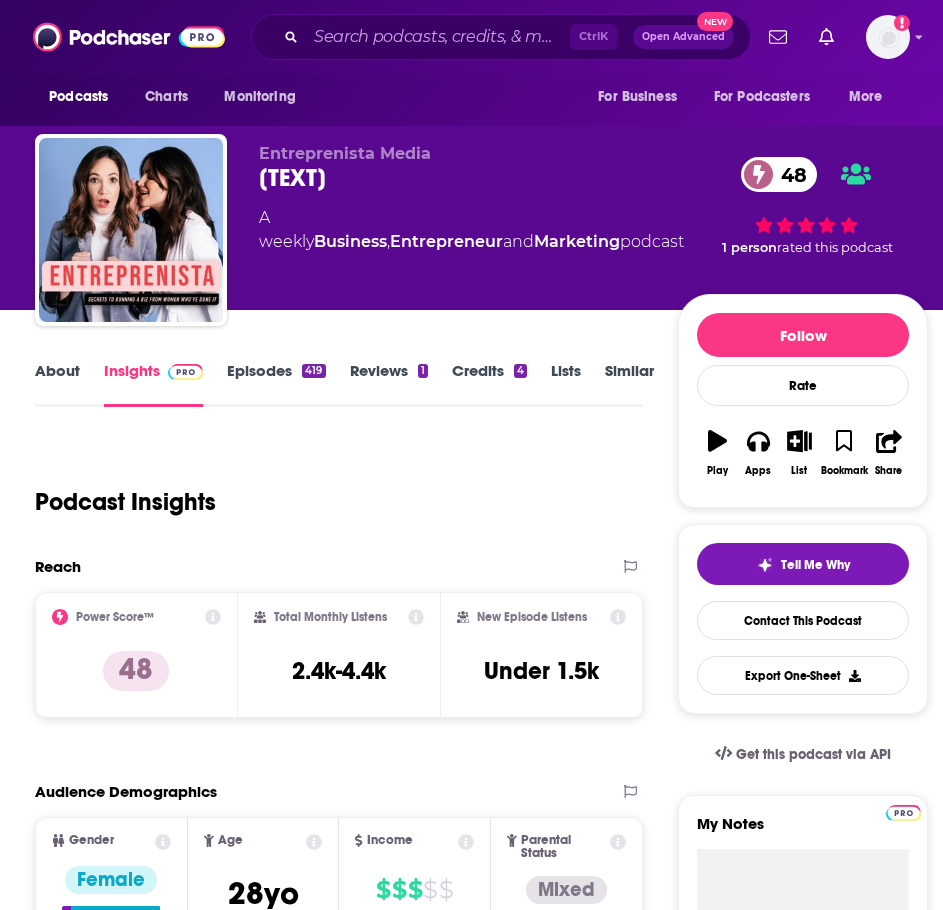 click on "About" at bounding box center [57, 384] 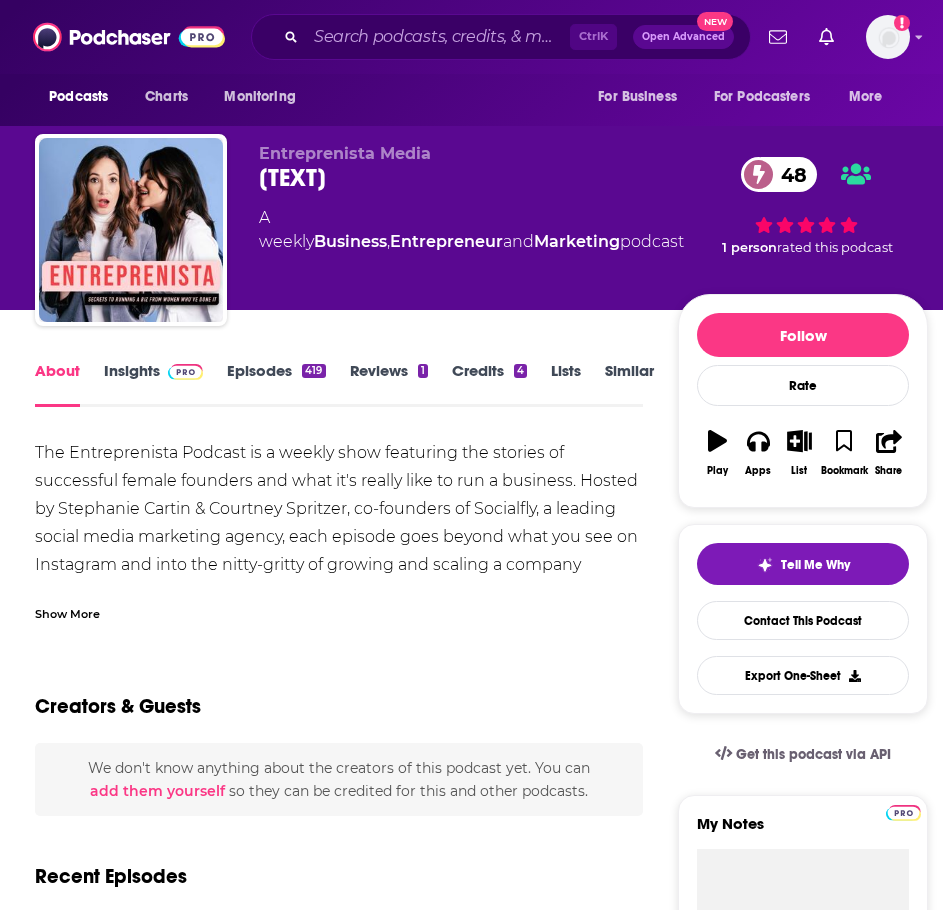 click on "Show More" at bounding box center [67, 612] 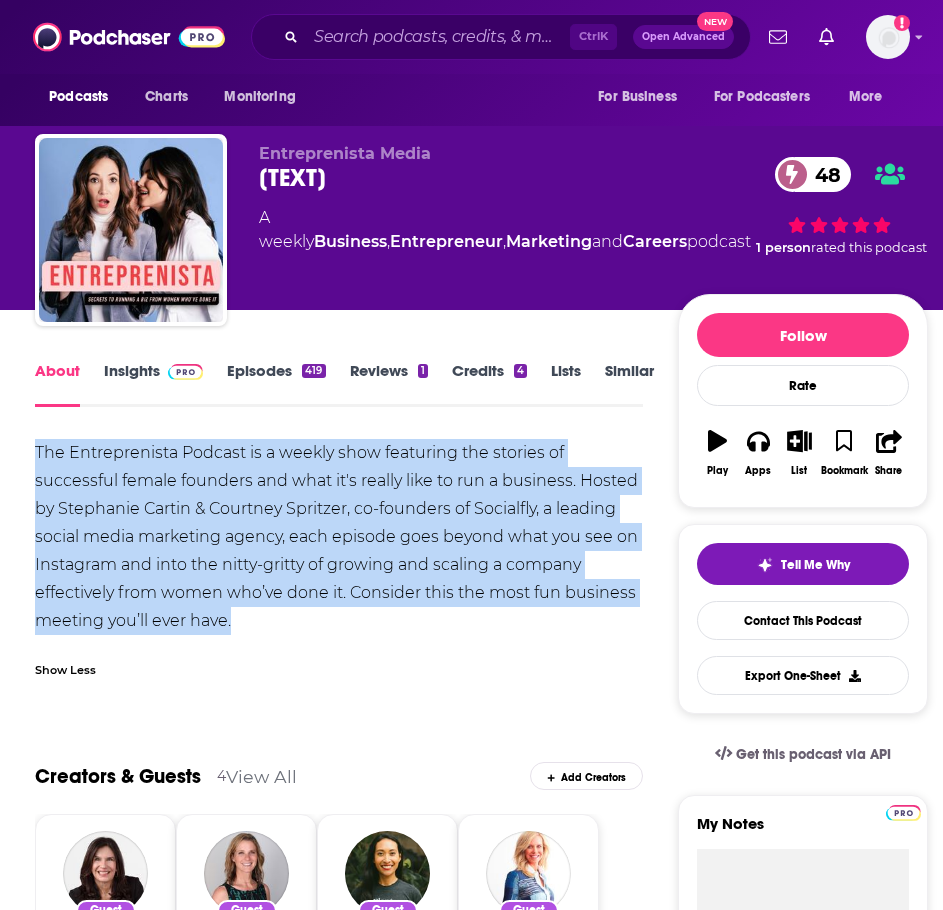 drag, startPoint x: 253, startPoint y: 583, endPoint x: 30, endPoint y: 435, distance: 267.64343 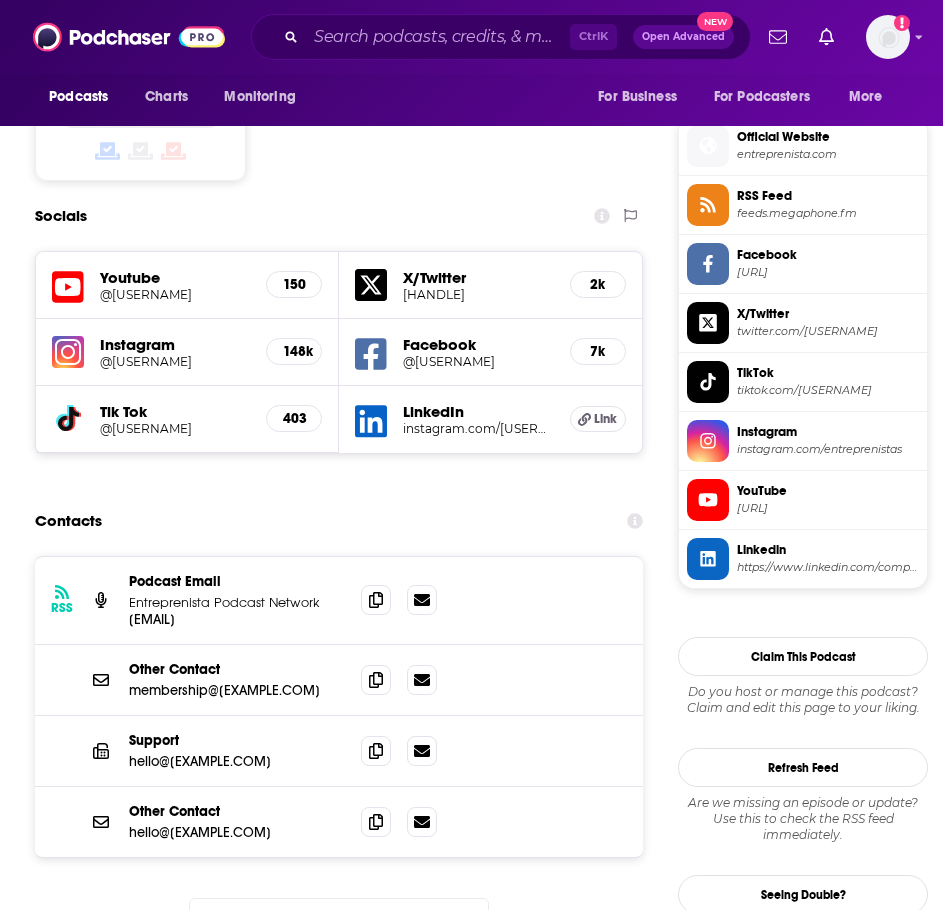 scroll, scrollTop: 1600, scrollLeft: 0, axis: vertical 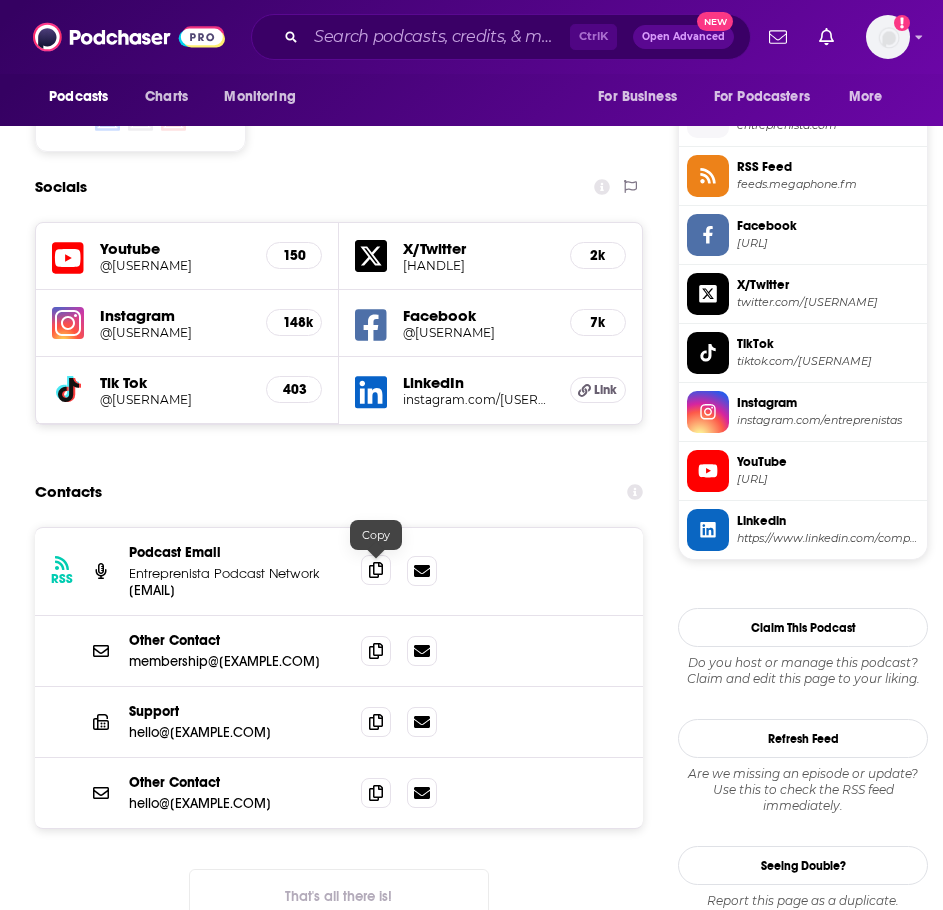 click at bounding box center (376, 570) 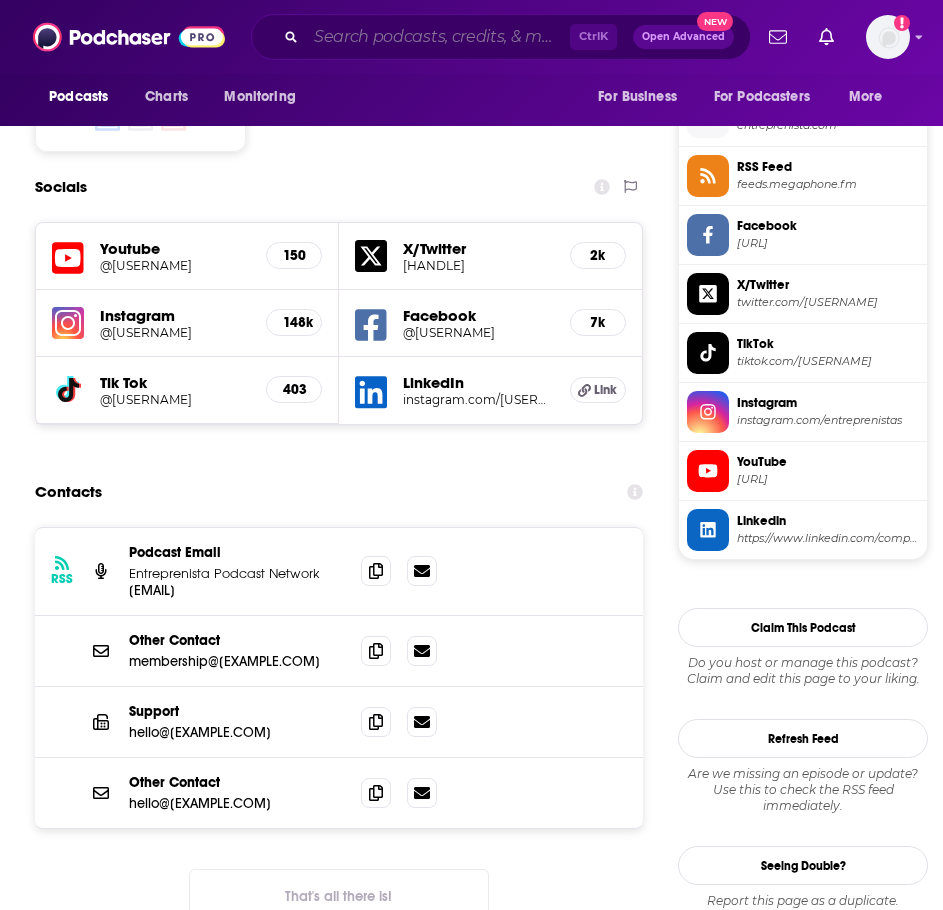 click at bounding box center [438, 37] 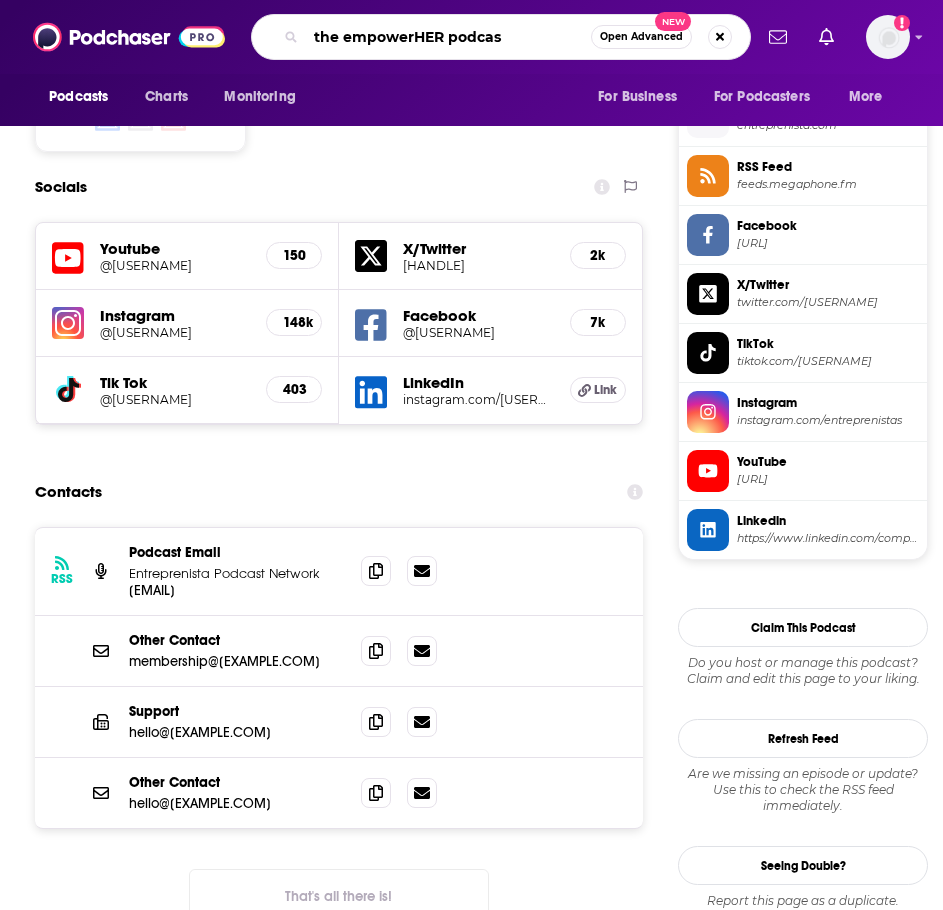 type on "the empowerHER podcast" 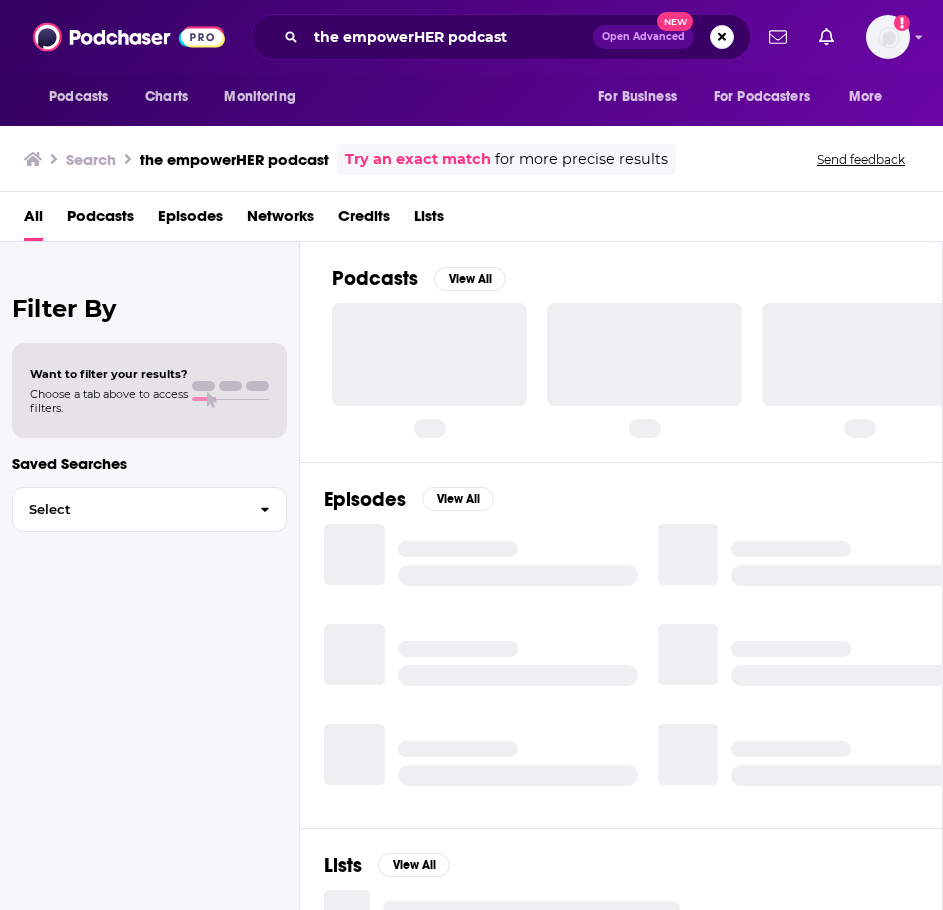 scroll, scrollTop: 0, scrollLeft: 0, axis: both 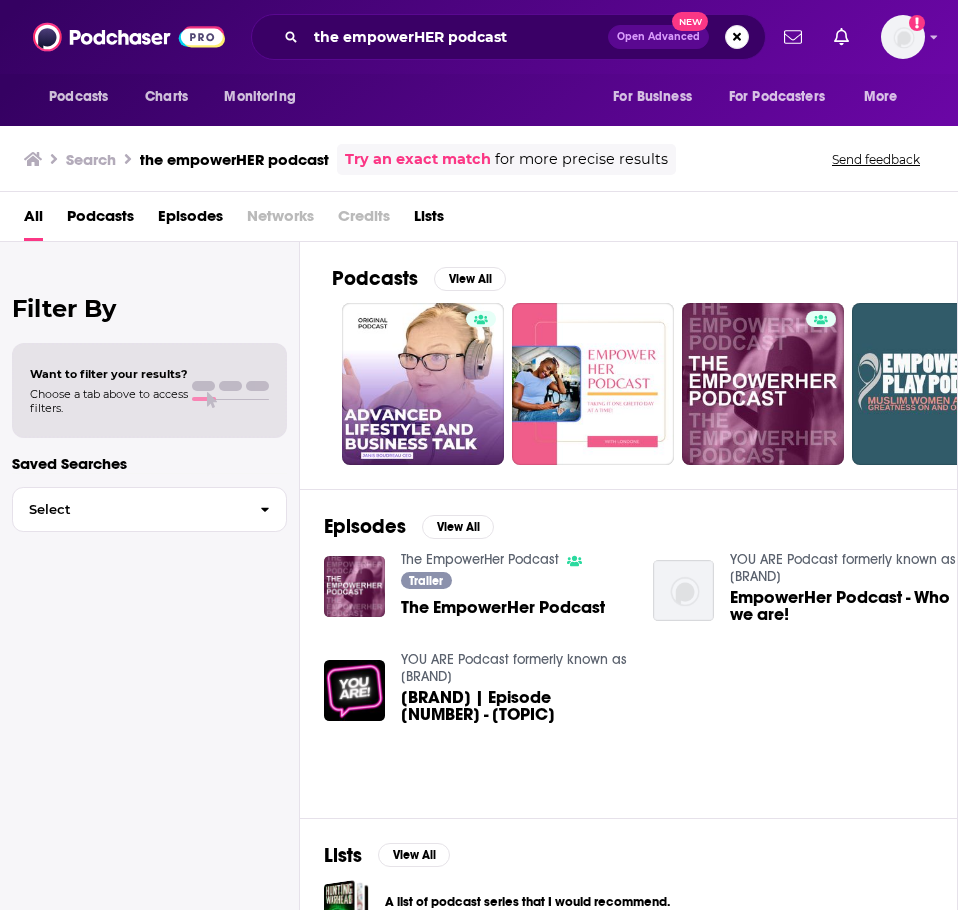 click on "The EmpowerHer Podcast" at bounding box center (480, 559) 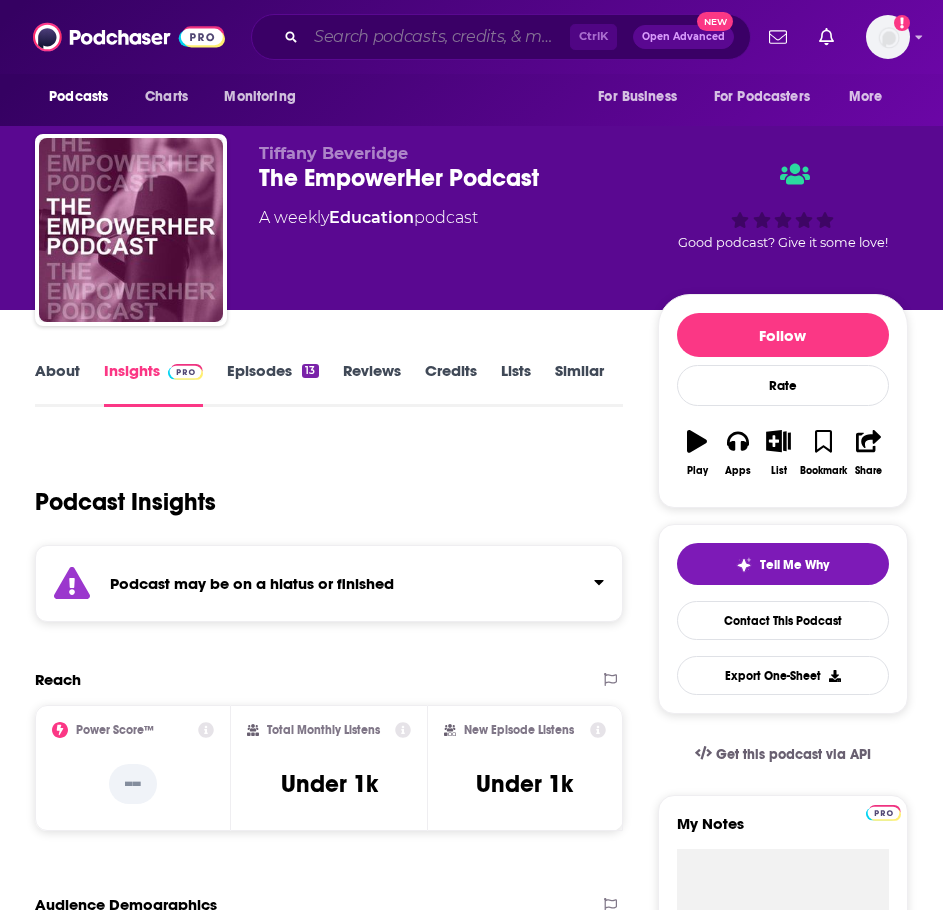 click at bounding box center [438, 37] 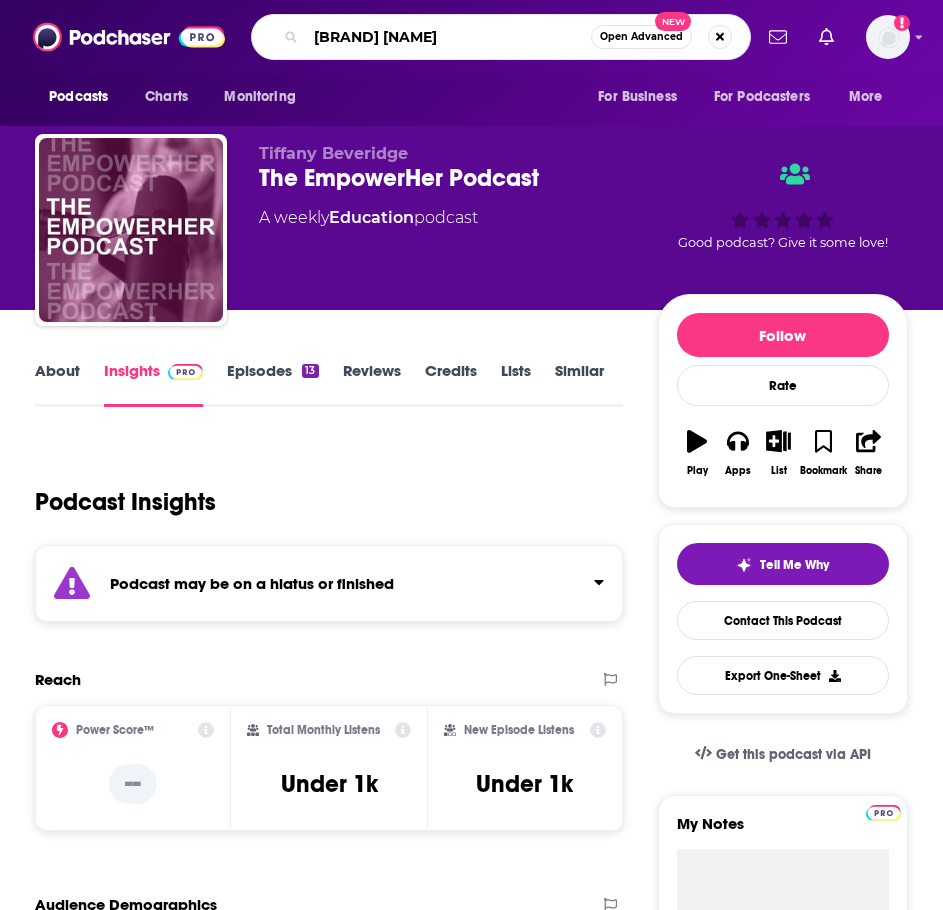 type on "the empowerHER podcast kacia ghetmiri" 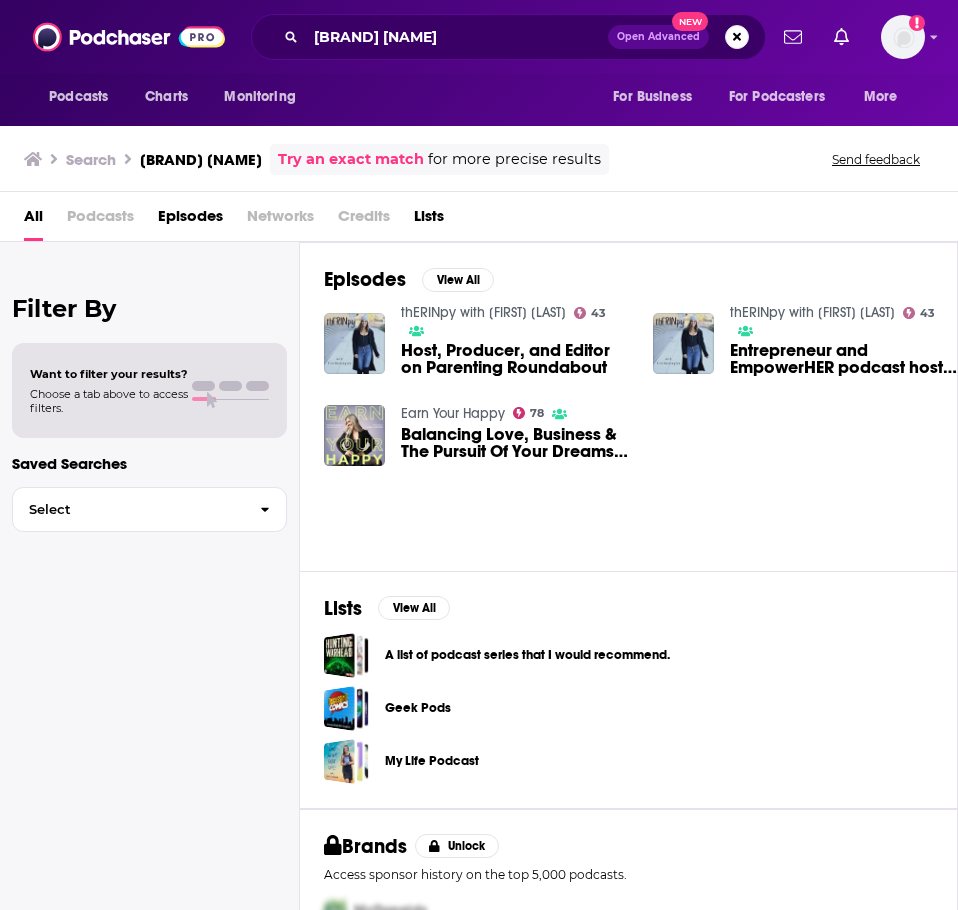 click on "Kacia Ghetmiri Entrepreneur and EmpowerHER podcast host Kacia Ghetmiri on balancing her career while being a new mom" at bounding box center [515, 359] 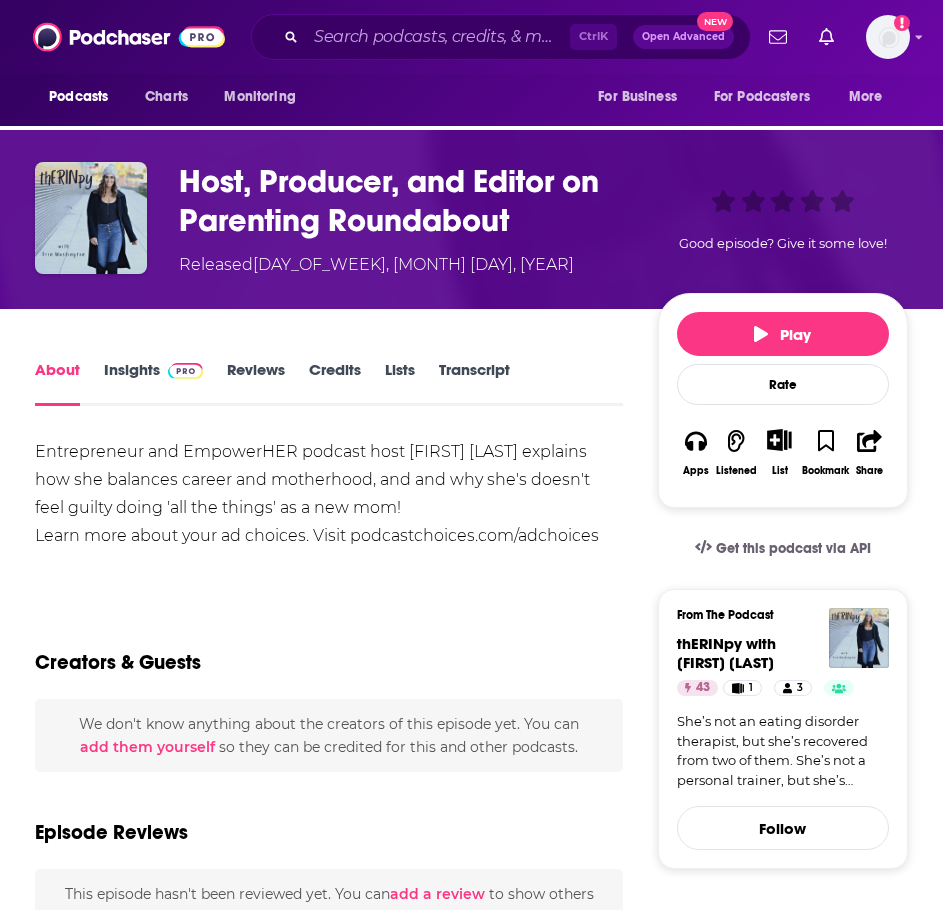 scroll, scrollTop: 0, scrollLeft: 0, axis: both 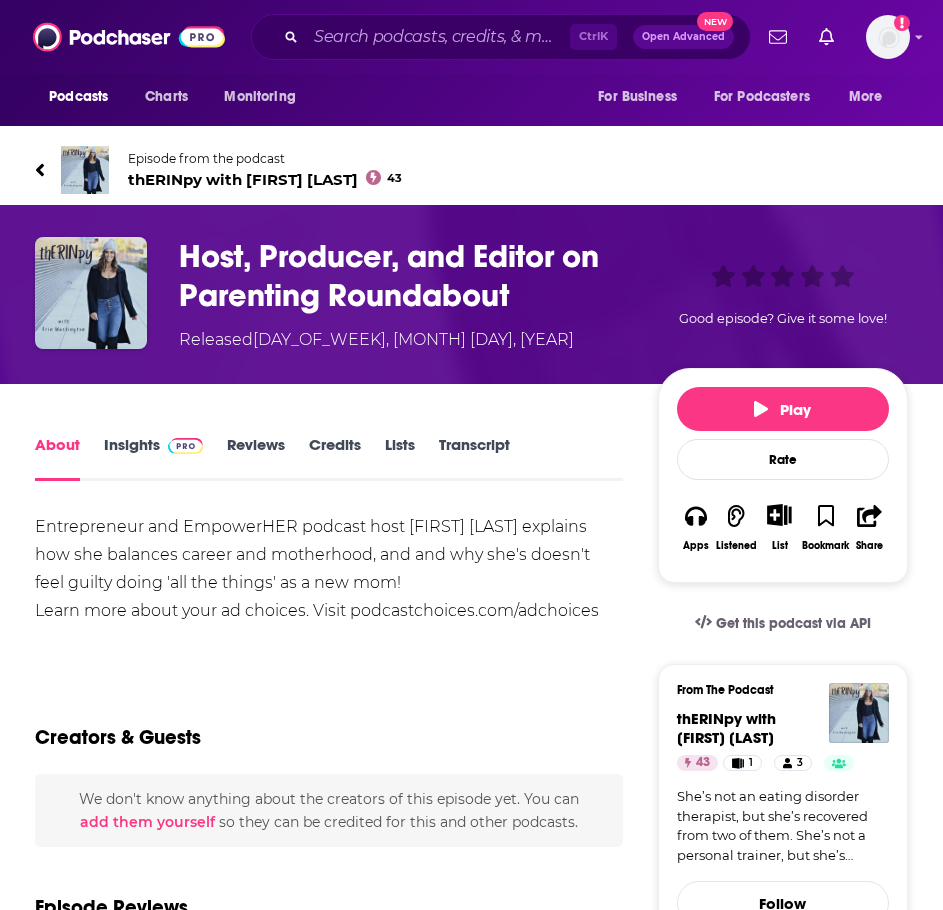 click on "Credits" at bounding box center (335, 458) 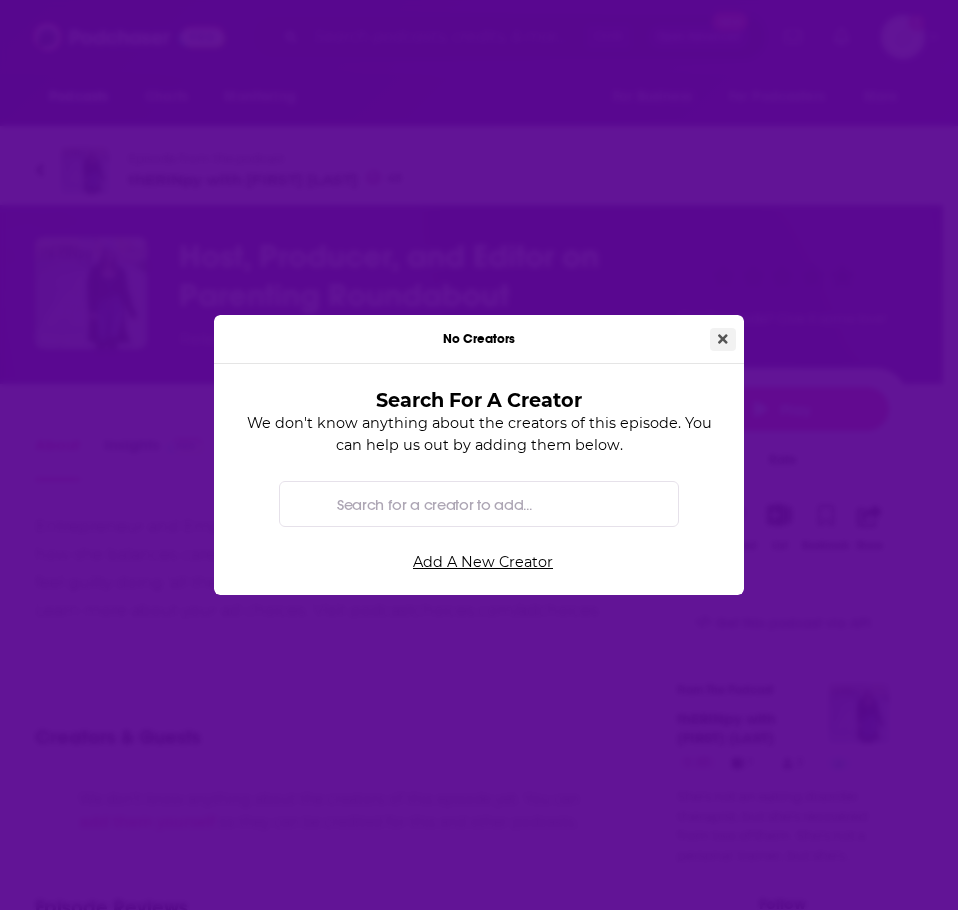 click at bounding box center (723, 339) 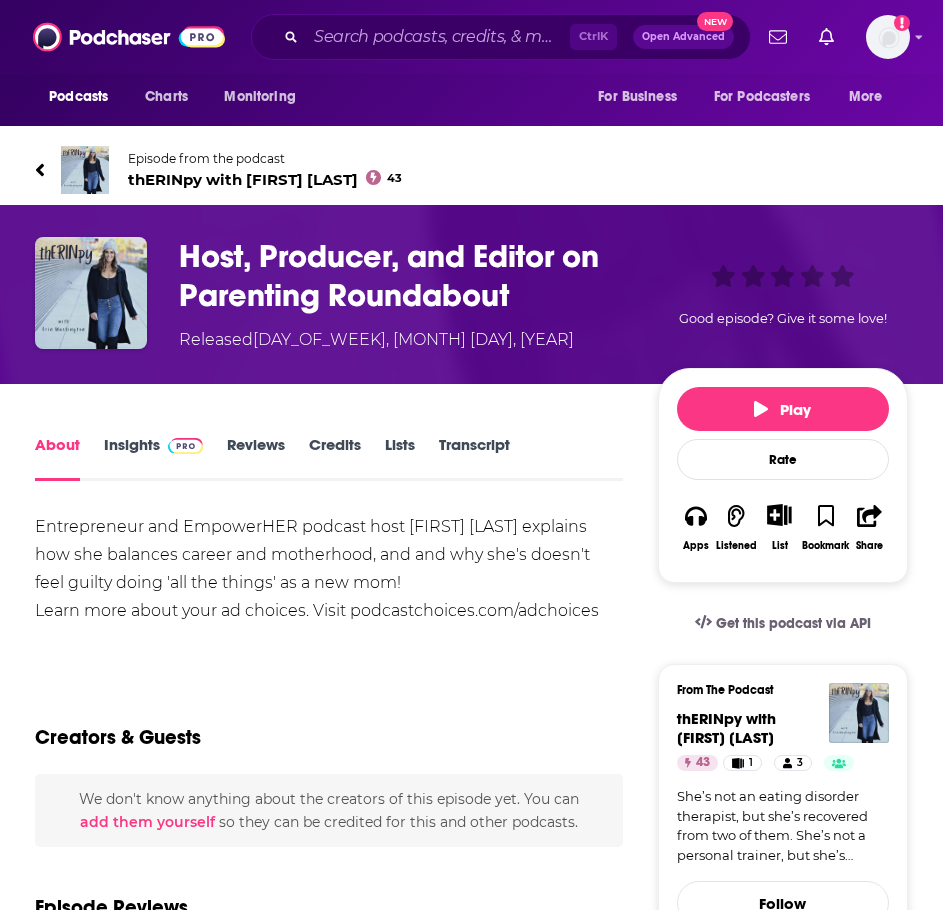 click on "Insights" at bounding box center (153, 458) 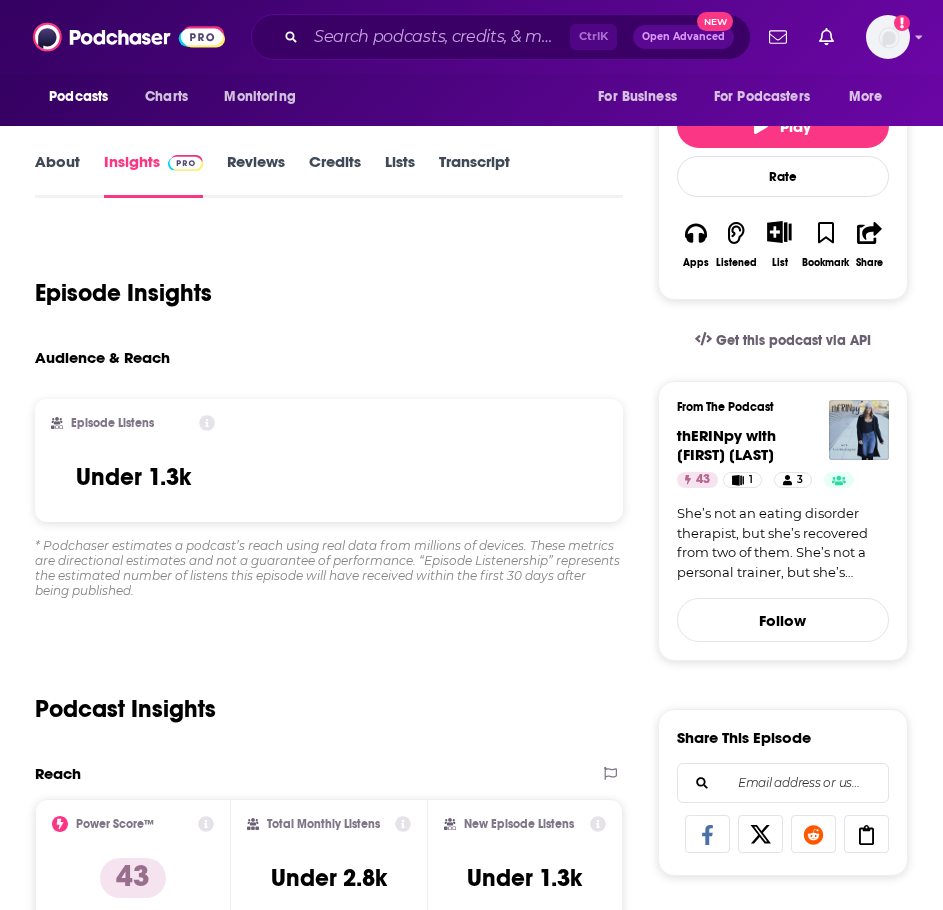 scroll, scrollTop: 0, scrollLeft: 0, axis: both 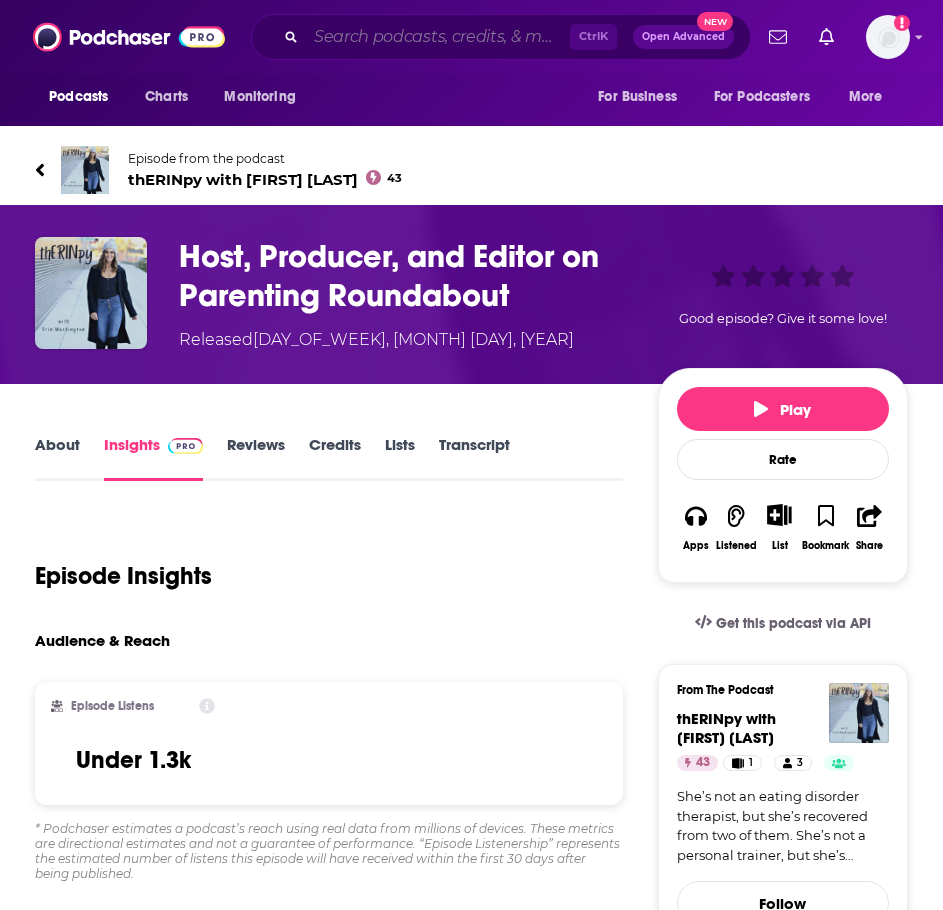 click at bounding box center [438, 37] 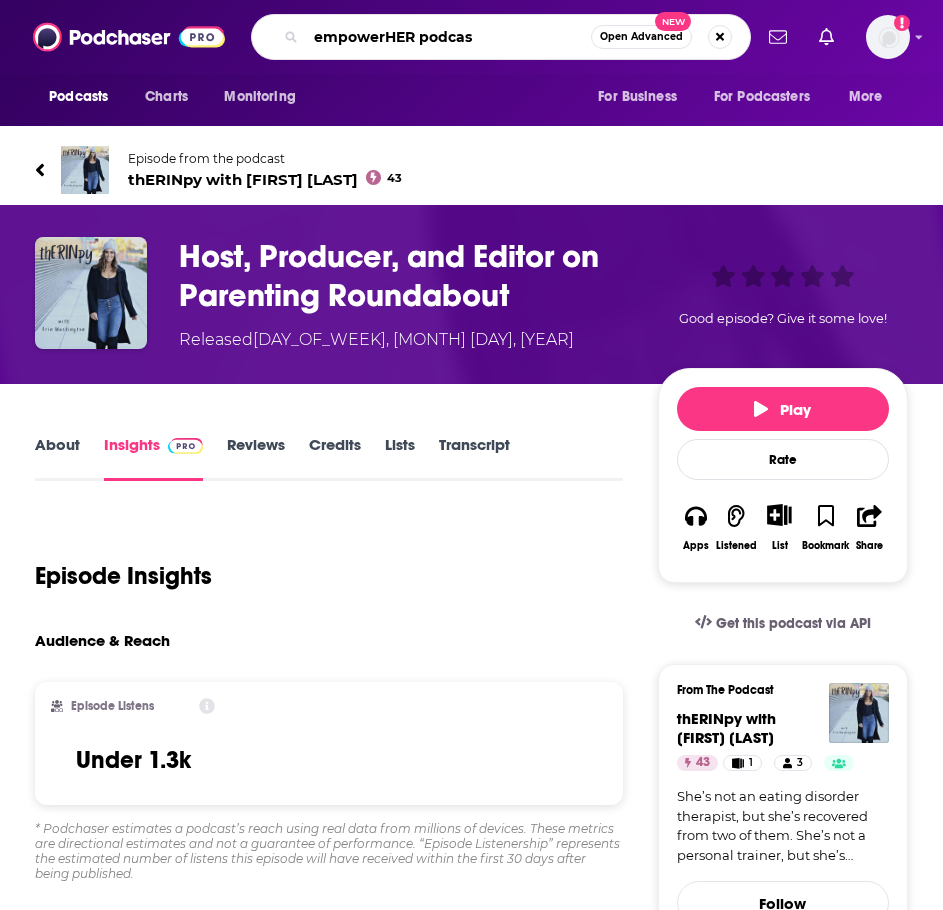 type on "empowerHER podcast" 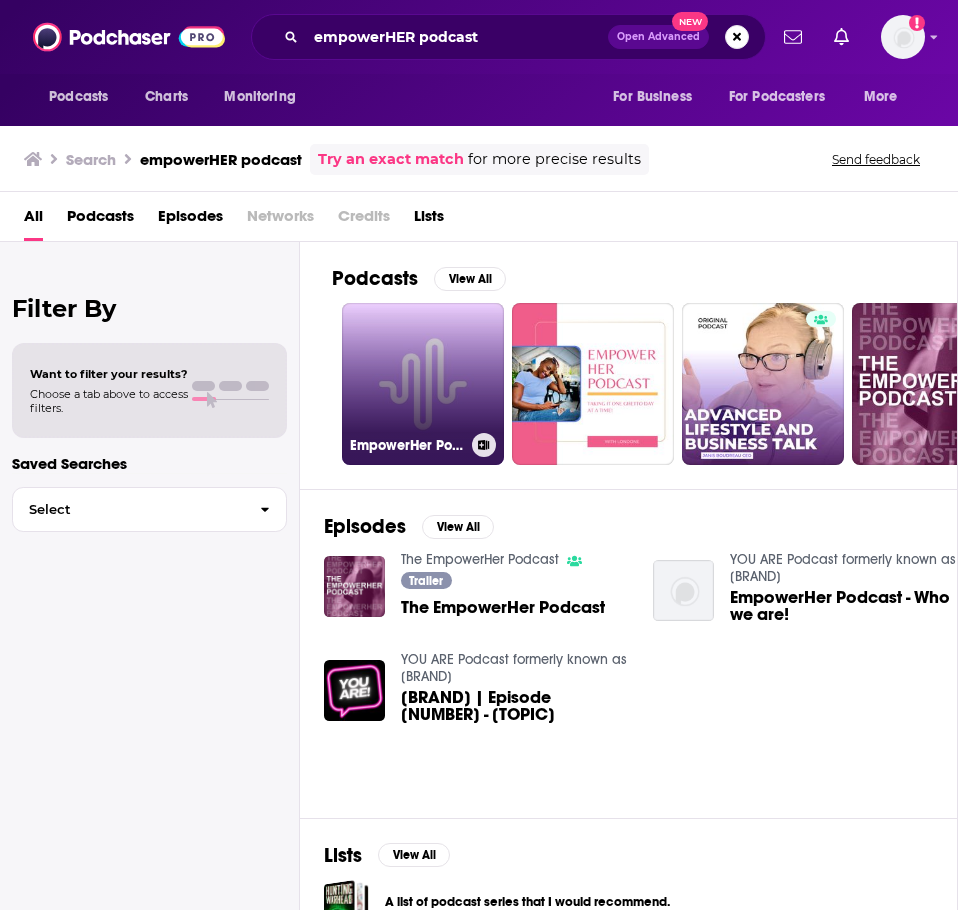 click on "EmpowerHer Podcast 1" at bounding box center [423, 384] 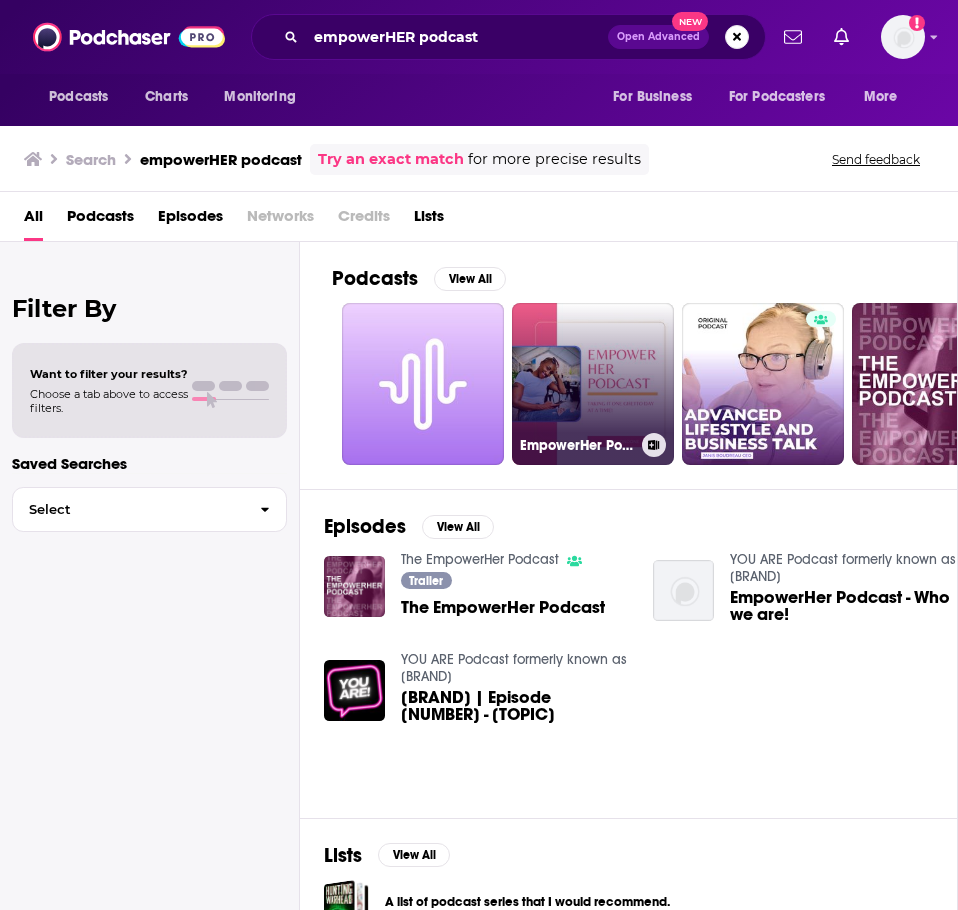 click on "EmpowerHer Podcast" at bounding box center [593, 384] 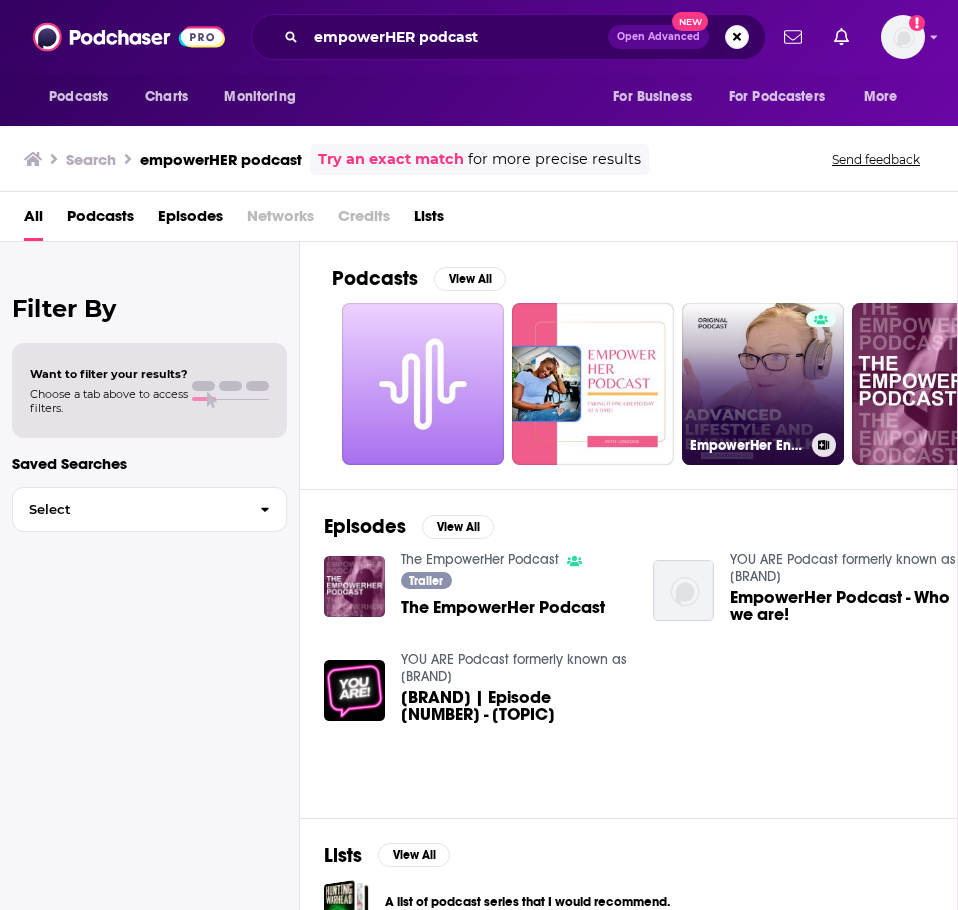 click on "EmpowerHer Entrepreneur Podcast" at bounding box center [763, 384] 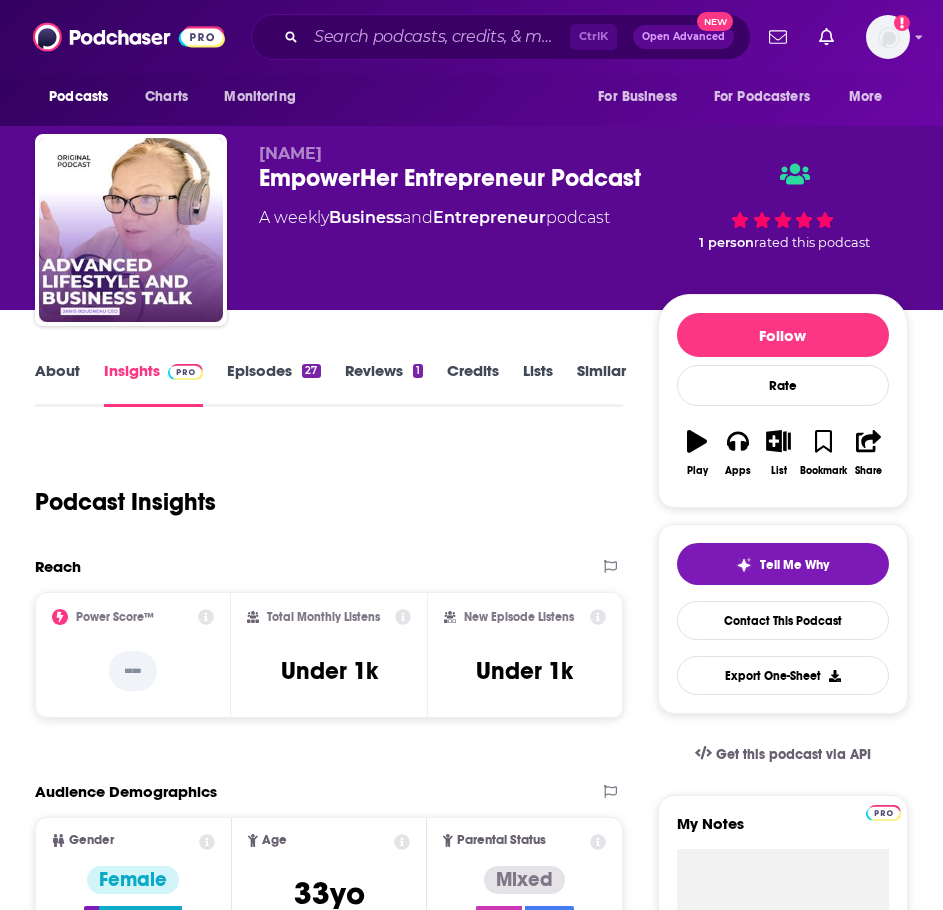 click on "About" at bounding box center (57, 384) 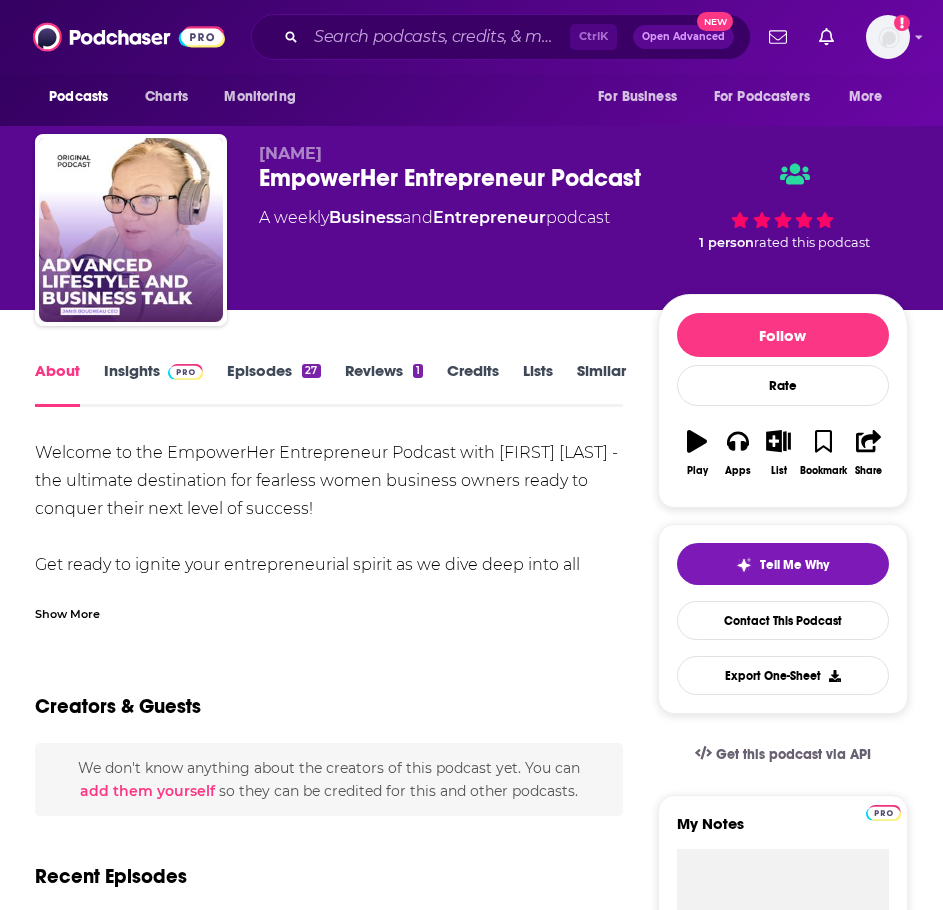 click on "Show More" at bounding box center (67, 612) 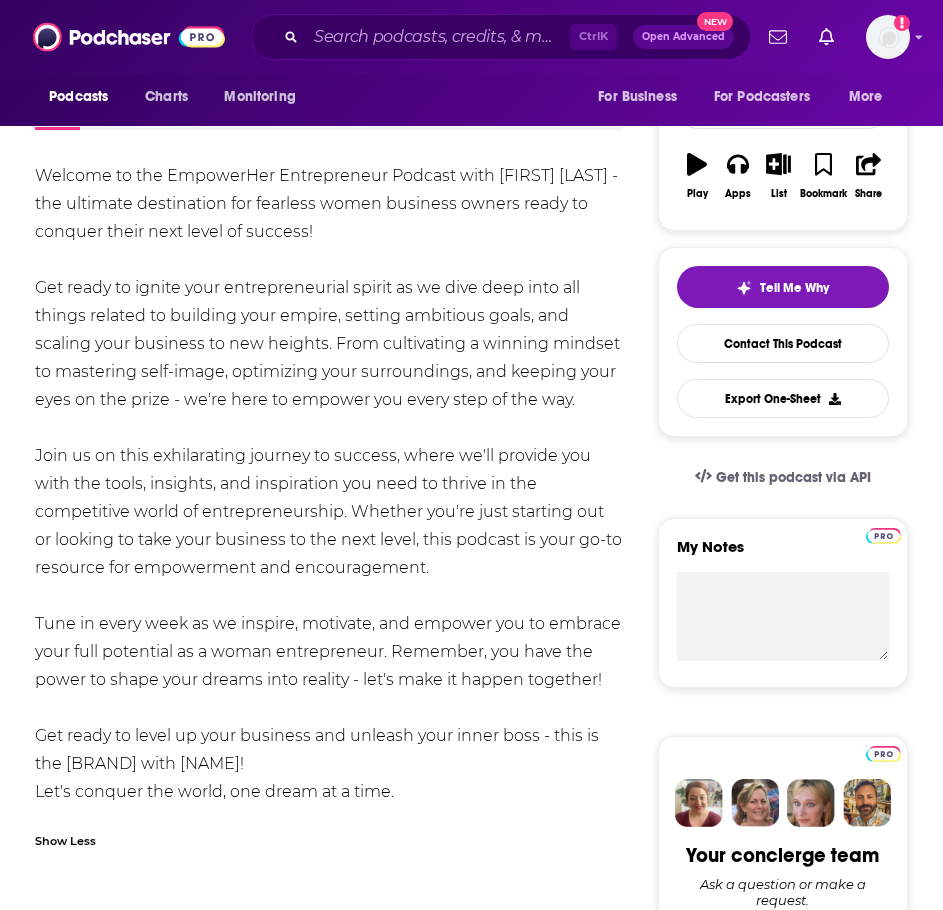 scroll, scrollTop: 0, scrollLeft: 0, axis: both 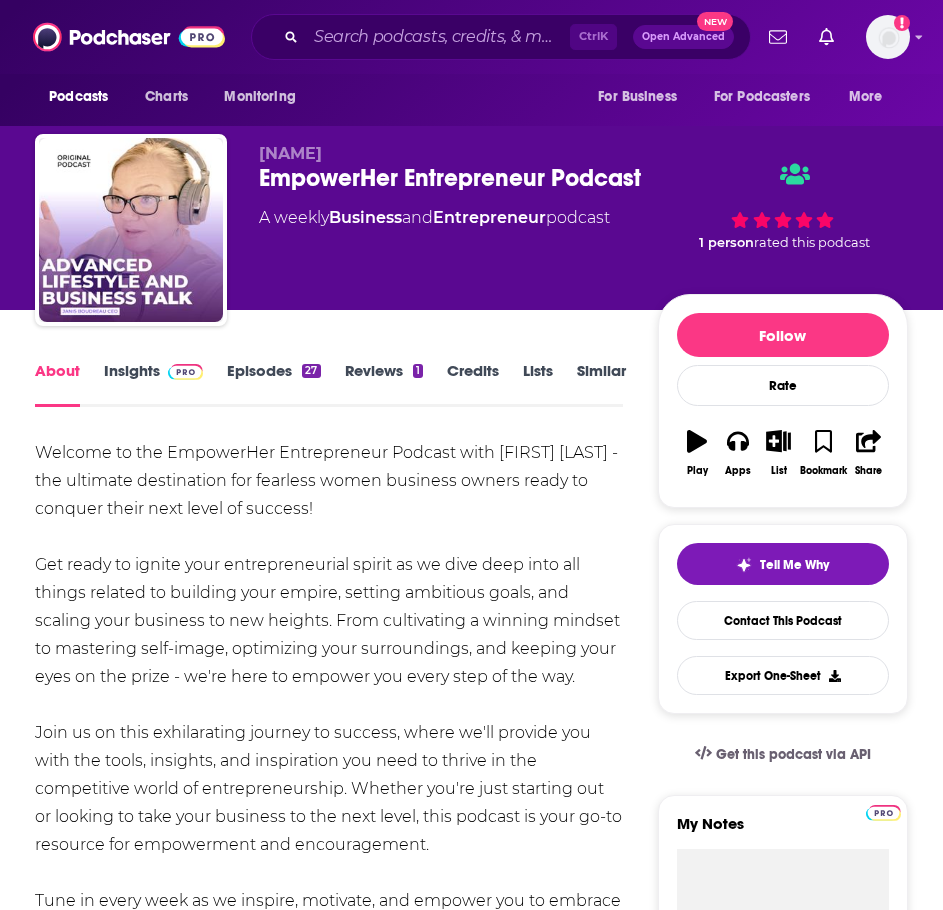 click on "Insights" at bounding box center (153, 384) 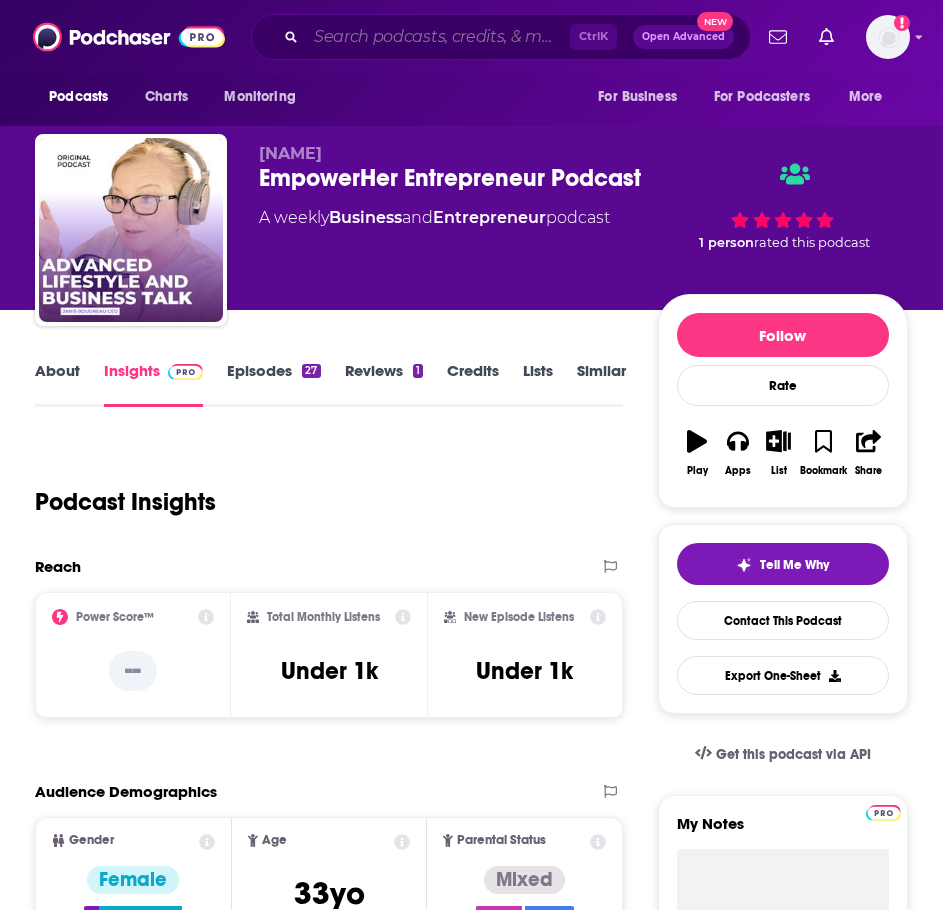 click at bounding box center (438, 37) 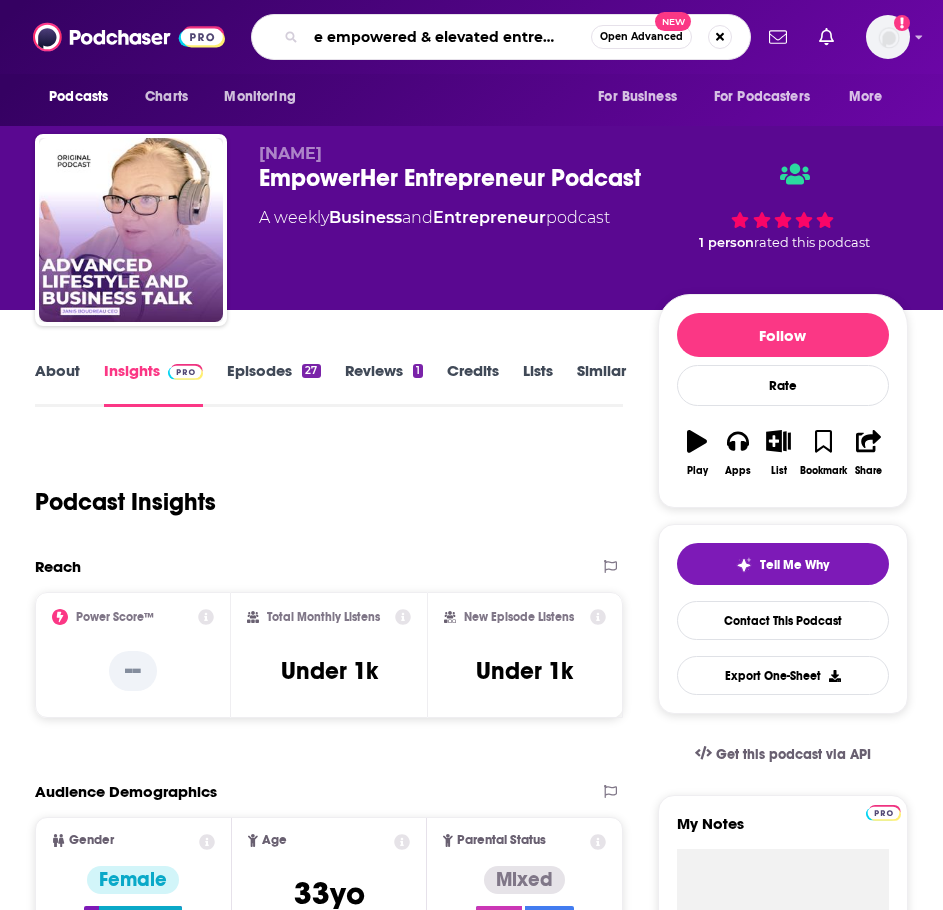 type on "the empowered & elevated entrepreneur" 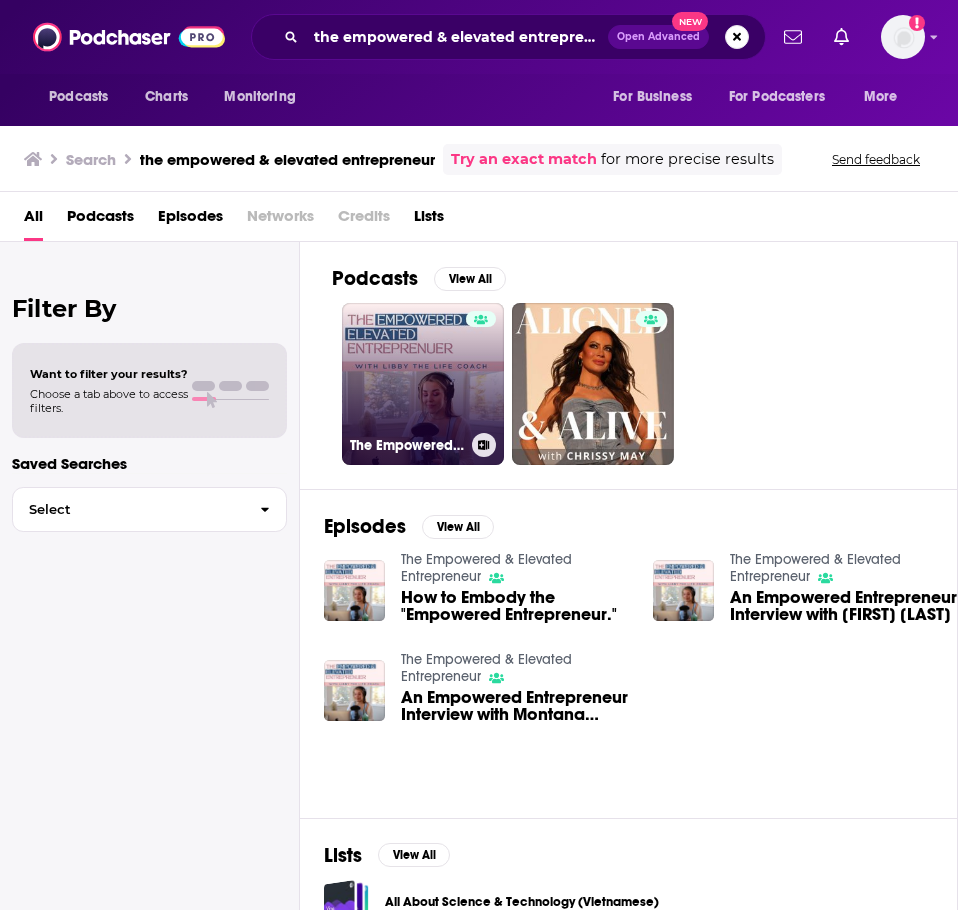 click on "The Empowered & Elevated Entrepreneur" at bounding box center (423, 384) 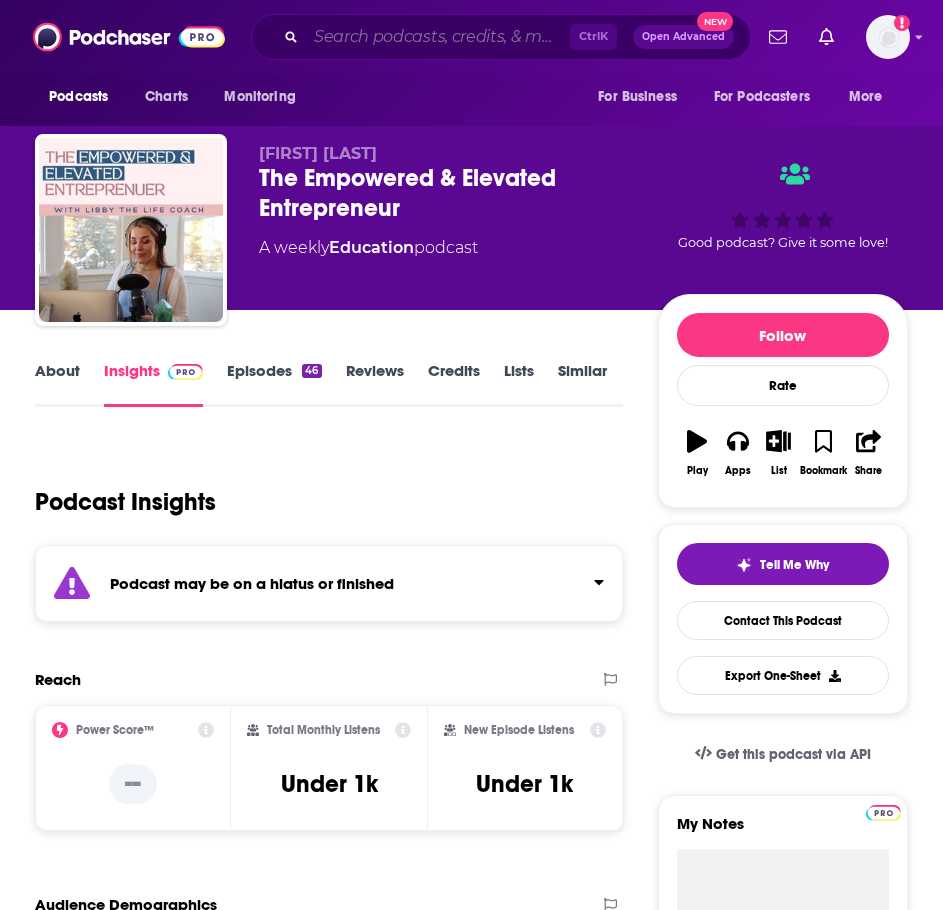 click at bounding box center [438, 37] 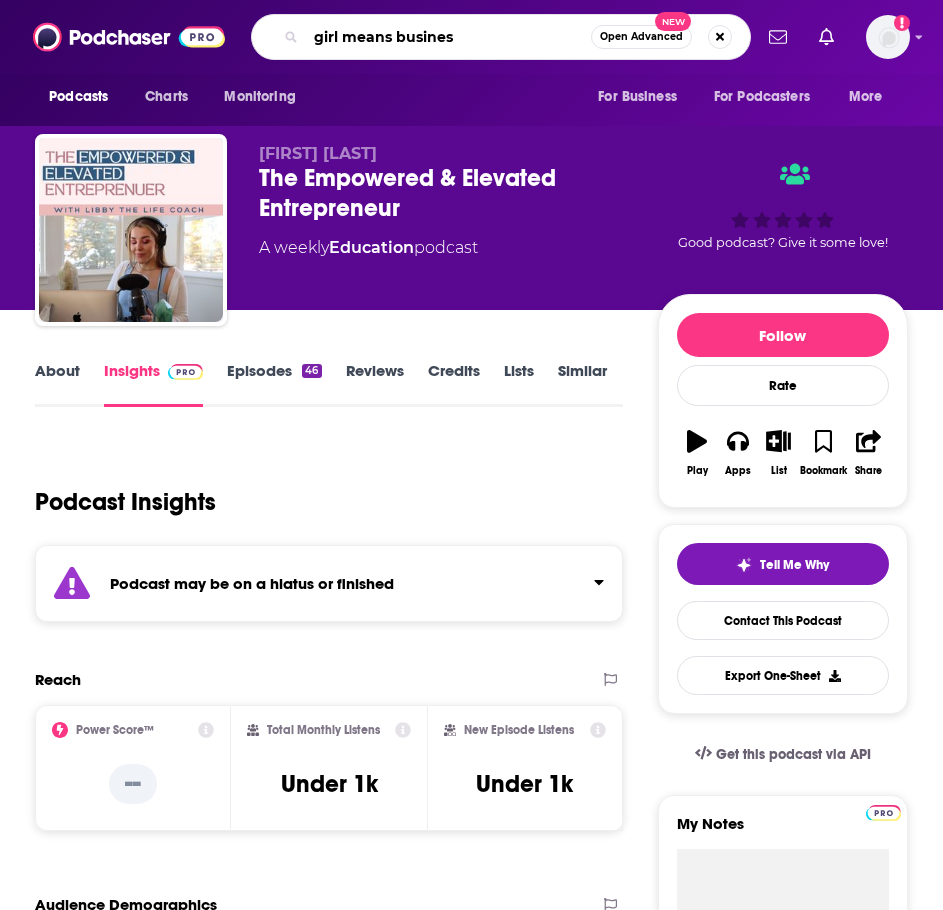 type on "girl means business" 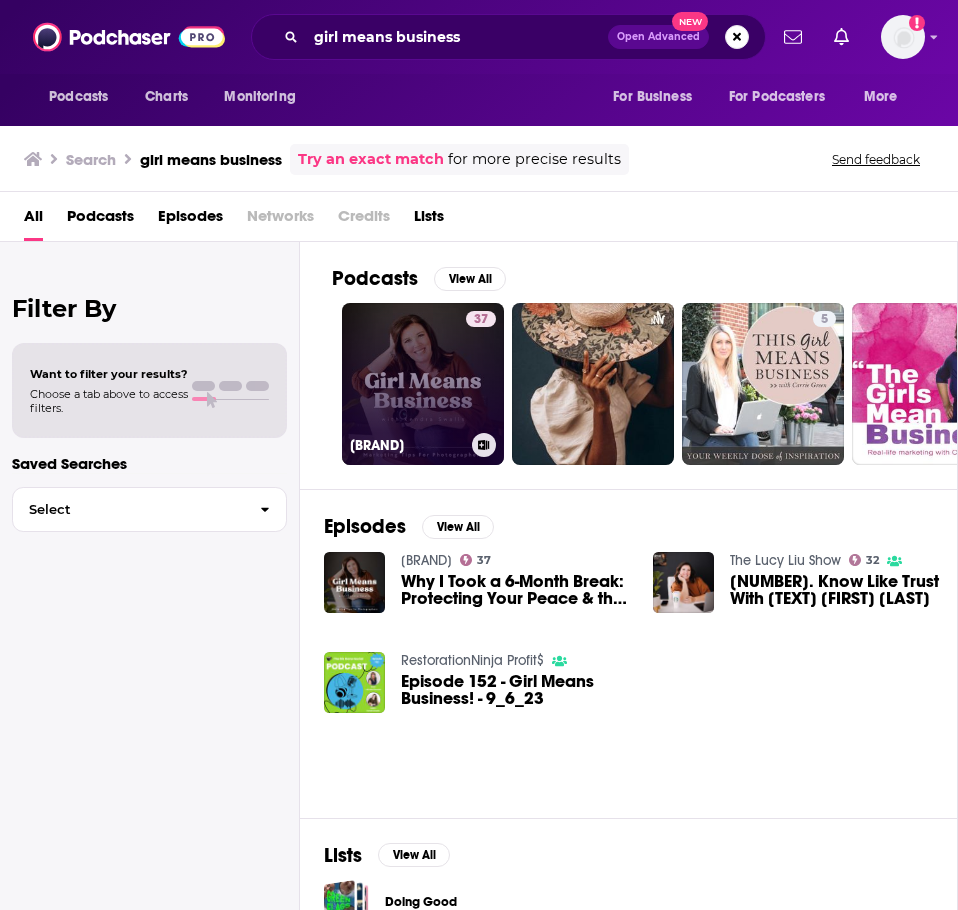 click on "37 Girl Means Business" at bounding box center [423, 384] 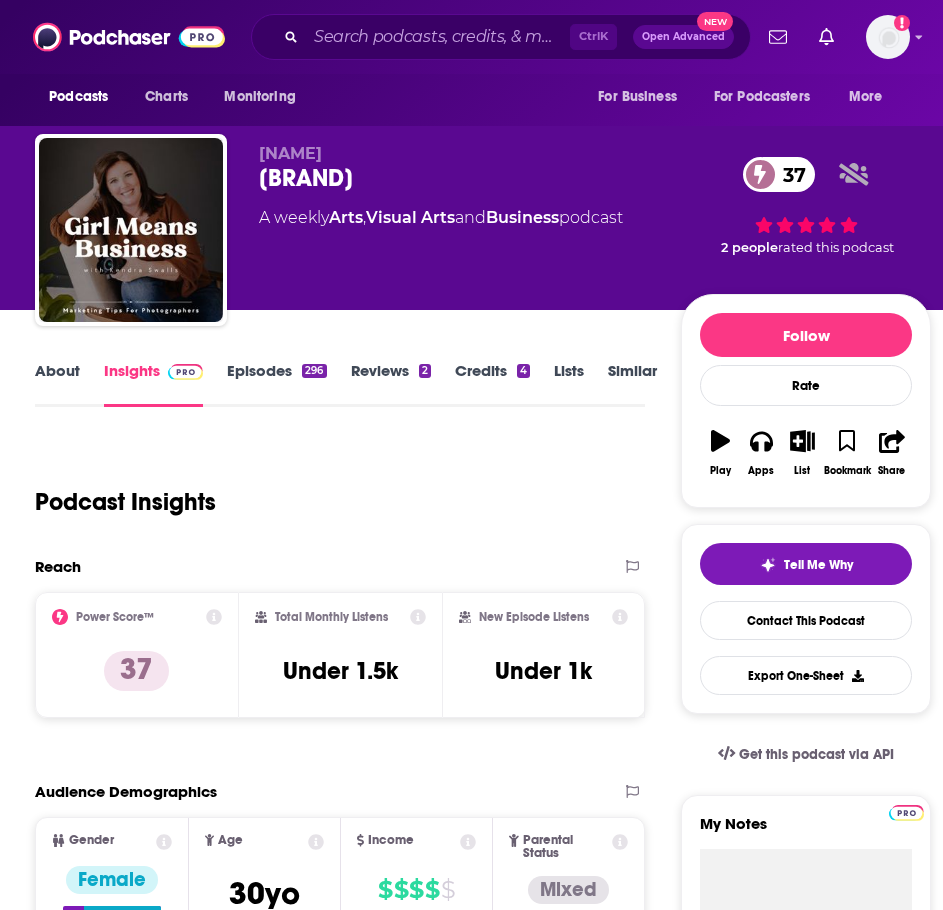 click on "About" at bounding box center (57, 384) 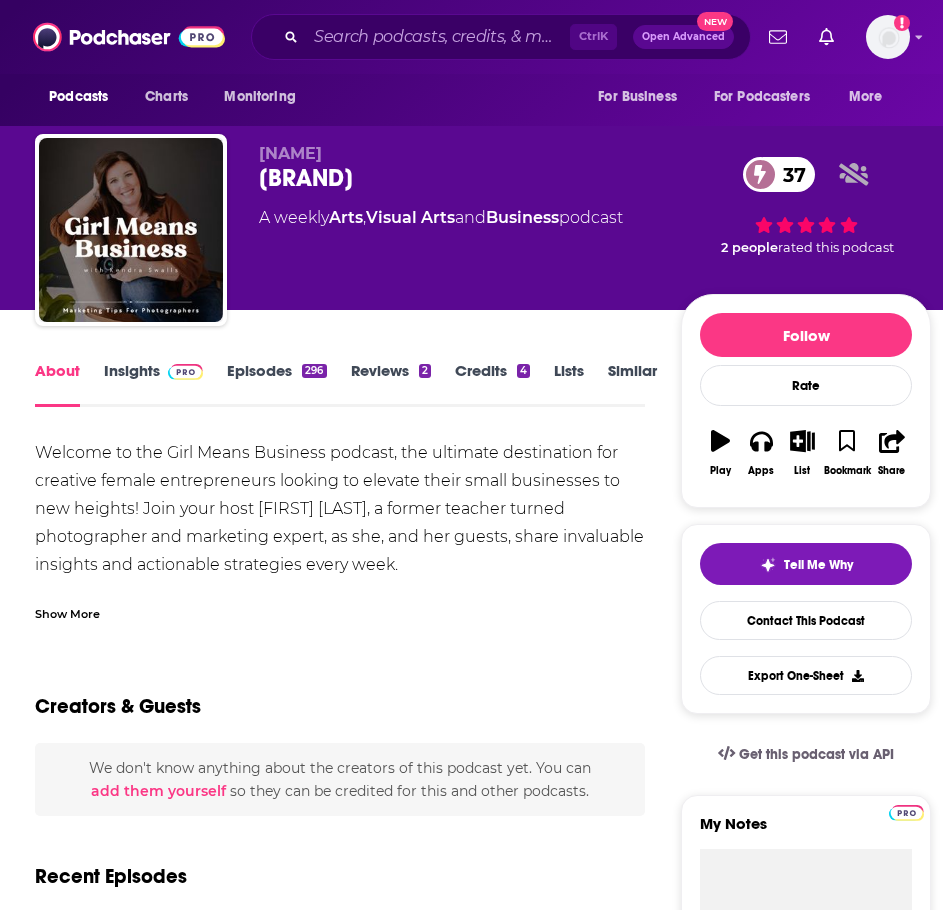 click on "Show More" at bounding box center [67, 612] 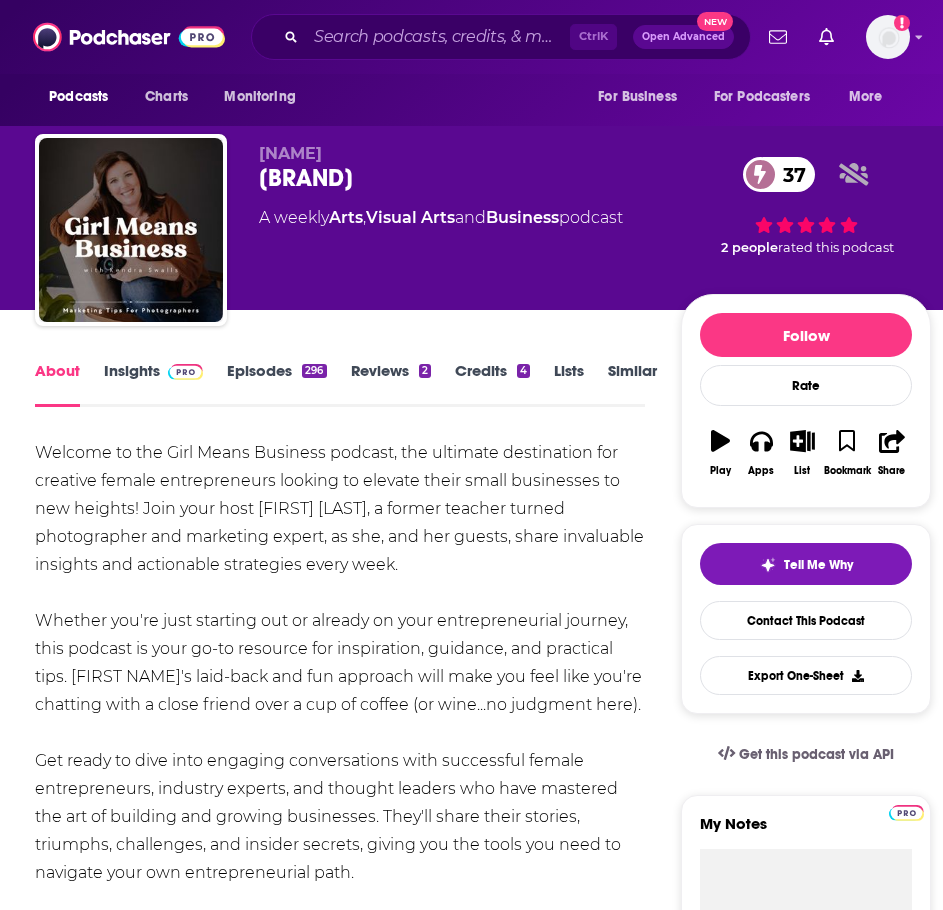 scroll, scrollTop: 200, scrollLeft: 0, axis: vertical 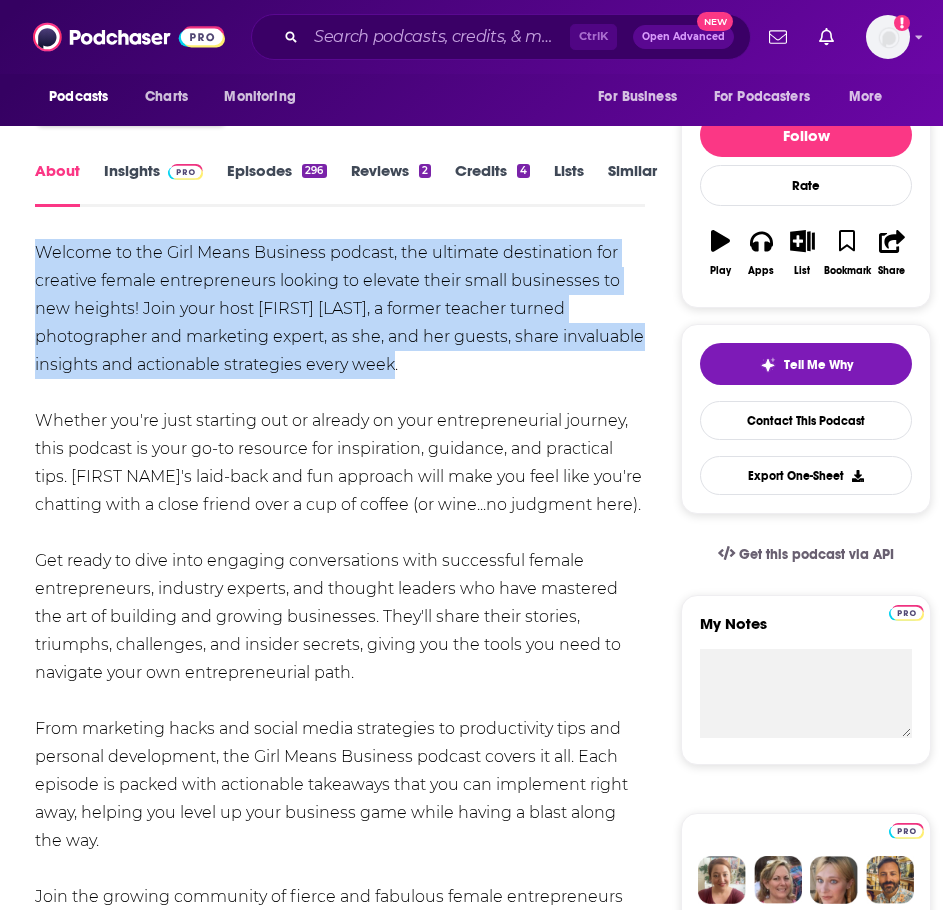 drag, startPoint x: 444, startPoint y: 358, endPoint x: 31, endPoint y: 246, distance: 427.91705 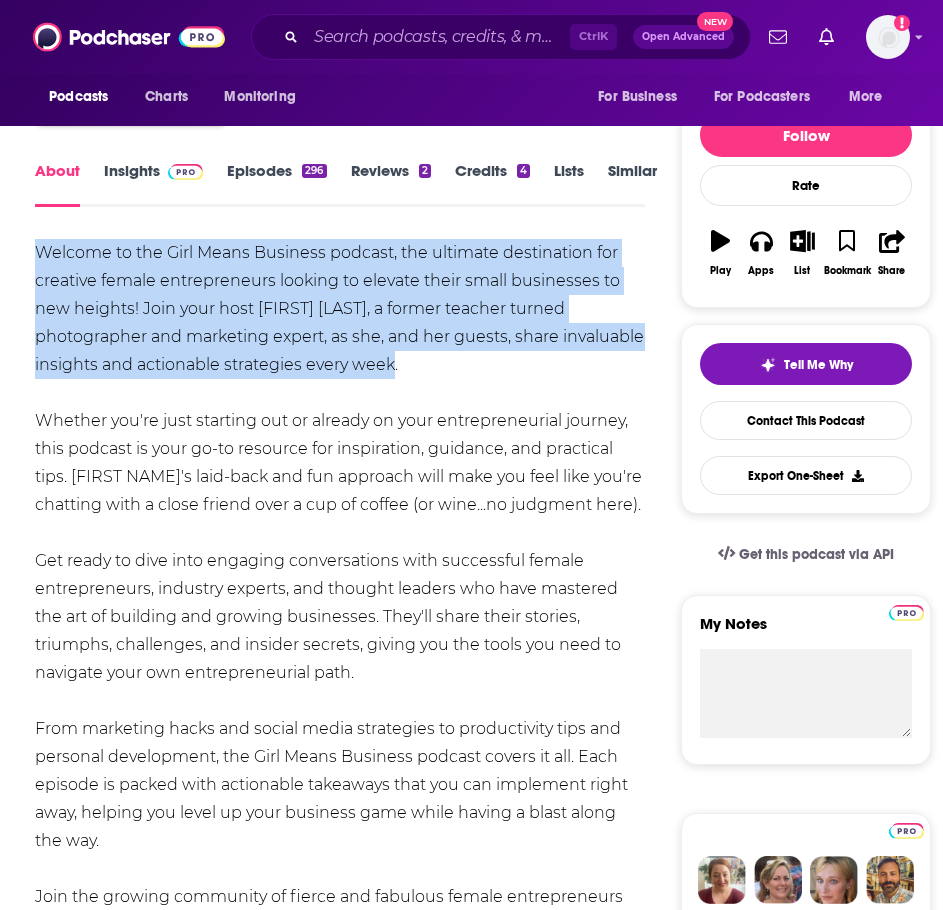 click at bounding box center (185, 172) 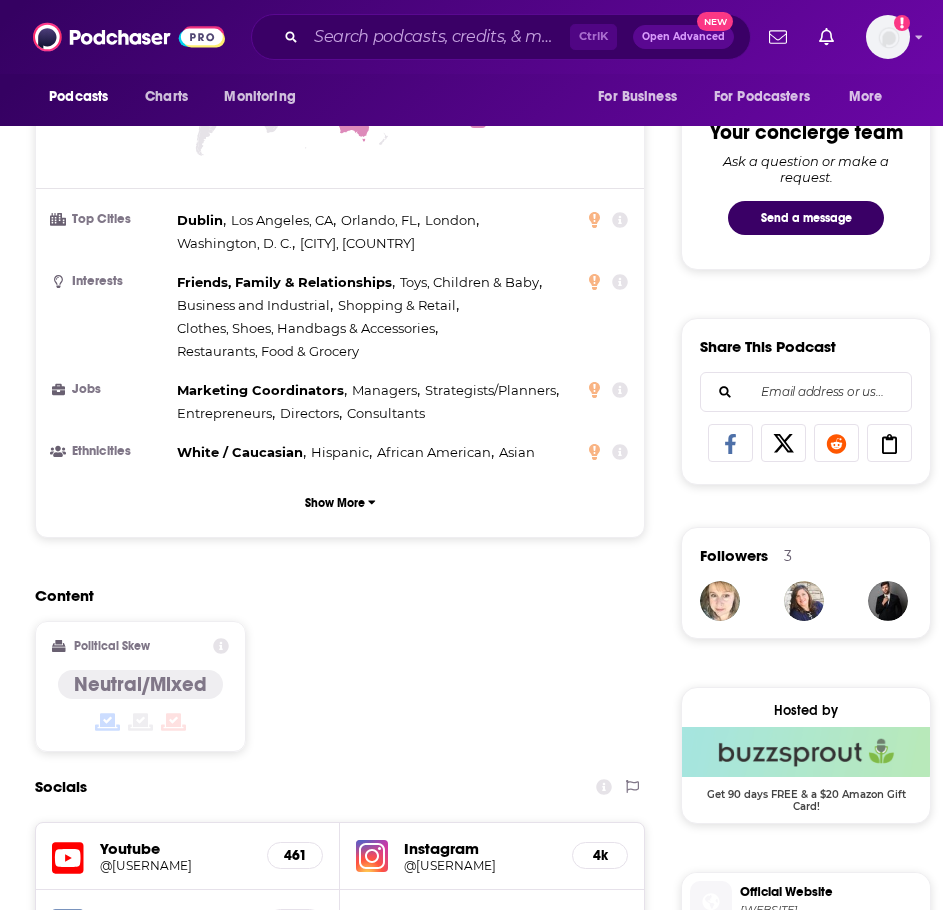 scroll, scrollTop: 1400, scrollLeft: 0, axis: vertical 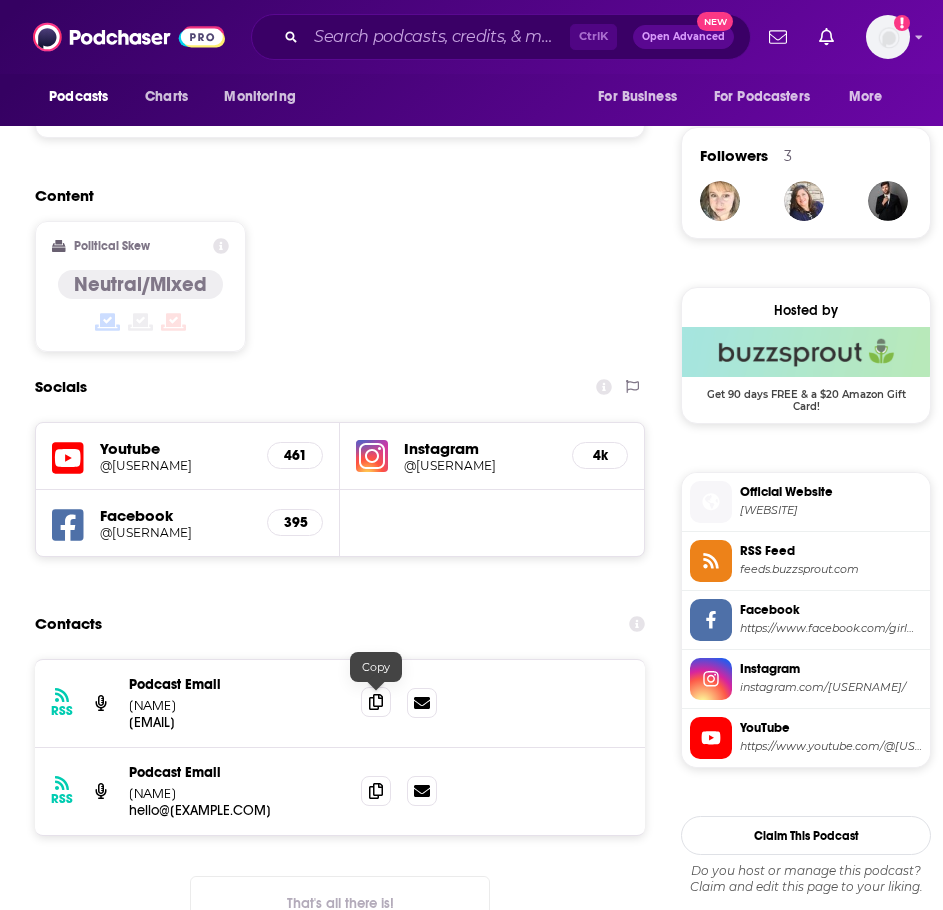 click 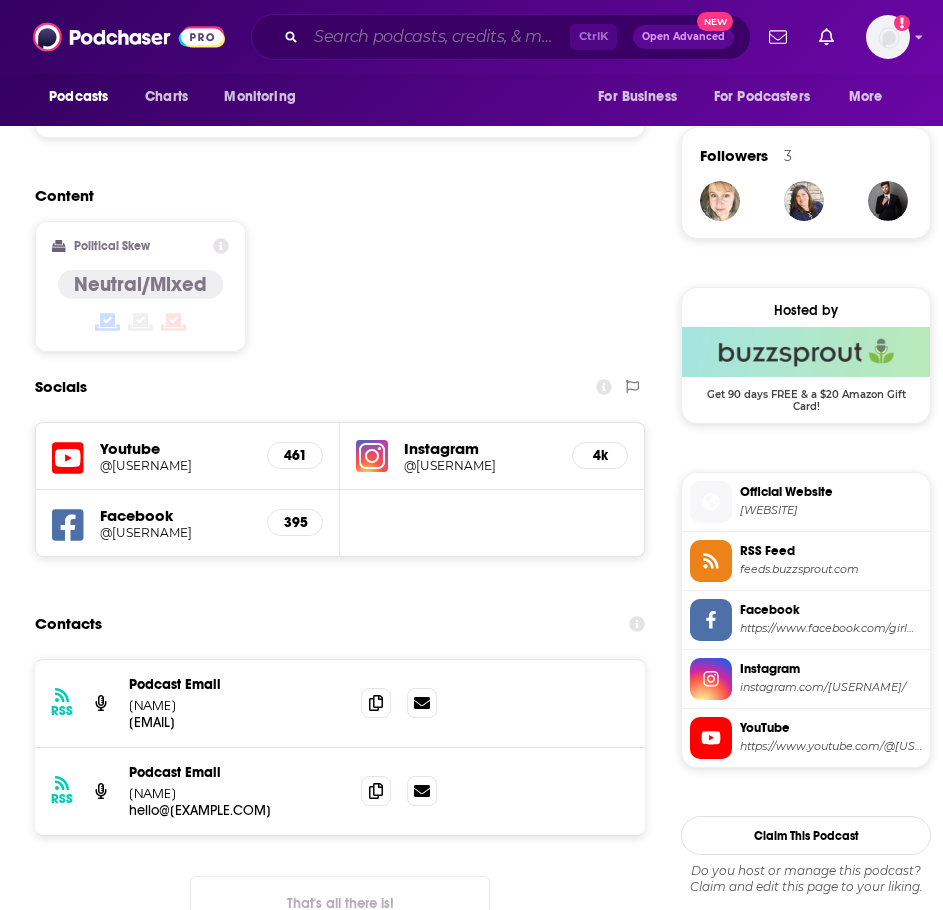 click at bounding box center (438, 37) 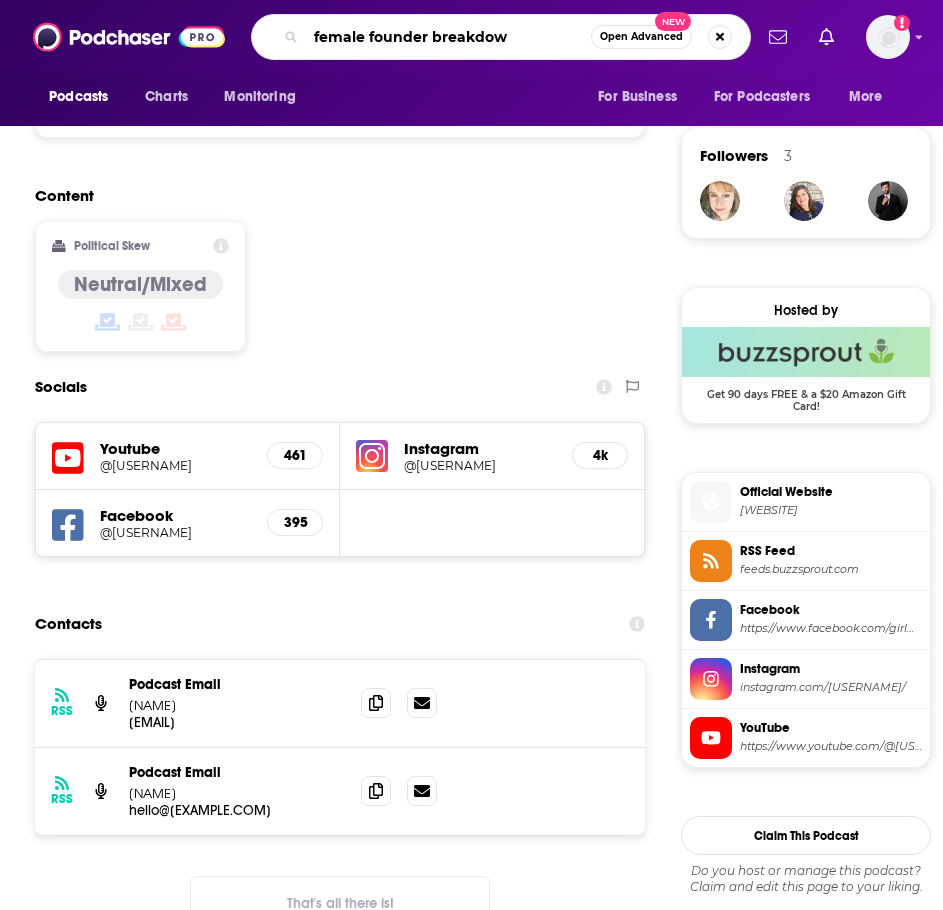 type on "female founder breakdown" 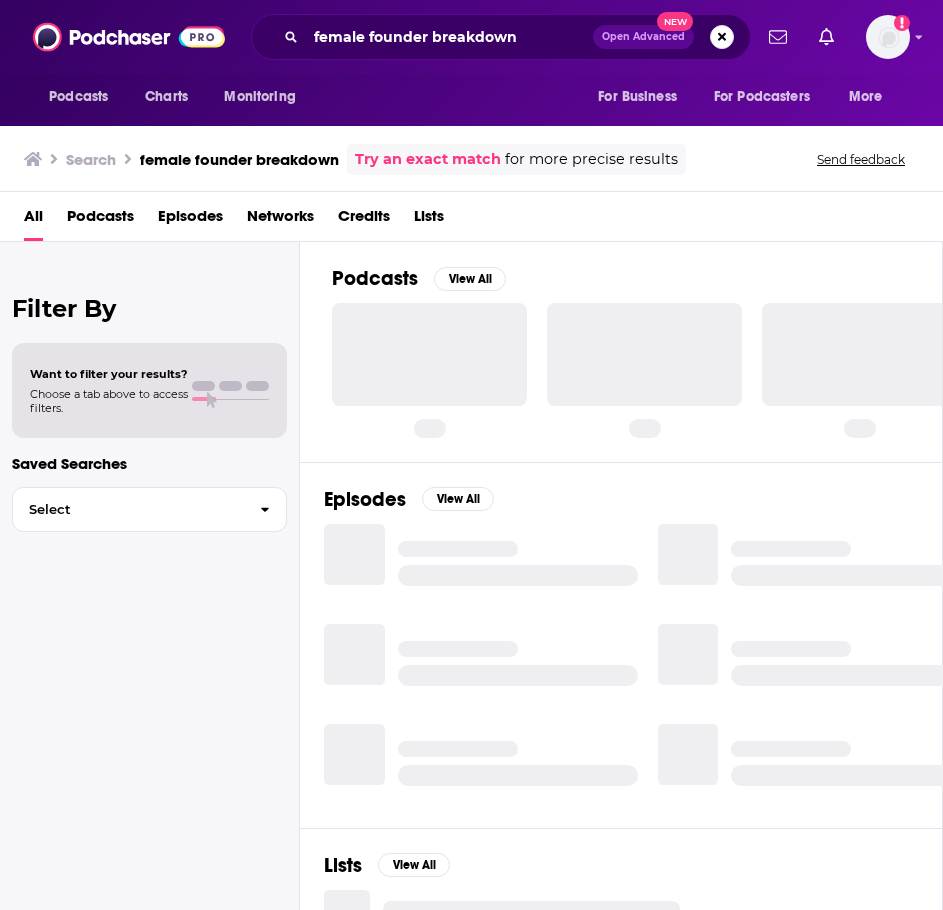 scroll, scrollTop: 0, scrollLeft: 0, axis: both 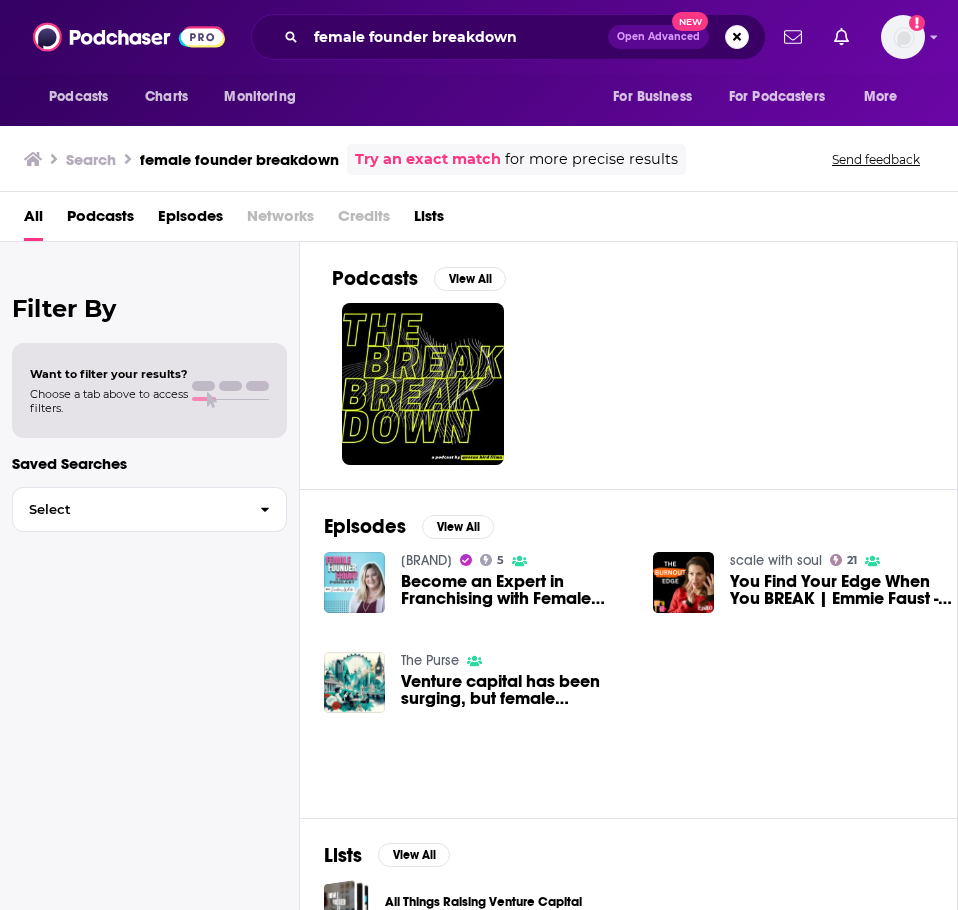 click on "Female Founder Unplugged" at bounding box center (426, 560) 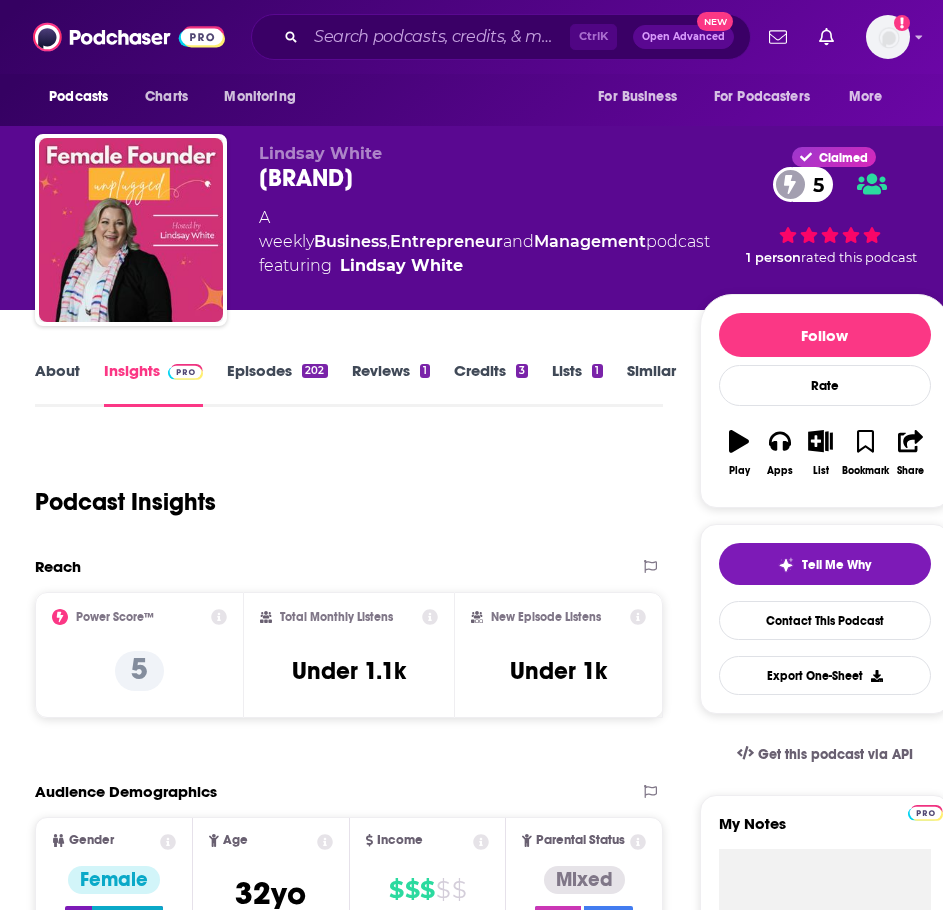 click on "About" at bounding box center (57, 384) 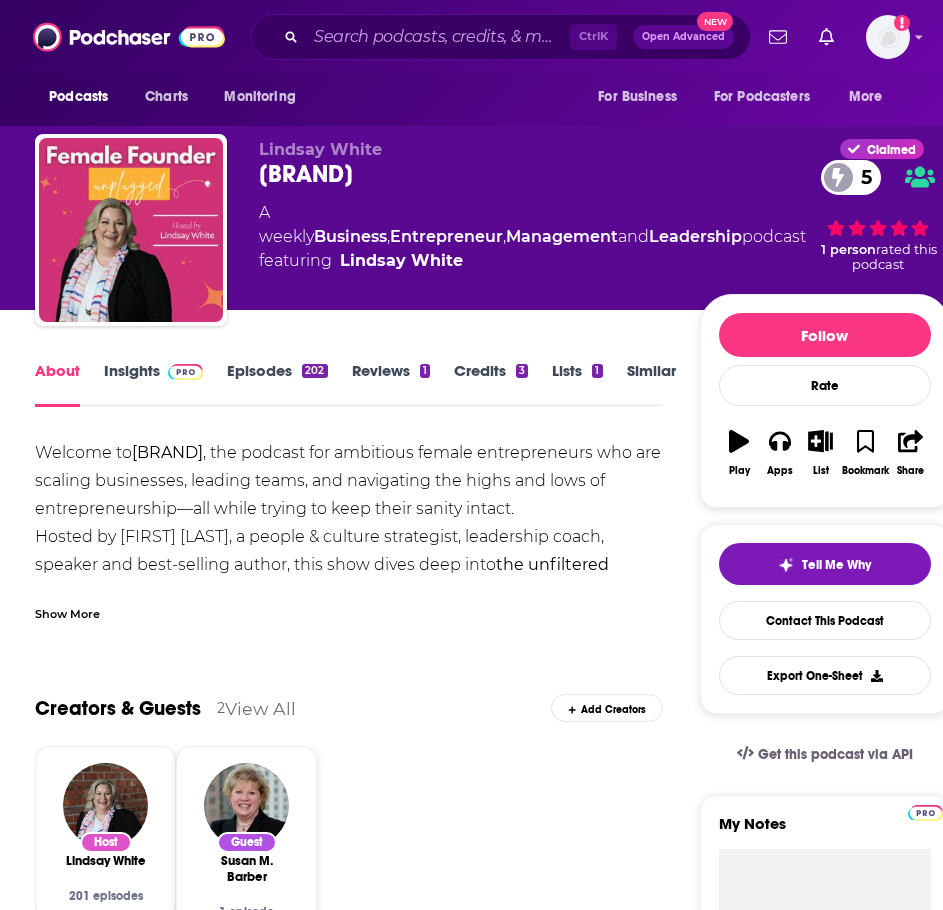 click on "Show More" at bounding box center (349, 606) 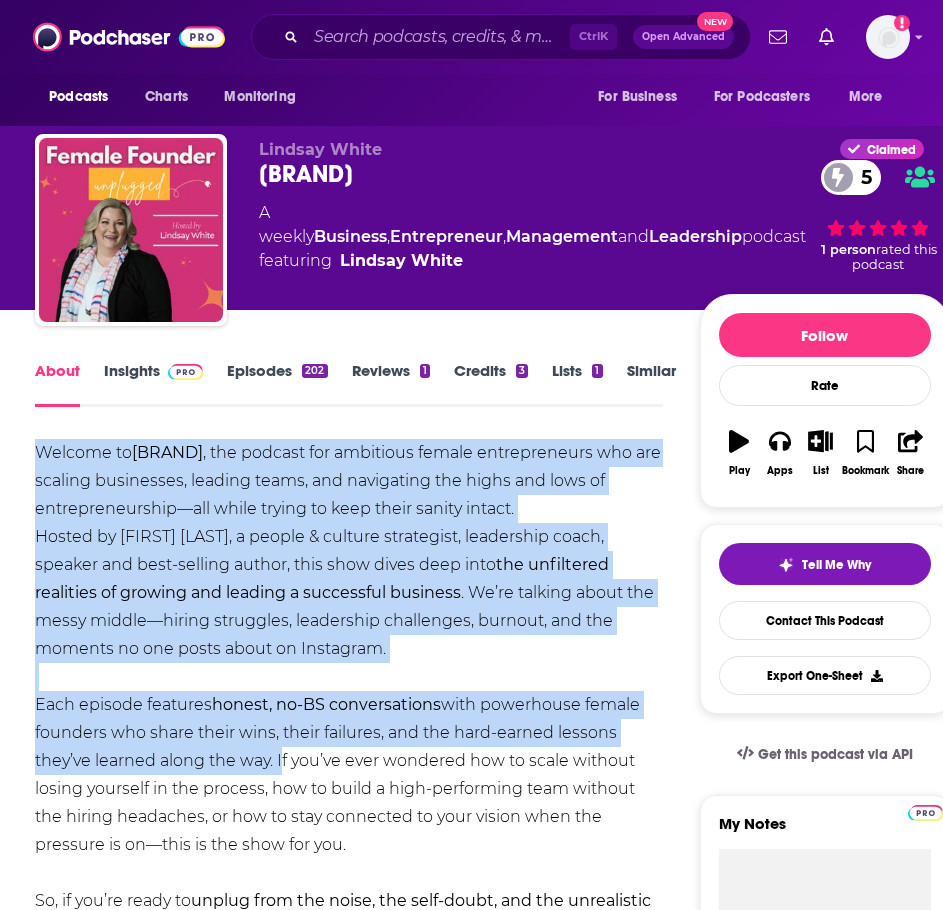 drag, startPoint x: 278, startPoint y: 757, endPoint x: 4, endPoint y: 443, distance: 416.73972 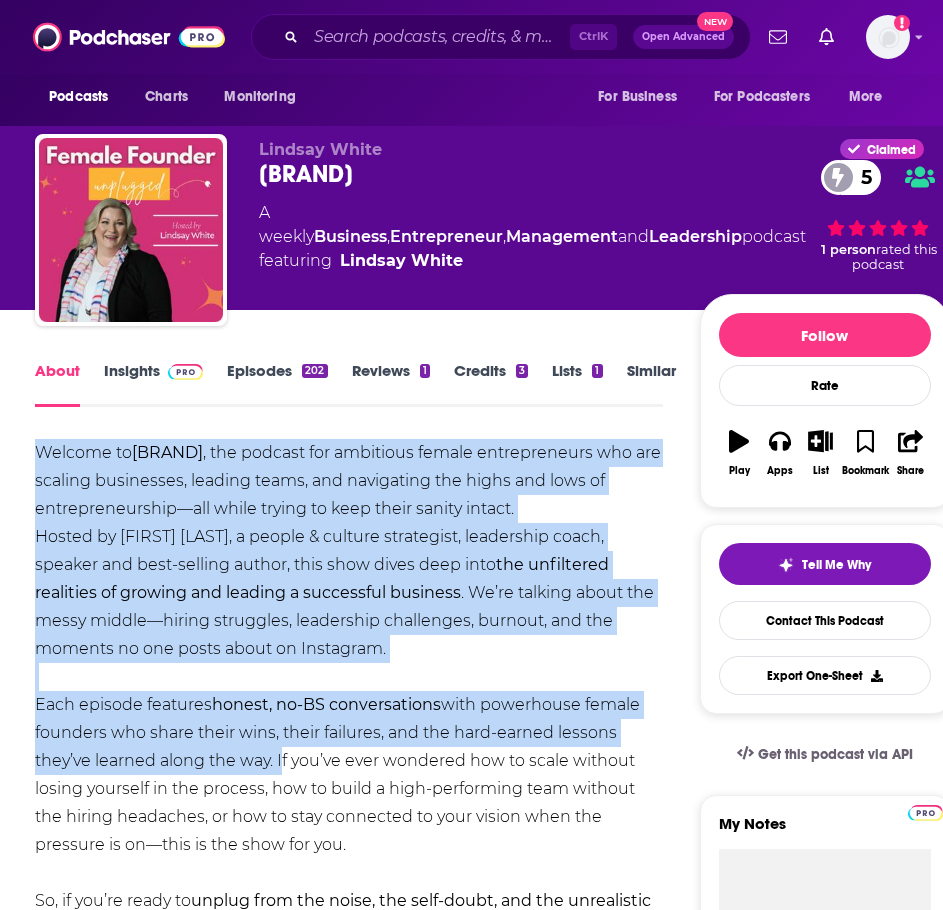 click at bounding box center [185, 372] 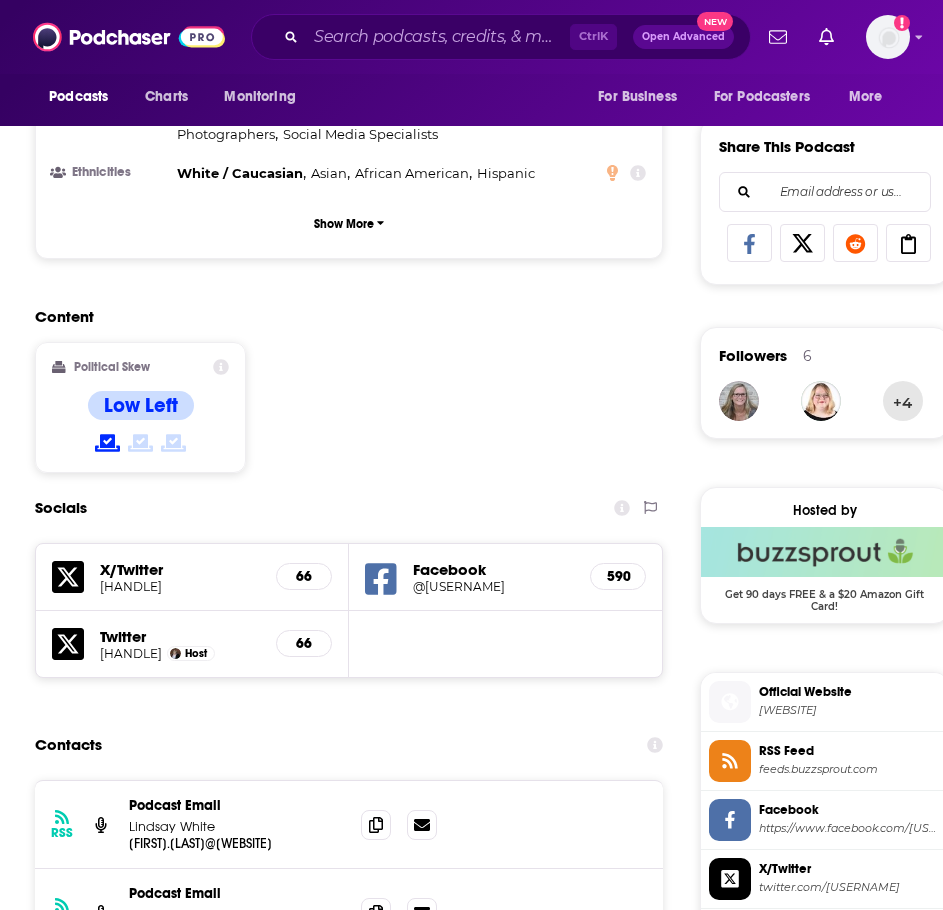 scroll, scrollTop: 1500, scrollLeft: 0, axis: vertical 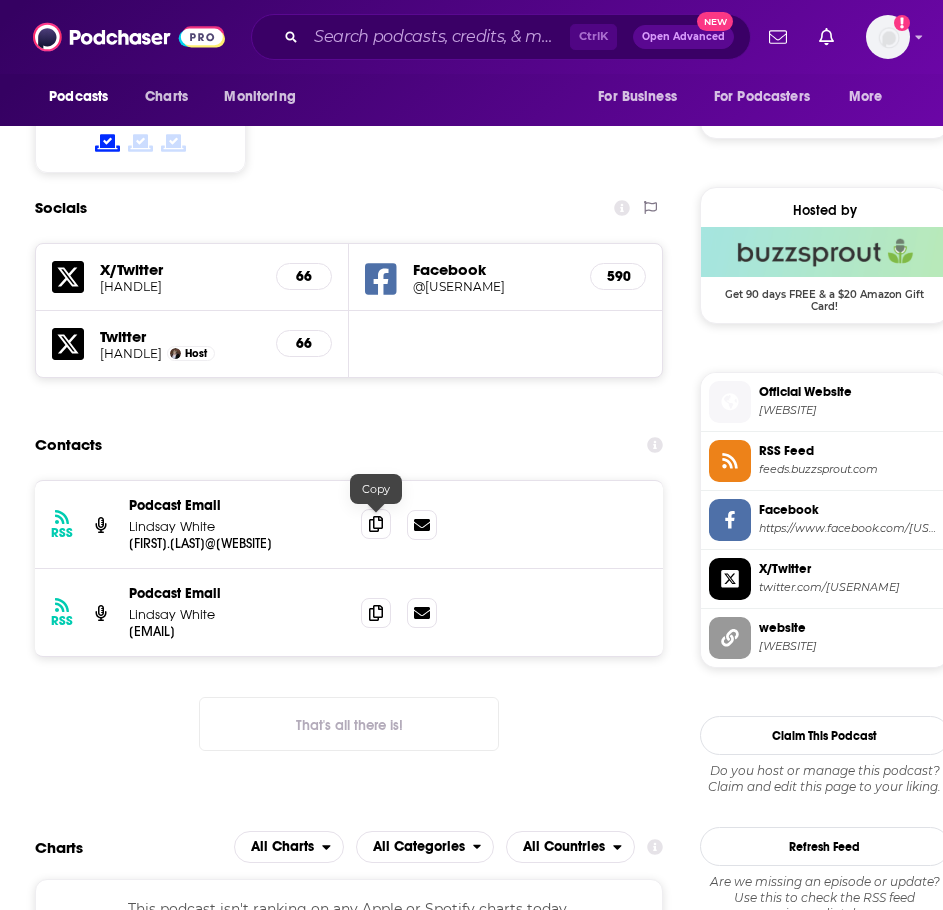click 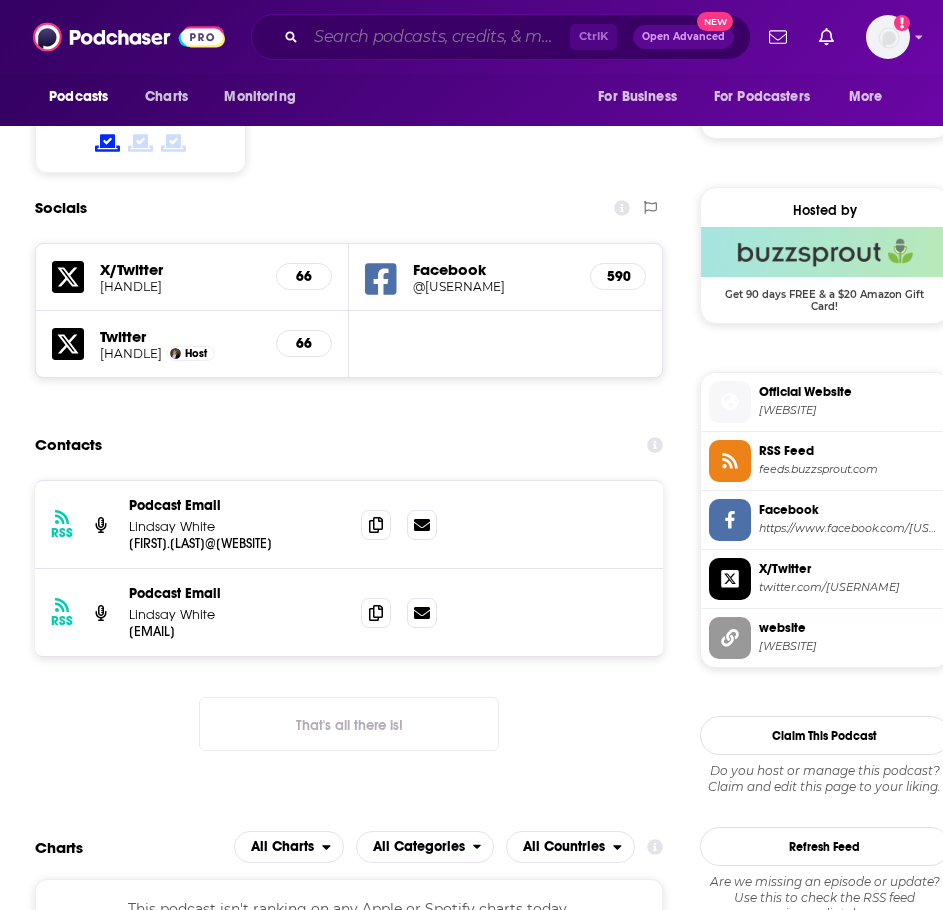 click at bounding box center (438, 37) 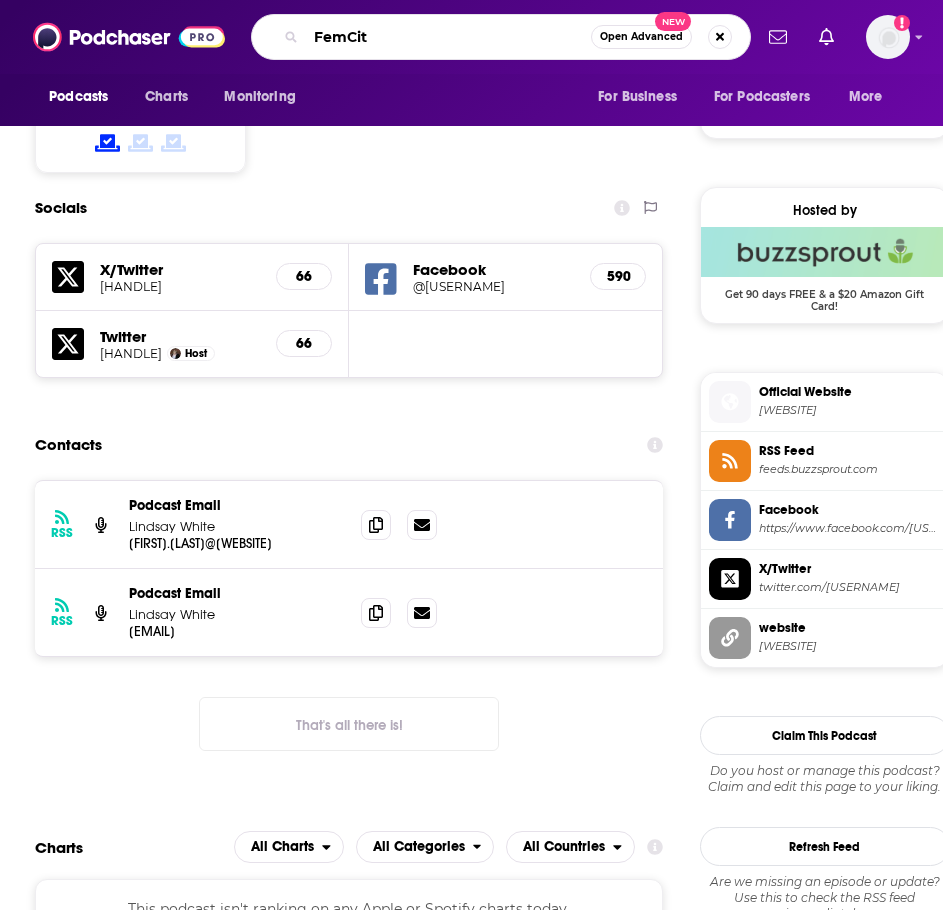 type on "FemCity" 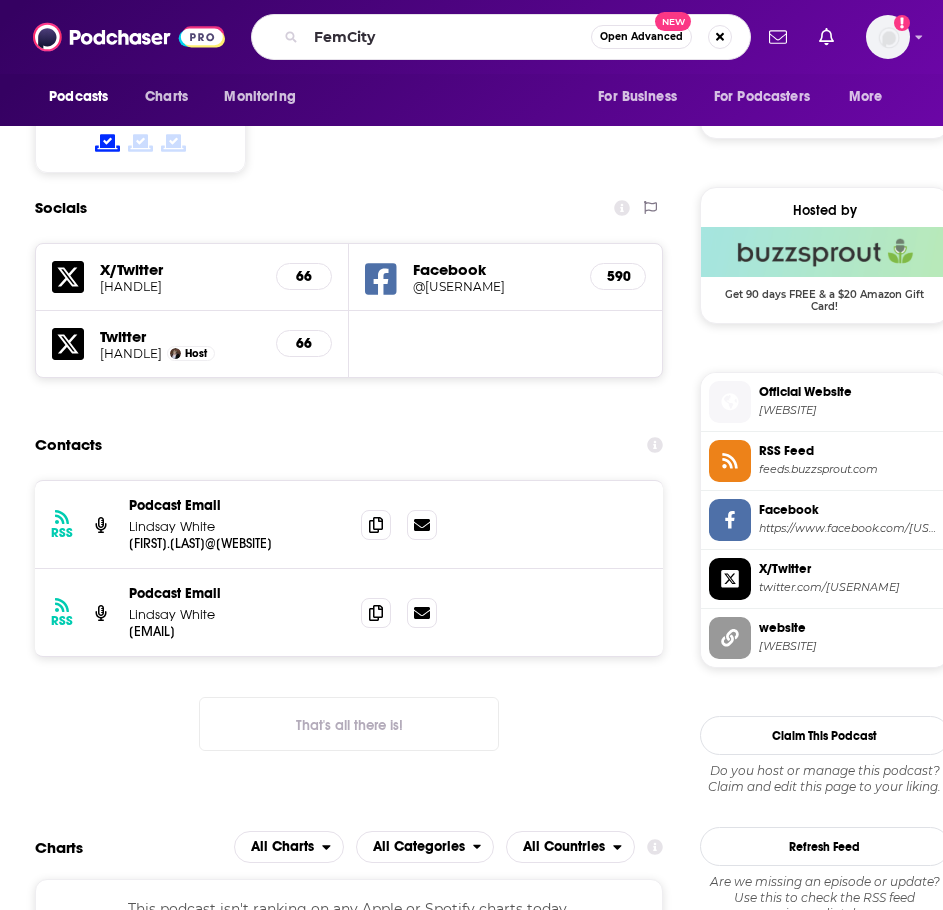 scroll, scrollTop: 0, scrollLeft: 0, axis: both 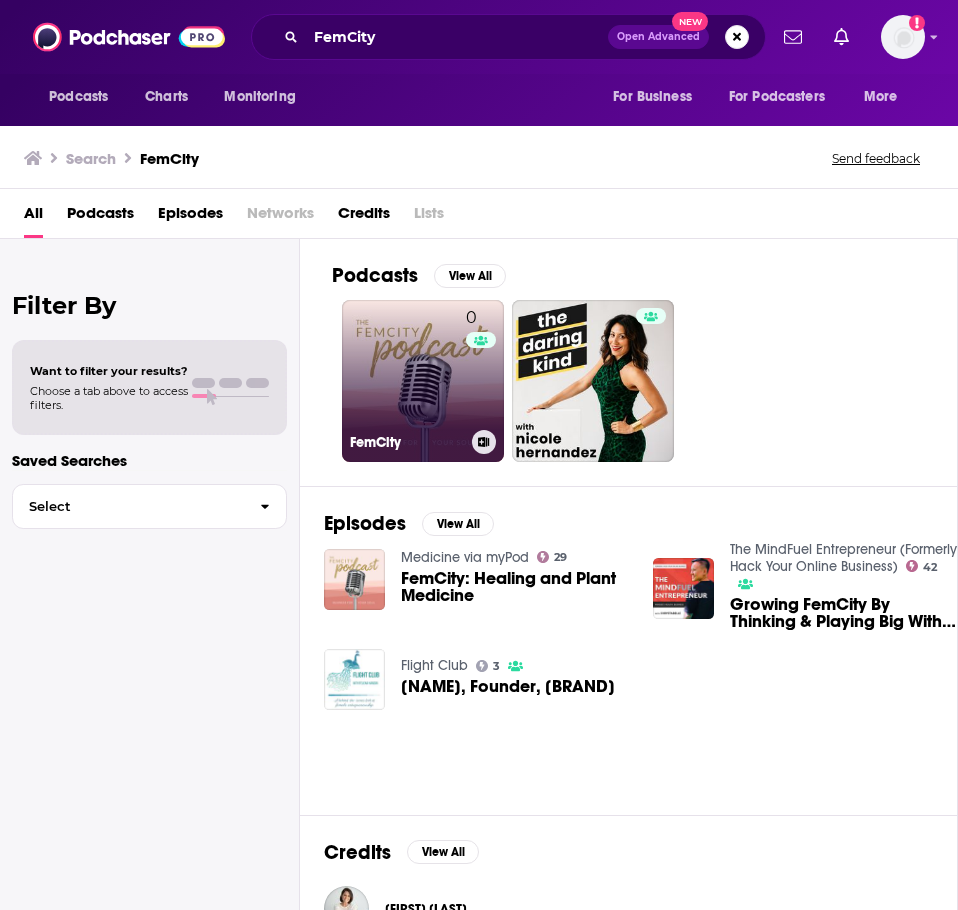 click on "0 FemCity" at bounding box center (423, 381) 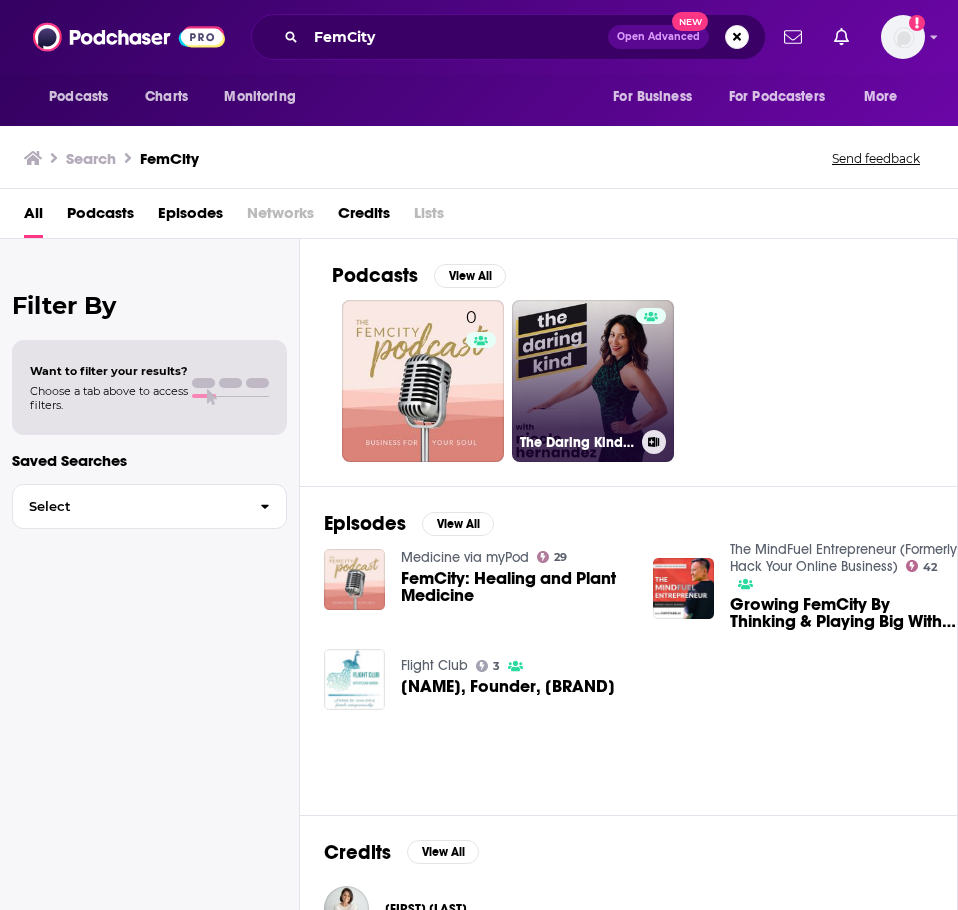 click on "The Daring Kind: Where Ordinary People Dare to Live Extraordinary Lives" at bounding box center (593, 381) 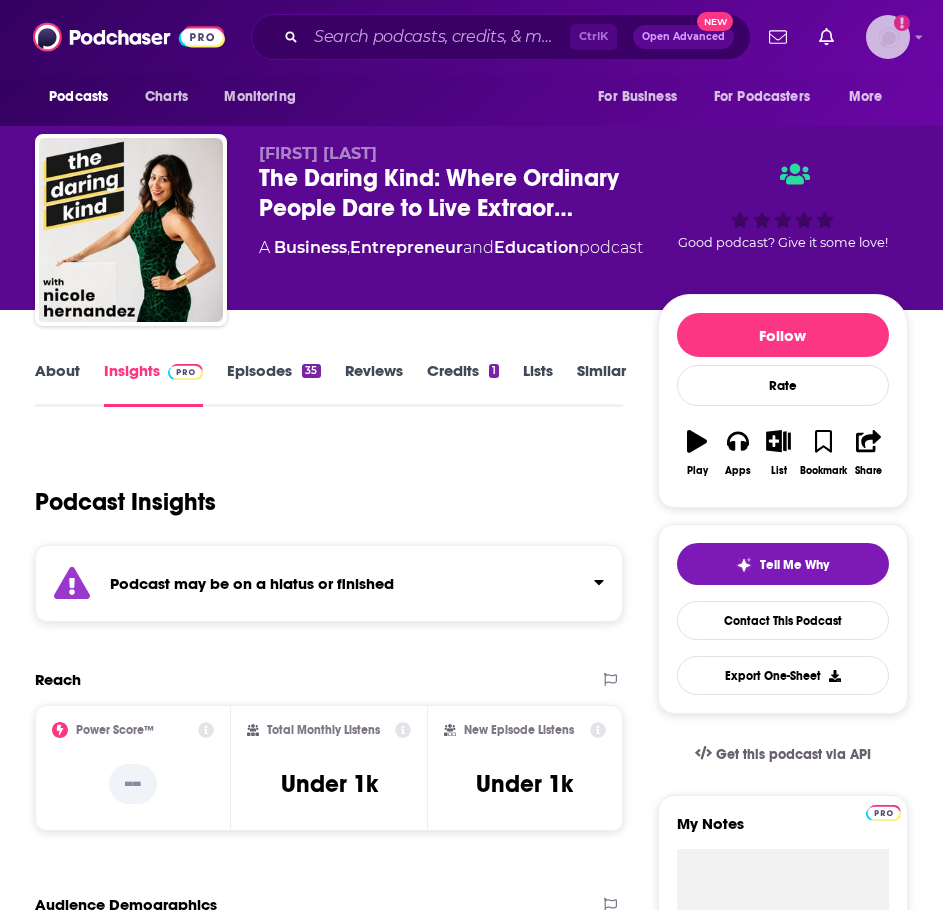 click at bounding box center (888, 37) 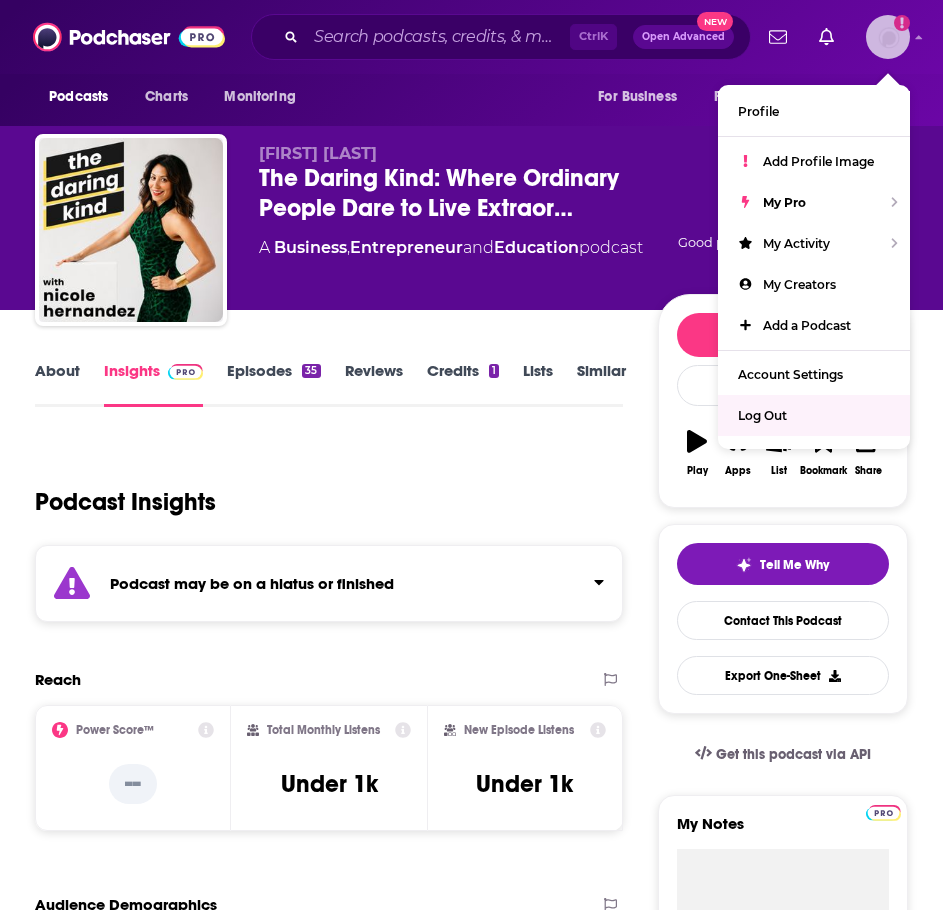 click on "Log Out" at bounding box center (762, 415) 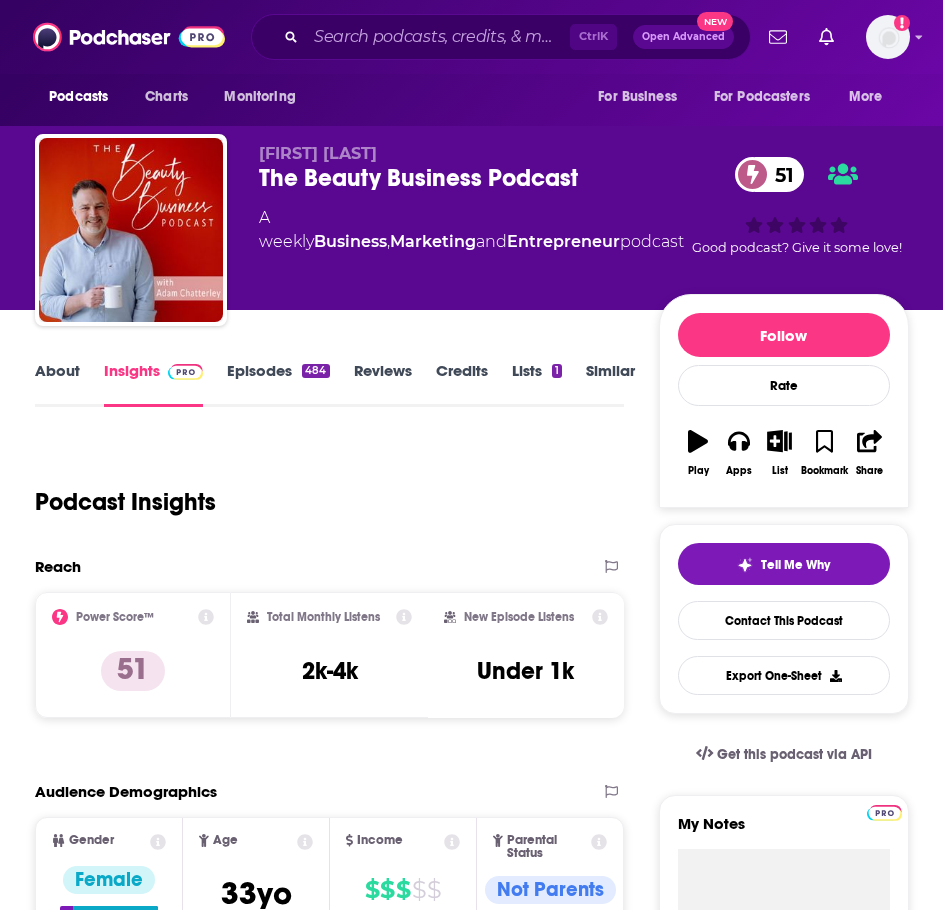 scroll, scrollTop: 0, scrollLeft: 0, axis: both 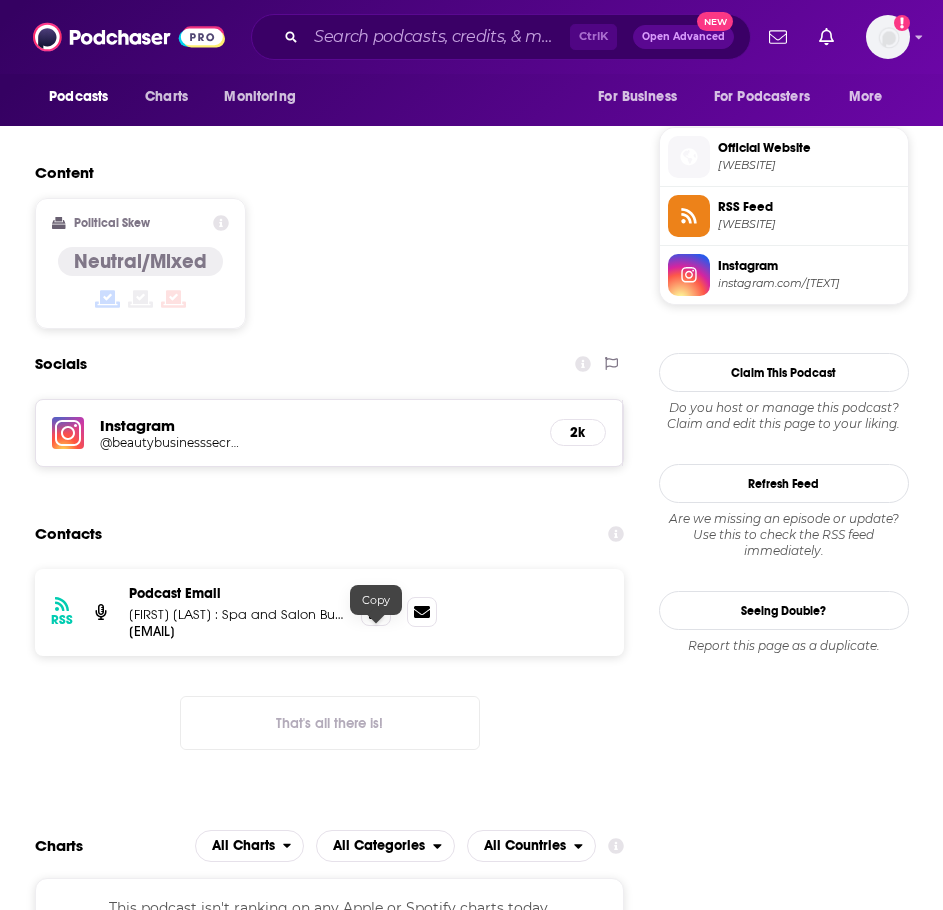 click at bounding box center (376, 611) 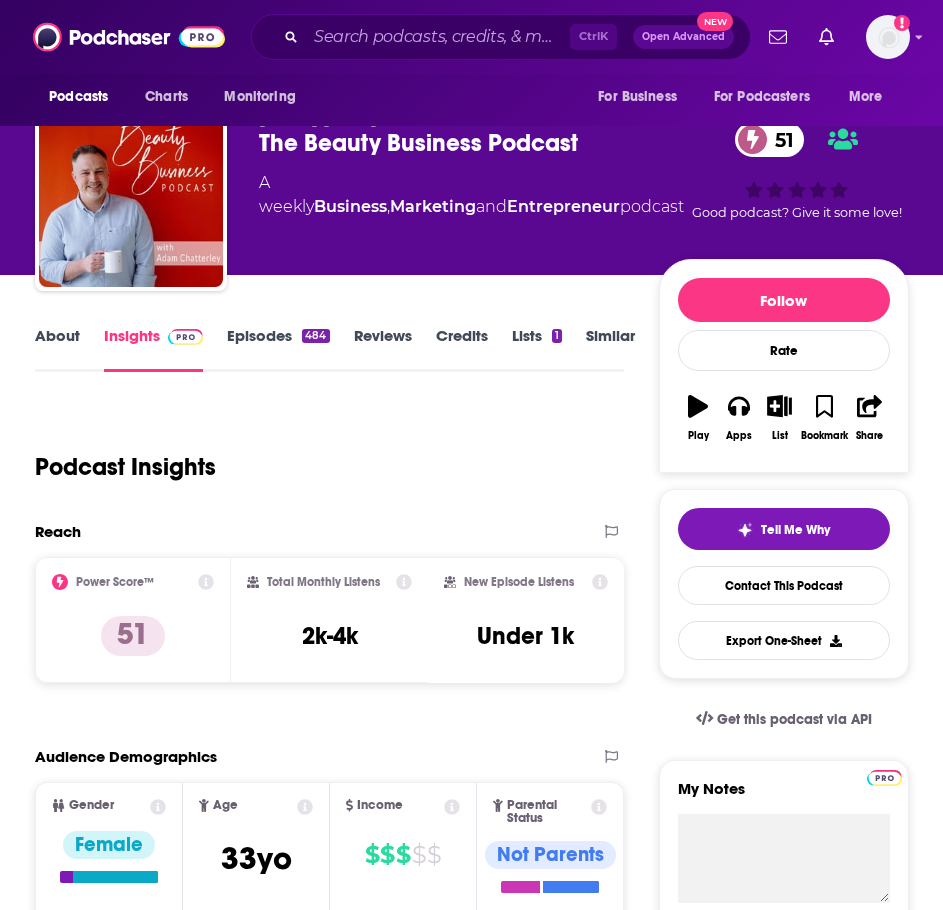scroll, scrollTop: 0, scrollLeft: 0, axis: both 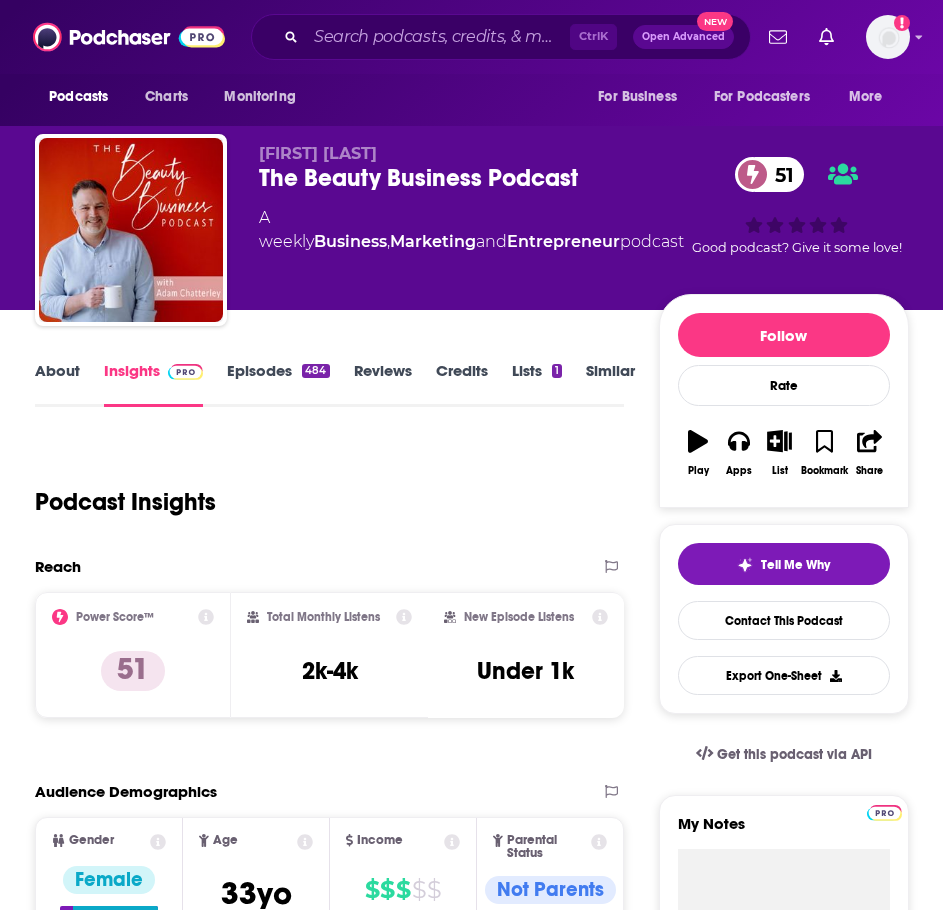 click on "About" at bounding box center [57, 384] 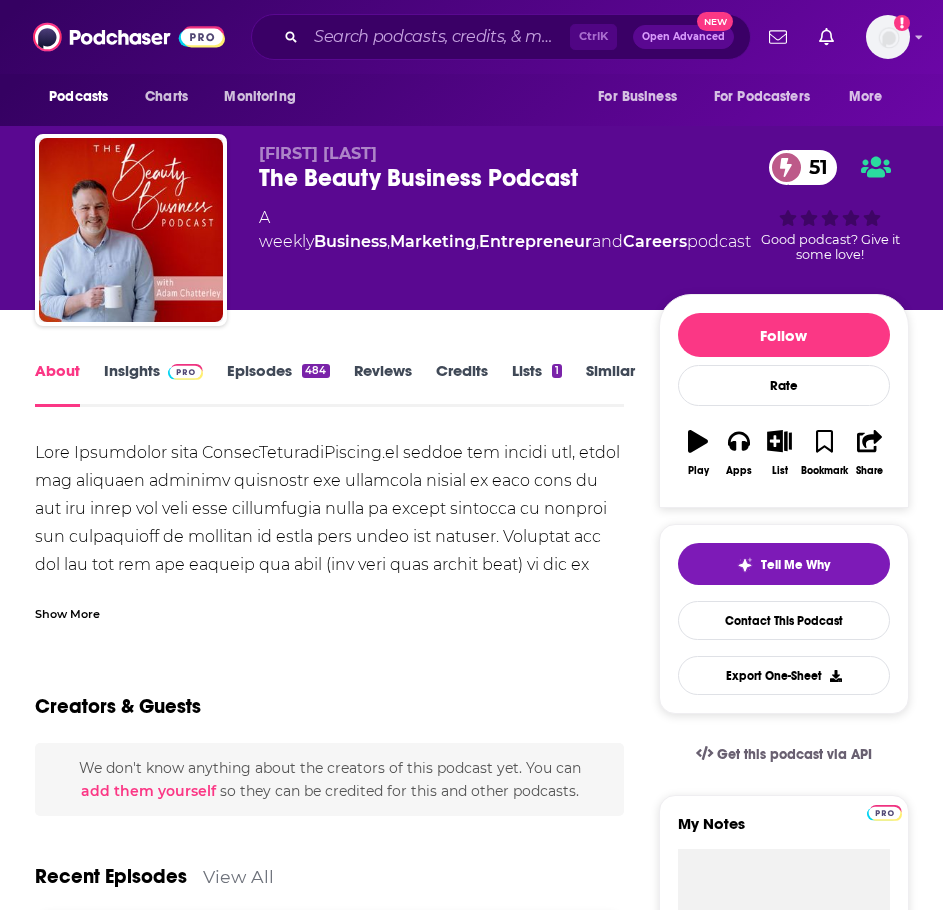 click on "Show More" at bounding box center (67, 612) 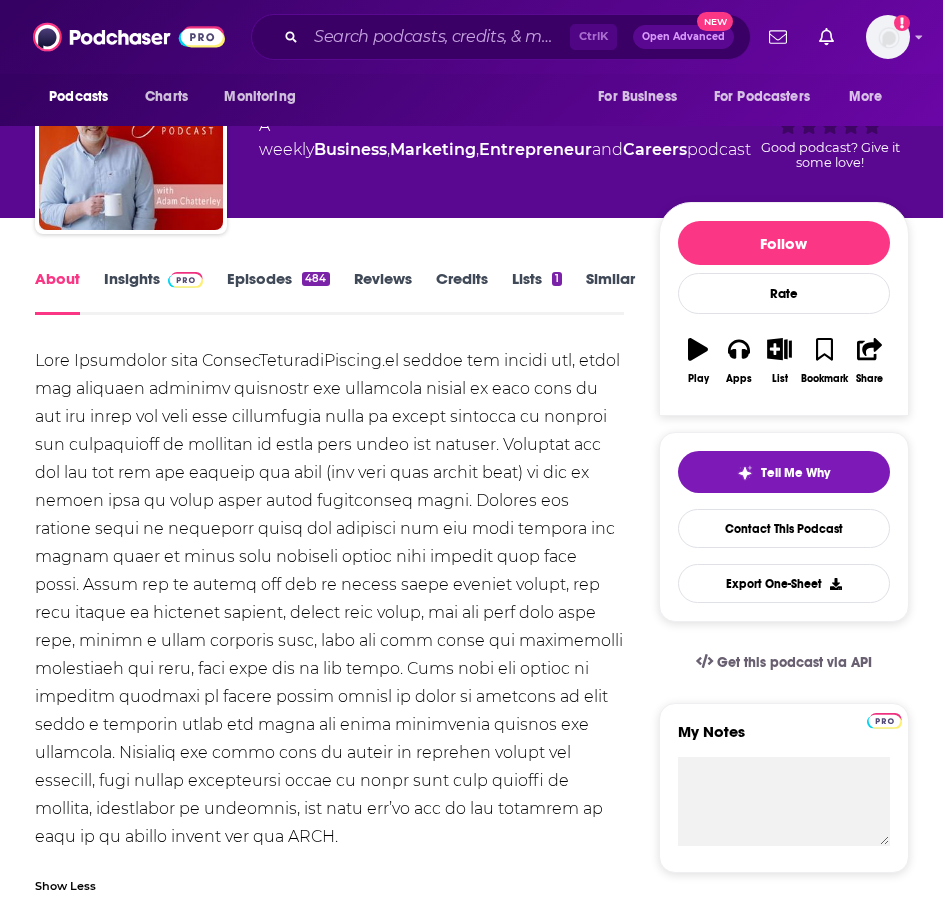 scroll, scrollTop: 200, scrollLeft: 0, axis: vertical 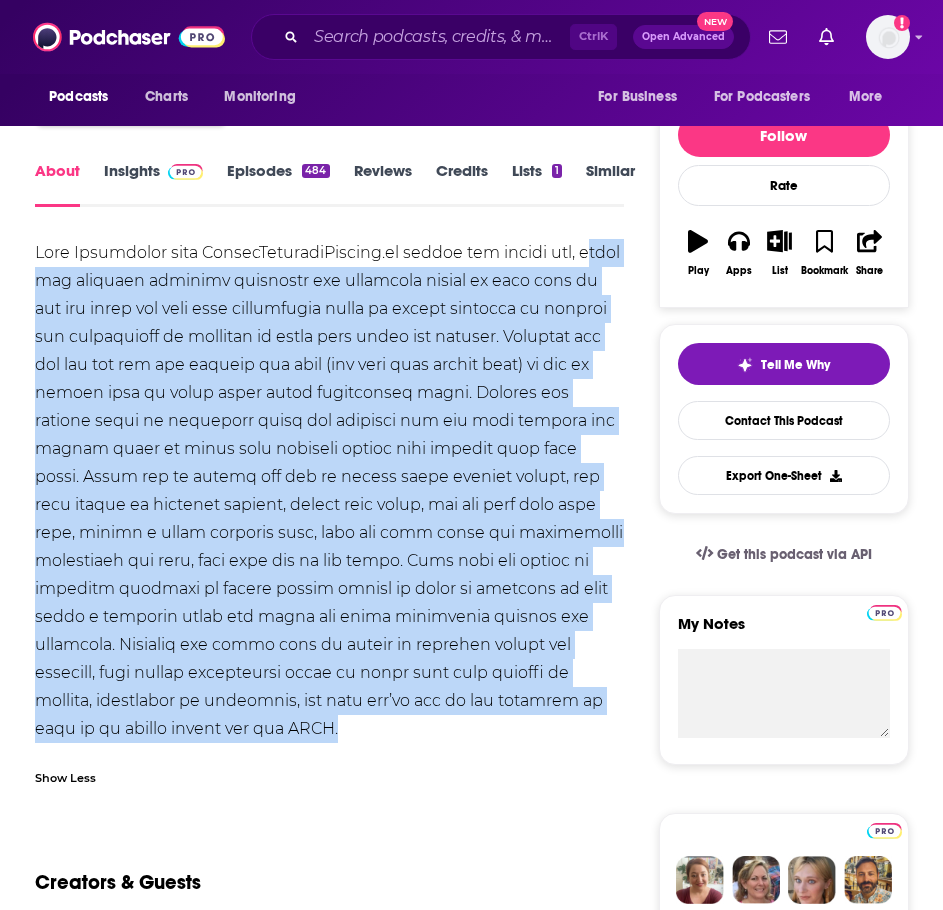 drag, startPoint x: 324, startPoint y: 686, endPoint x: 44, endPoint y: 283, distance: 490.72293 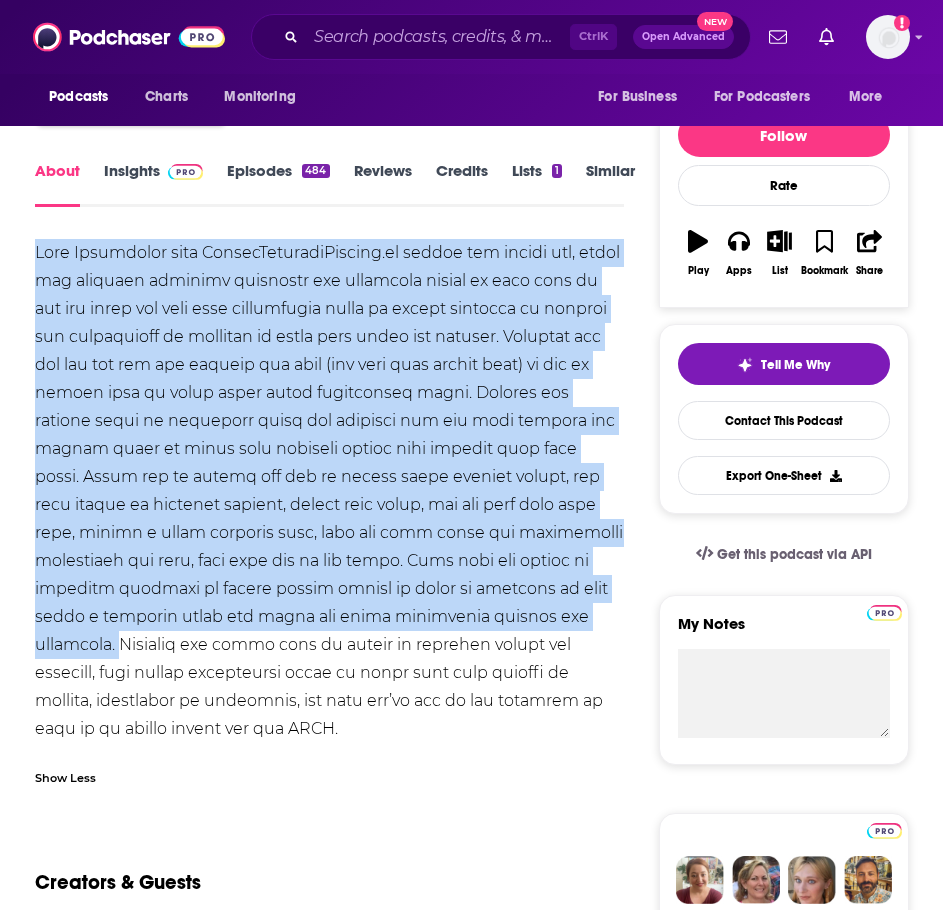 drag, startPoint x: 226, startPoint y: 648, endPoint x: 79, endPoint y: 292, distance: 385.15582 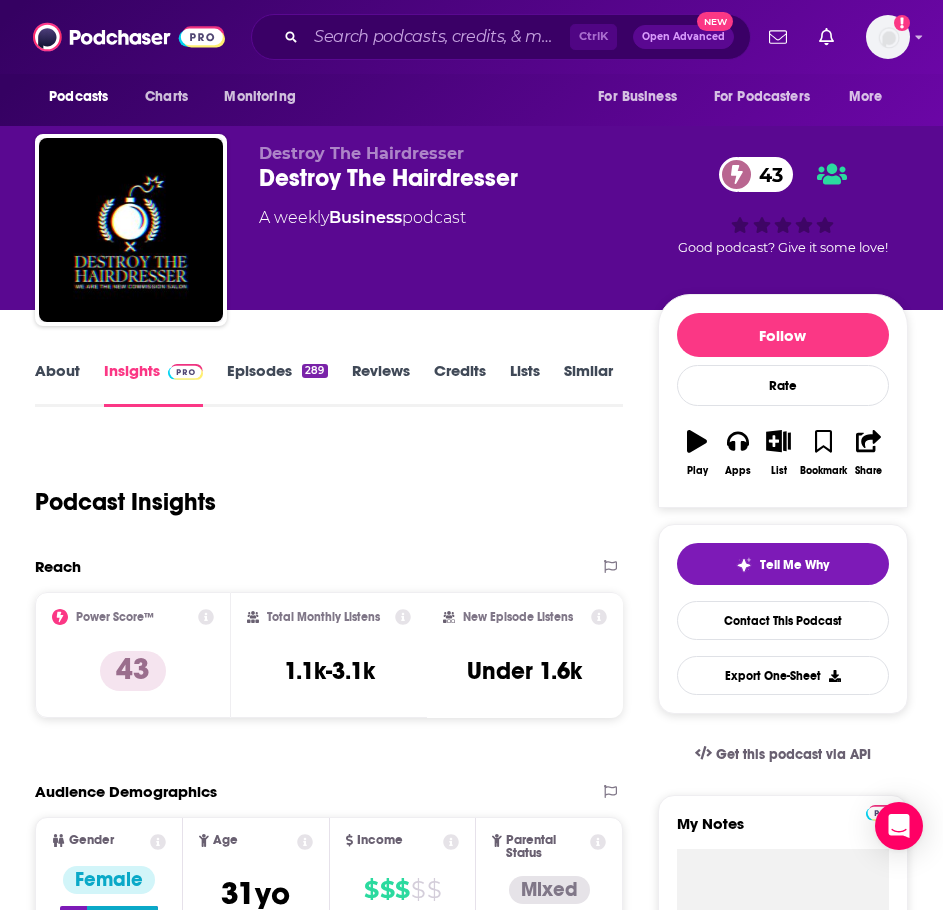 scroll, scrollTop: 0, scrollLeft: 0, axis: both 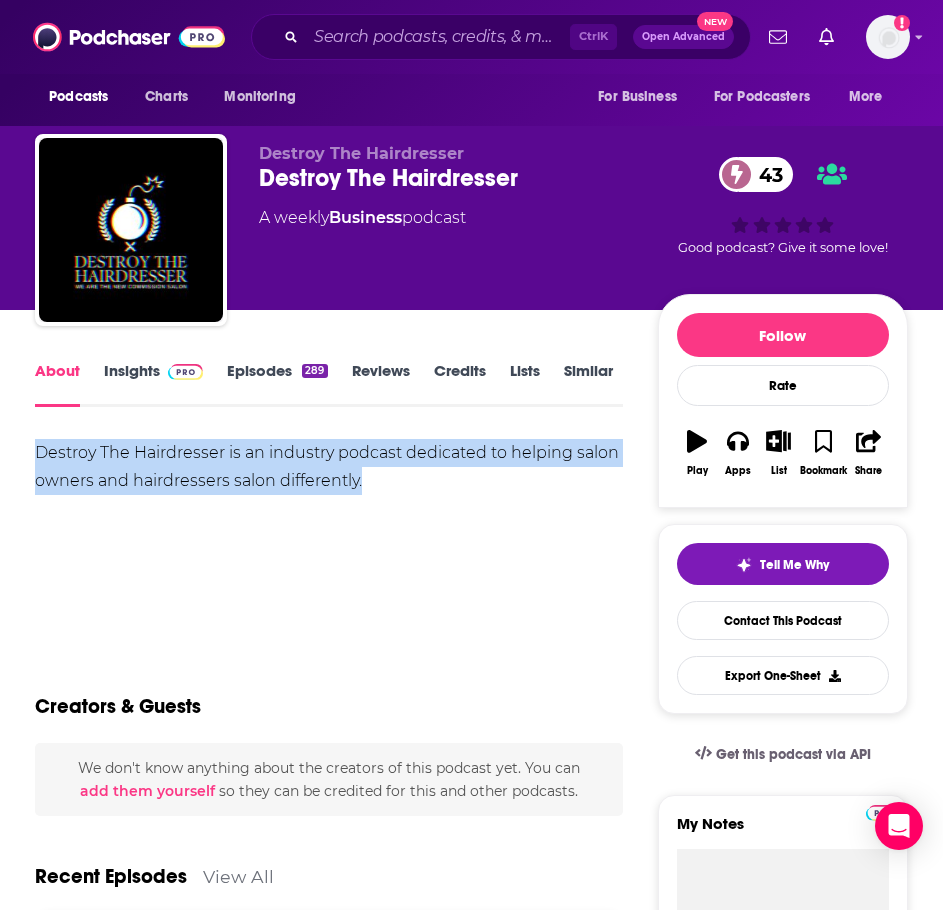 drag, startPoint x: 392, startPoint y: 479, endPoint x: 41, endPoint y: 447, distance: 352.45566 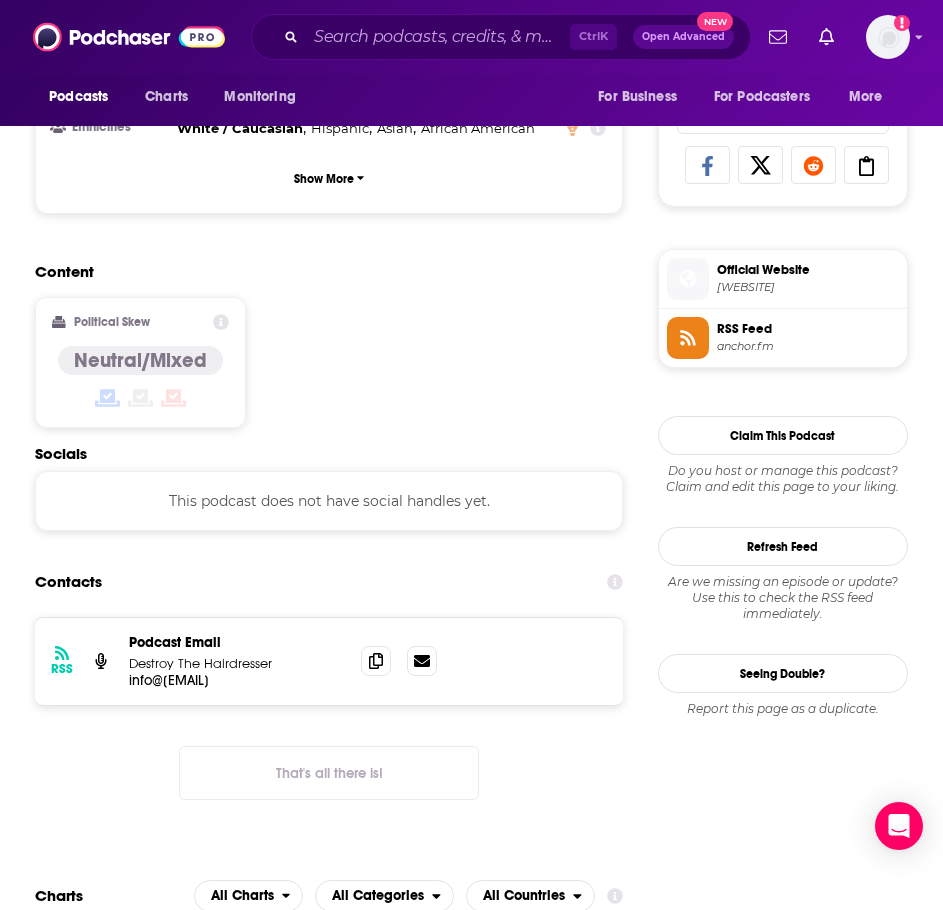 scroll, scrollTop: 1300, scrollLeft: 0, axis: vertical 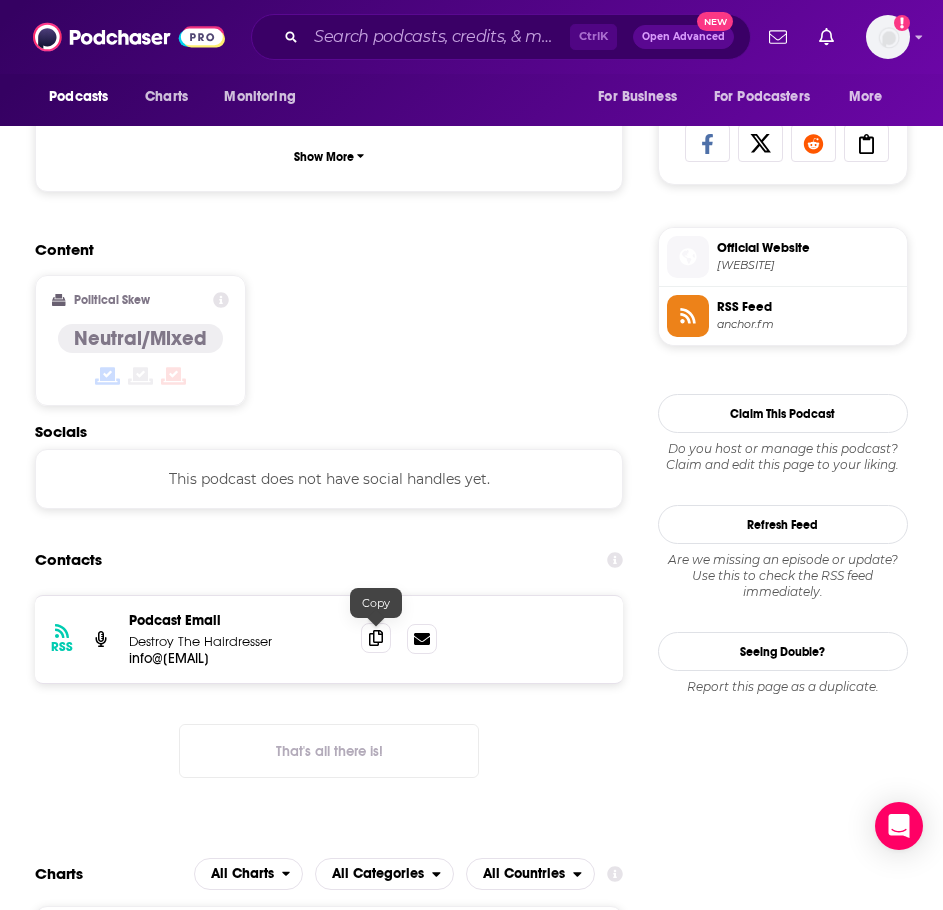 click 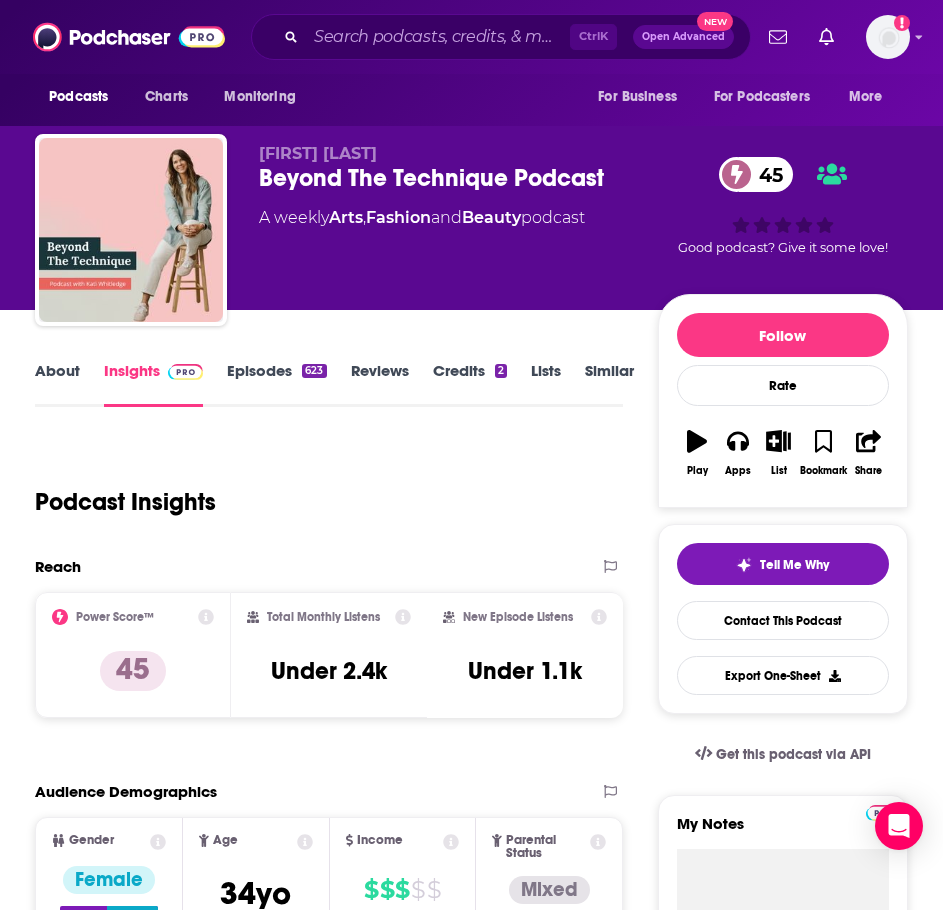 scroll, scrollTop: 0, scrollLeft: 0, axis: both 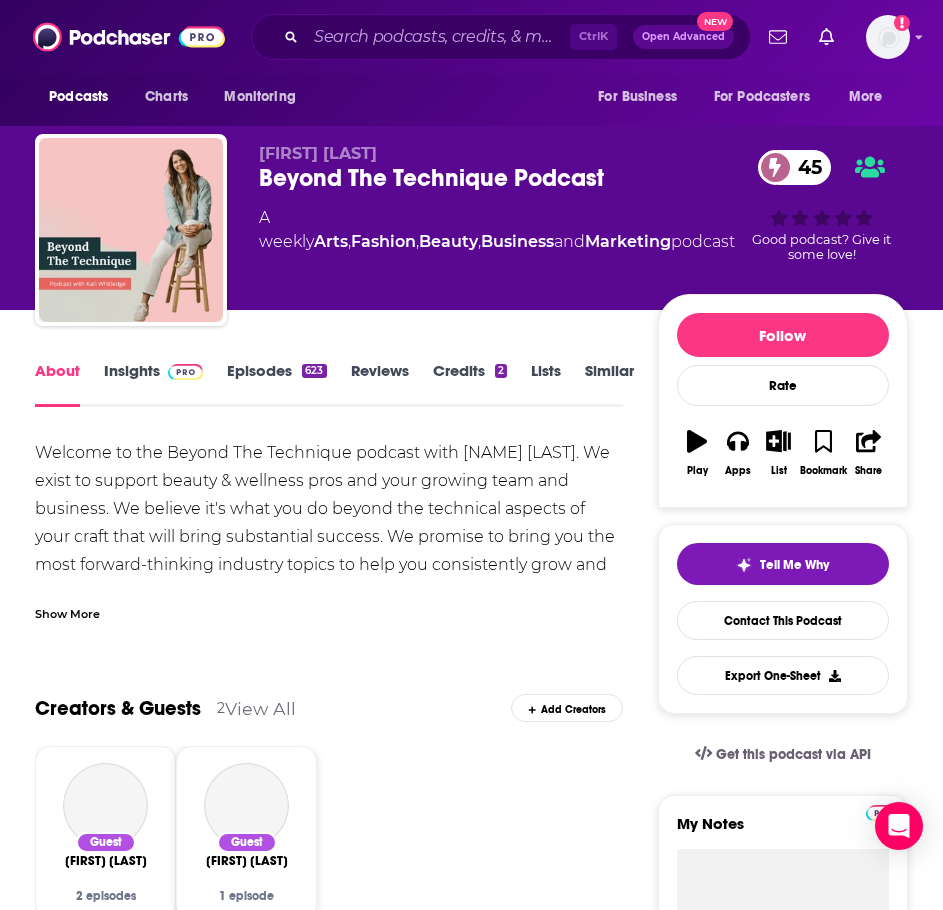 click on "Show More" at bounding box center (329, 606) 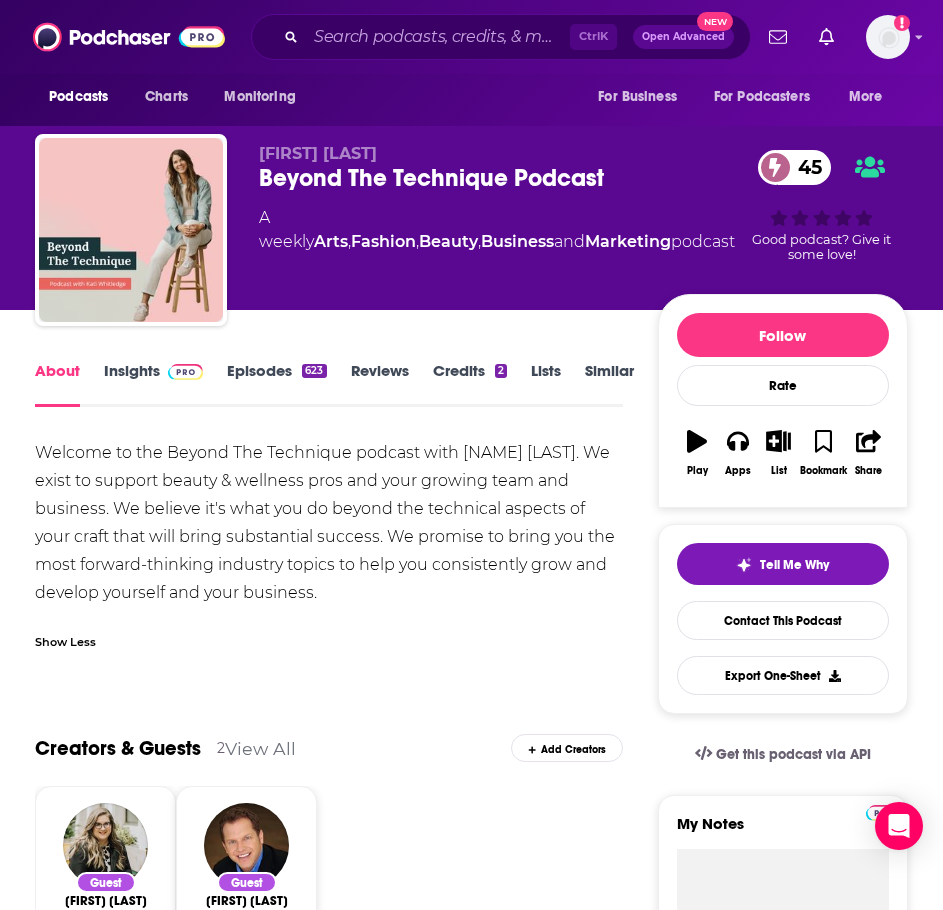 drag, startPoint x: 390, startPoint y: 597, endPoint x: 31, endPoint y: 444, distance: 390.2435 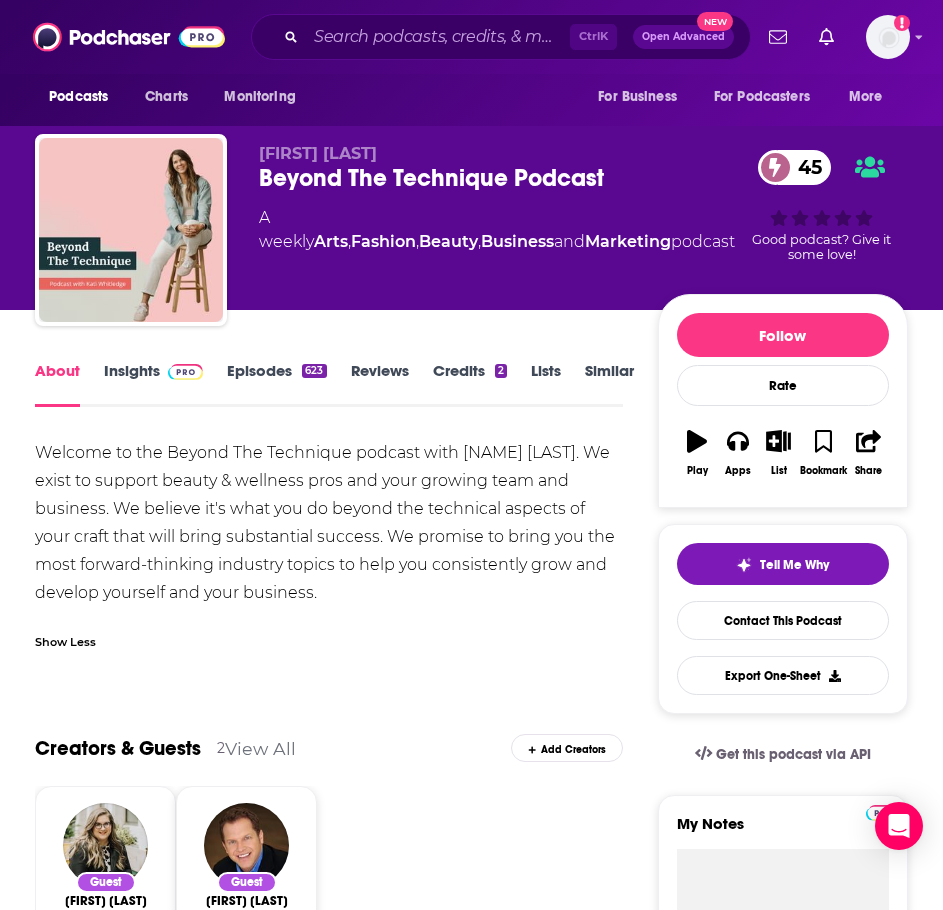 click on "Insights" at bounding box center [153, 384] 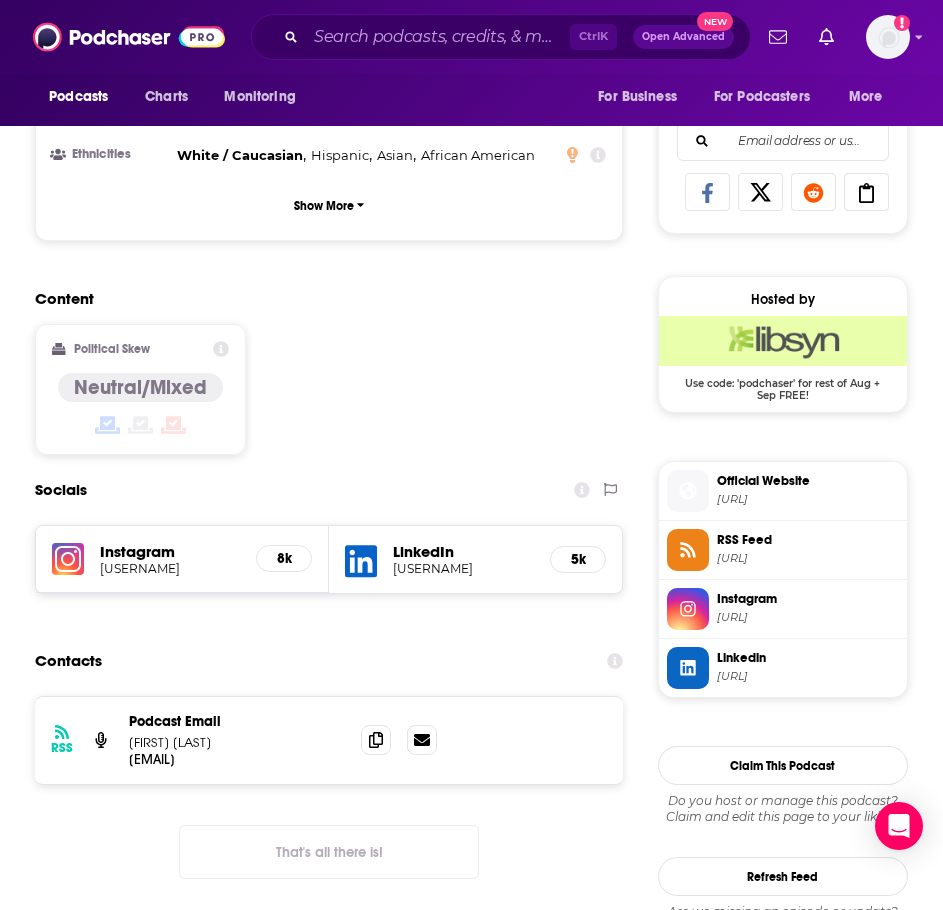 scroll, scrollTop: 1300, scrollLeft: 0, axis: vertical 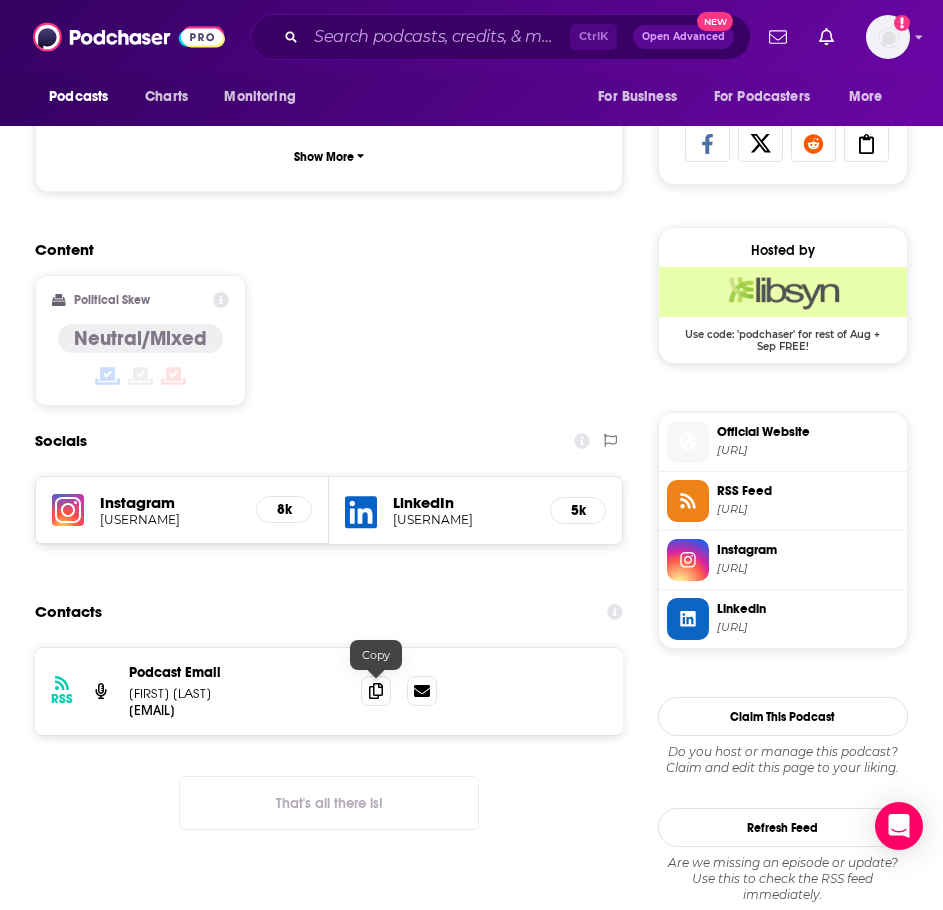 drag, startPoint x: 365, startPoint y: 687, endPoint x: 350, endPoint y: 691, distance: 15.524175 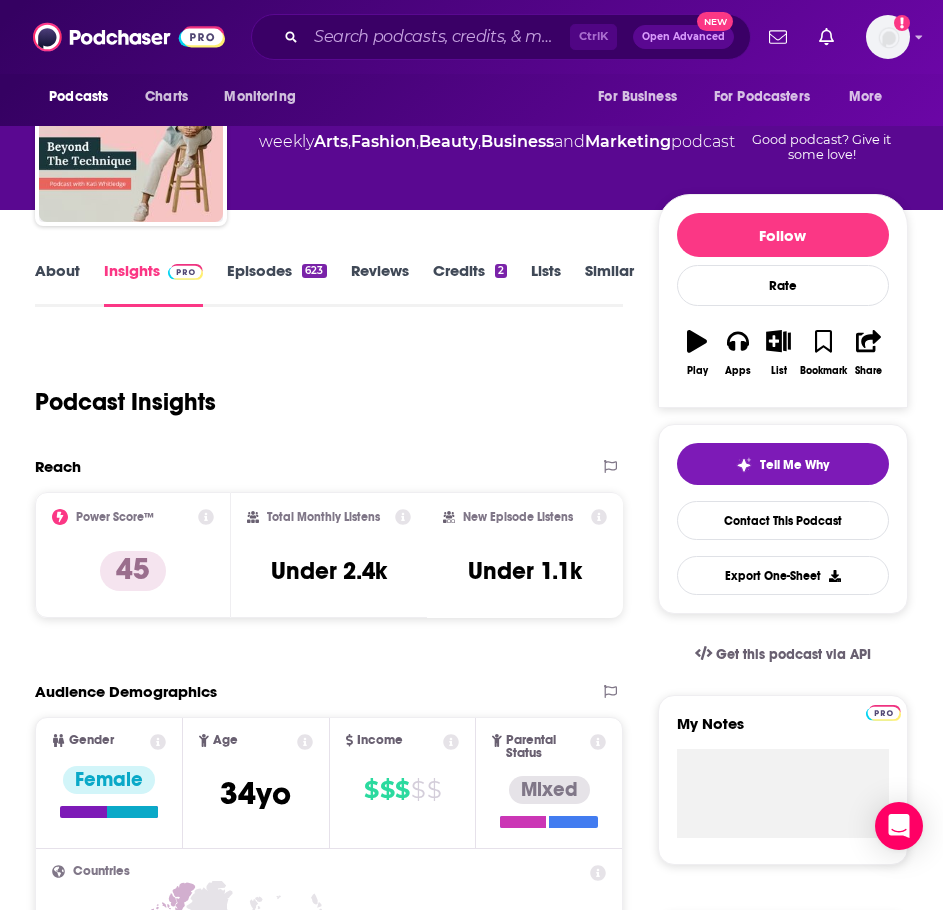 scroll, scrollTop: 0, scrollLeft: 0, axis: both 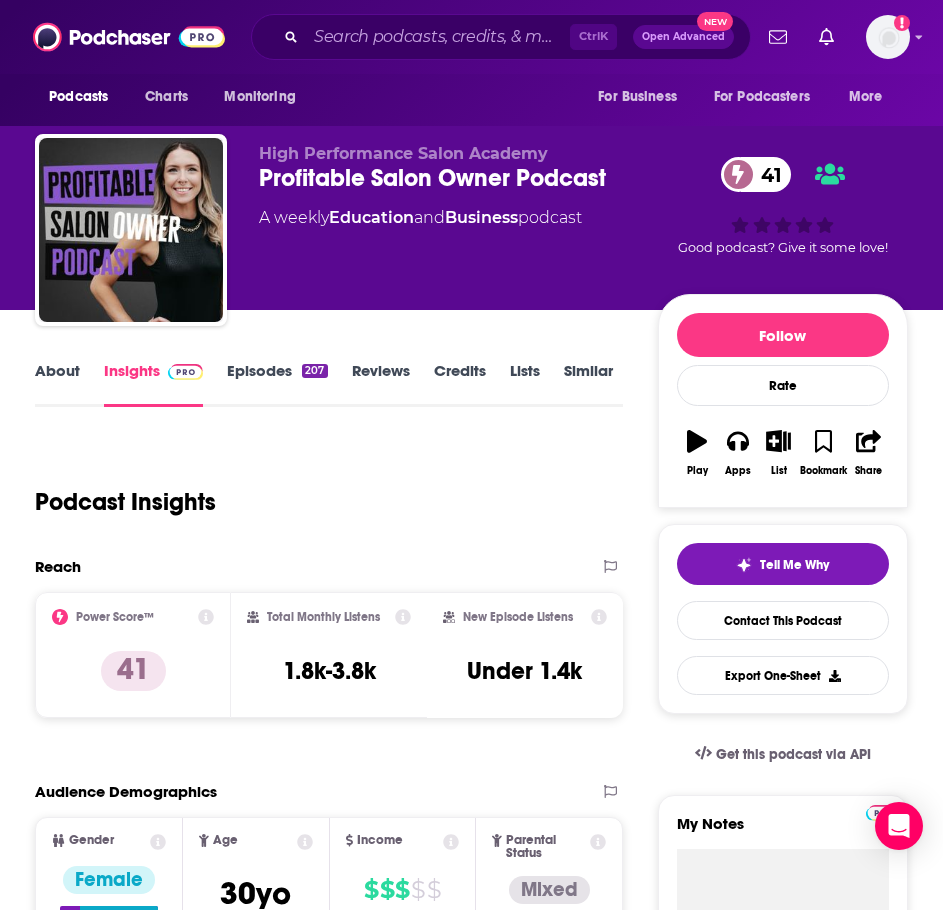 click on "About" at bounding box center (57, 384) 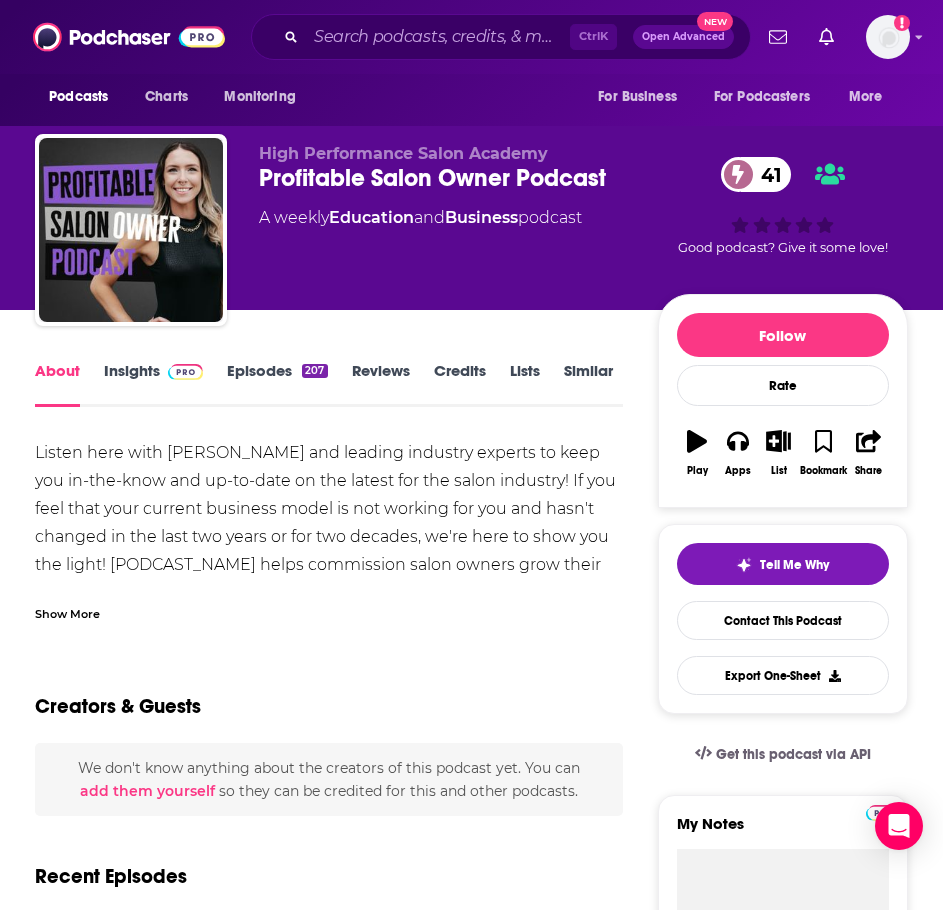 click on "Listen here with Kayla Swanson and leading industry experts to keep you in-the-know and up-to-date on the latest for the salon industry! If you feel that your current business model is not working for you and hasn't changed in the last two years or for two decades, we're here to show you the light! Profitable Salon Owner Podcast helps commission salon owners grow their business, profits and an amazing team! High Performance Salon Academy has helped hundreds of salons and thousands of stylists grow their personal income and find their passion for the industry once again. Their infectious high energy makes every event they run not only educational, but extremely engaging. Show More Creators & Guests We don't know anything about the creators of this podcast yet . You can   add them yourself   so they can be credited for this and other podcasts. Recent Episodes There are no episodes of  "Profitable Salon Owner Podcast"  to display at the moment.   Podcast Reviews This podcast hasn't been reviewed yet. You can" at bounding box center (329, 1226) 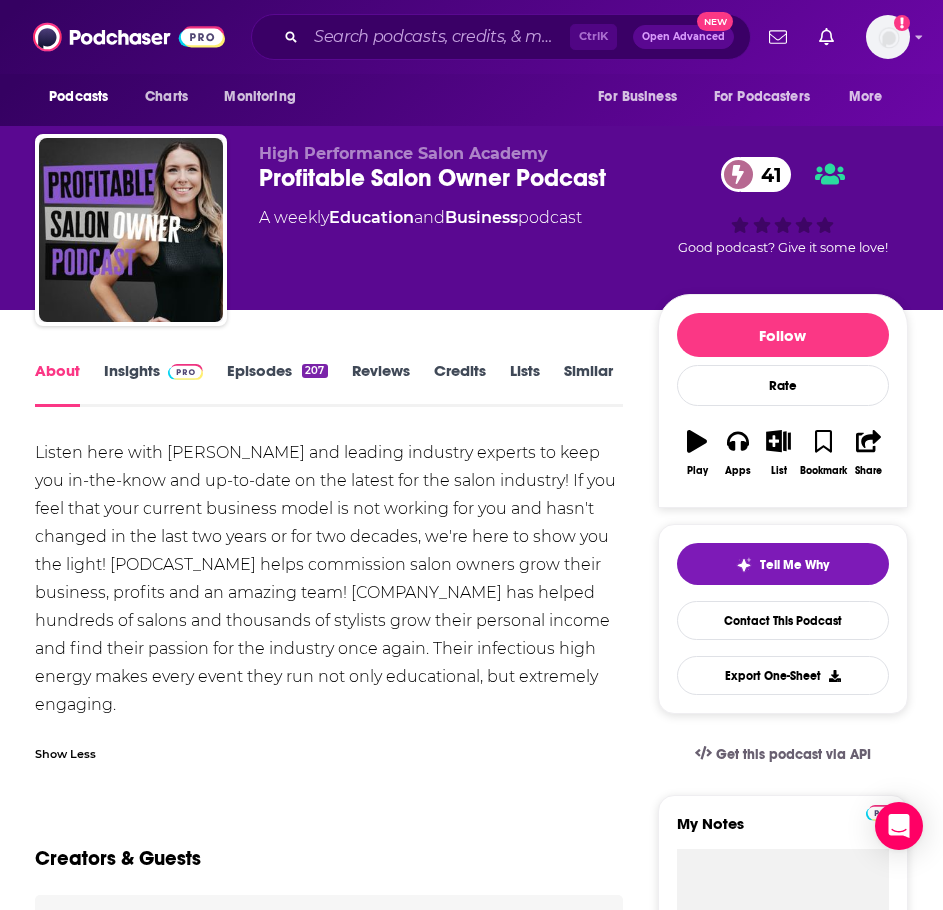 drag, startPoint x: 362, startPoint y: 700, endPoint x: 34, endPoint y: 455, distance: 409.4008 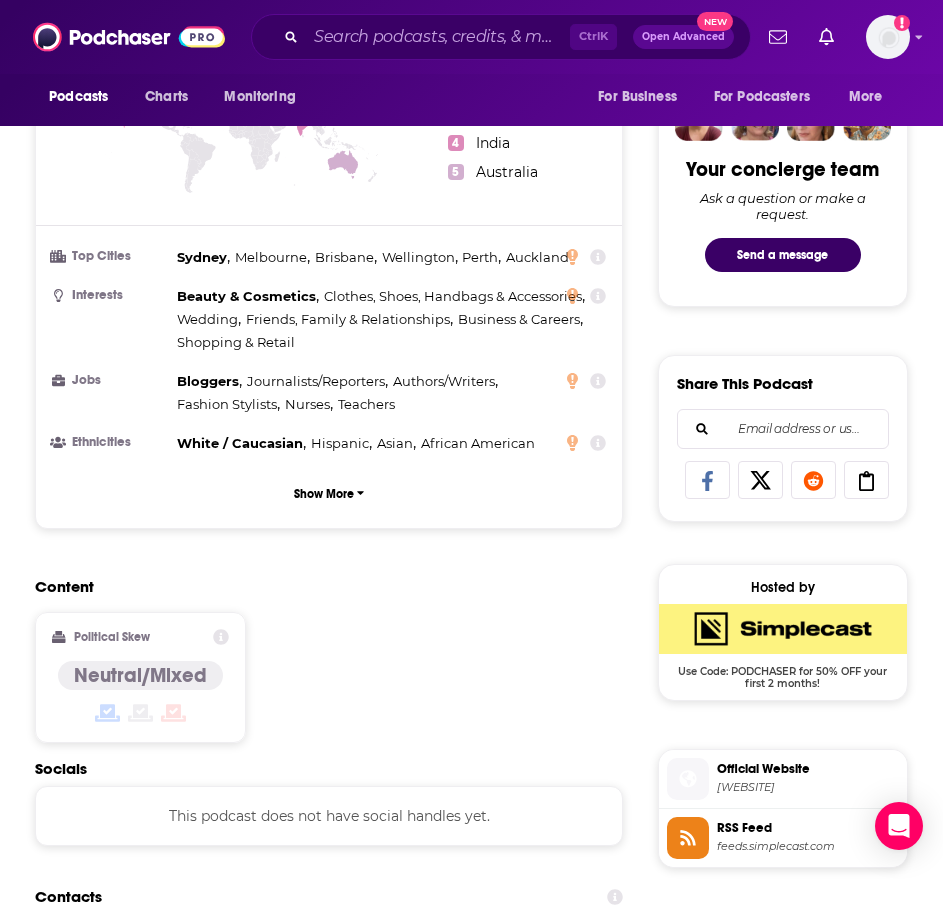 scroll, scrollTop: 1300, scrollLeft: 0, axis: vertical 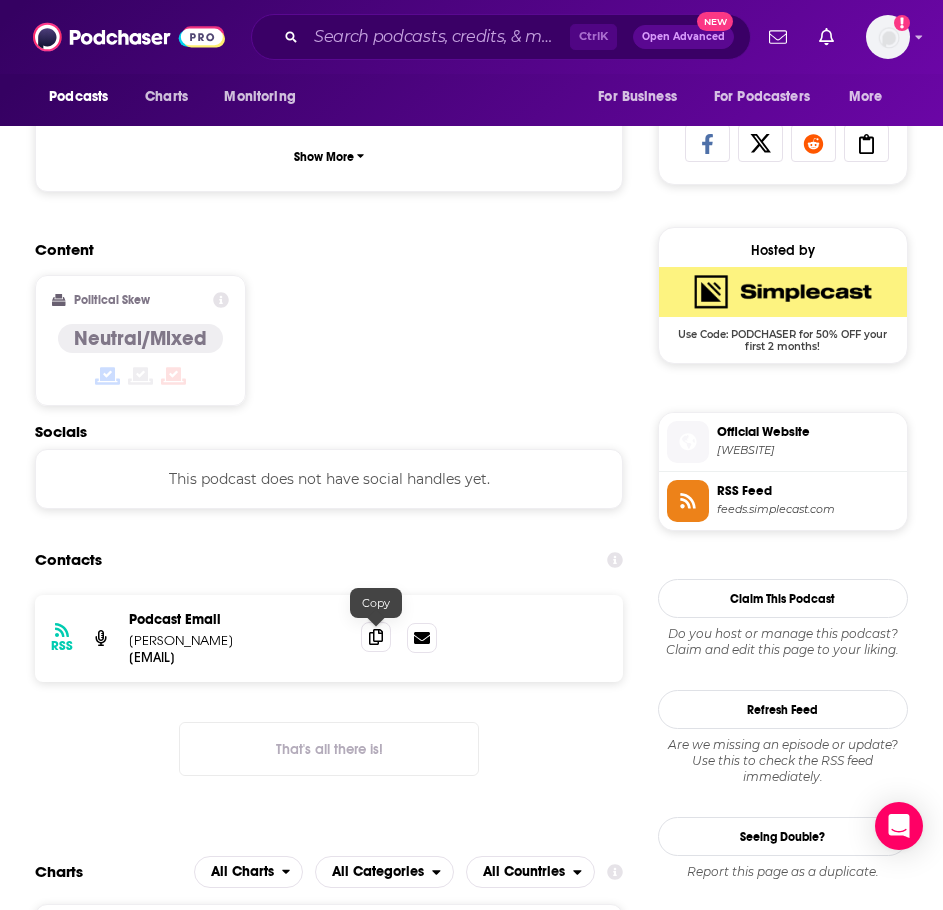 click at bounding box center (376, 637) 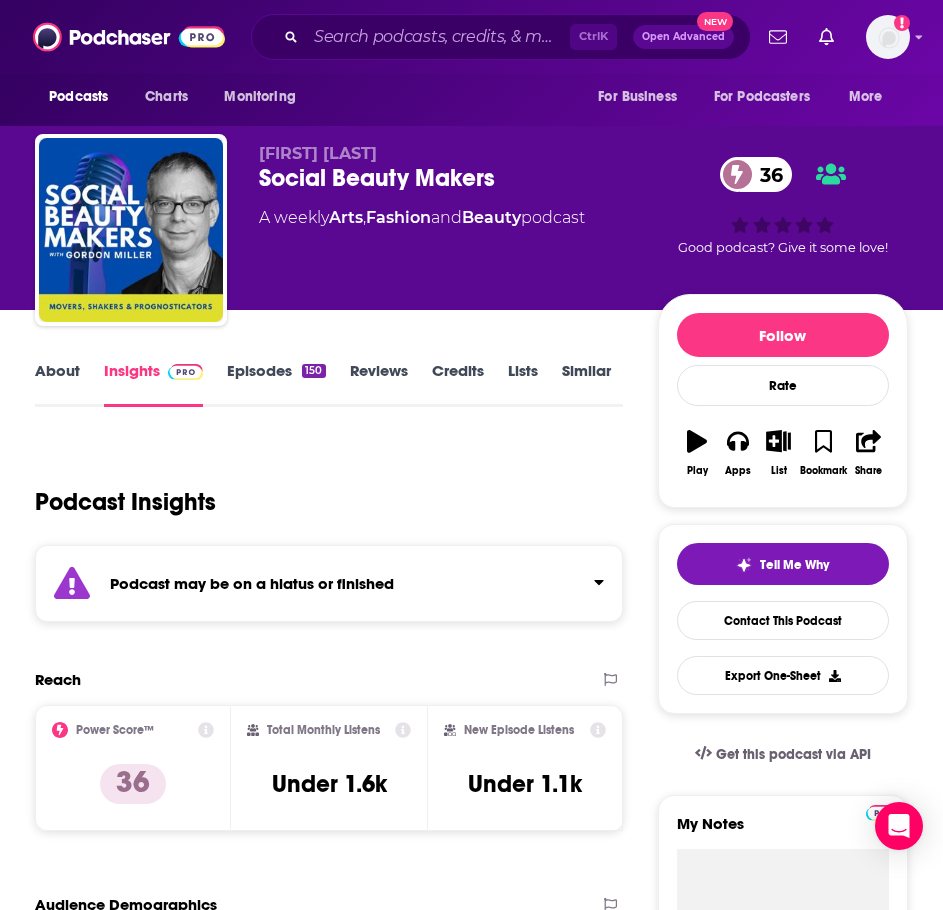 scroll, scrollTop: 0, scrollLeft: 0, axis: both 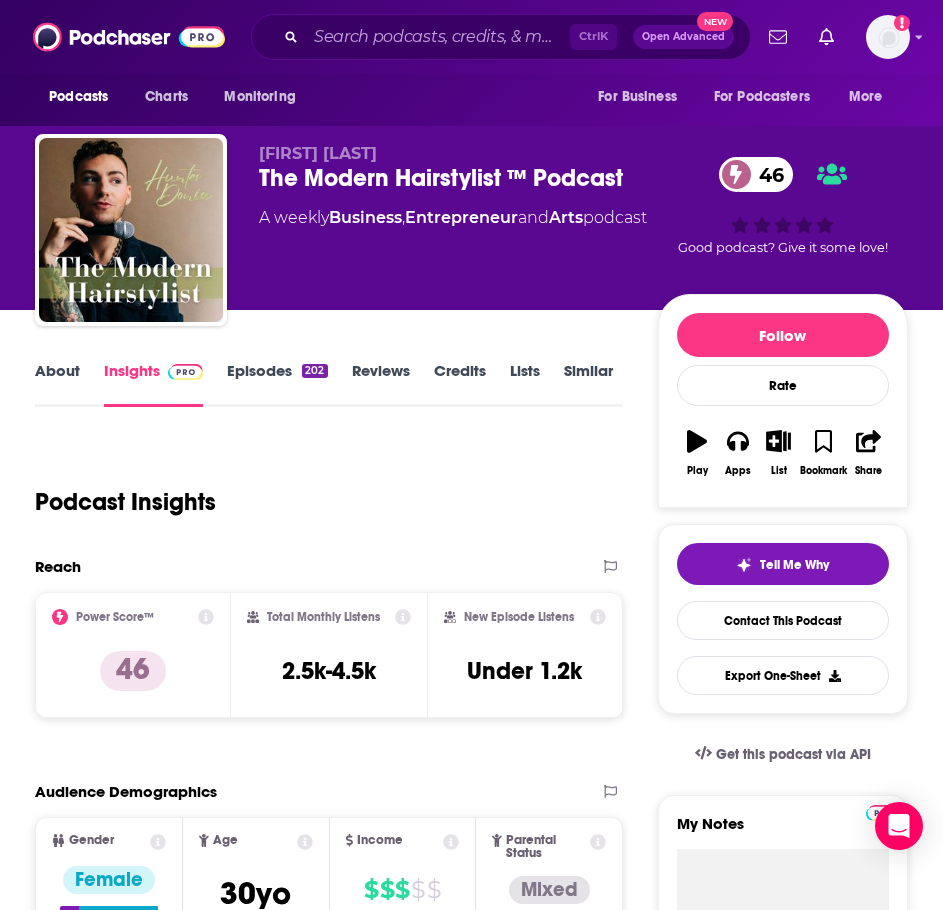 click on "About" at bounding box center (57, 384) 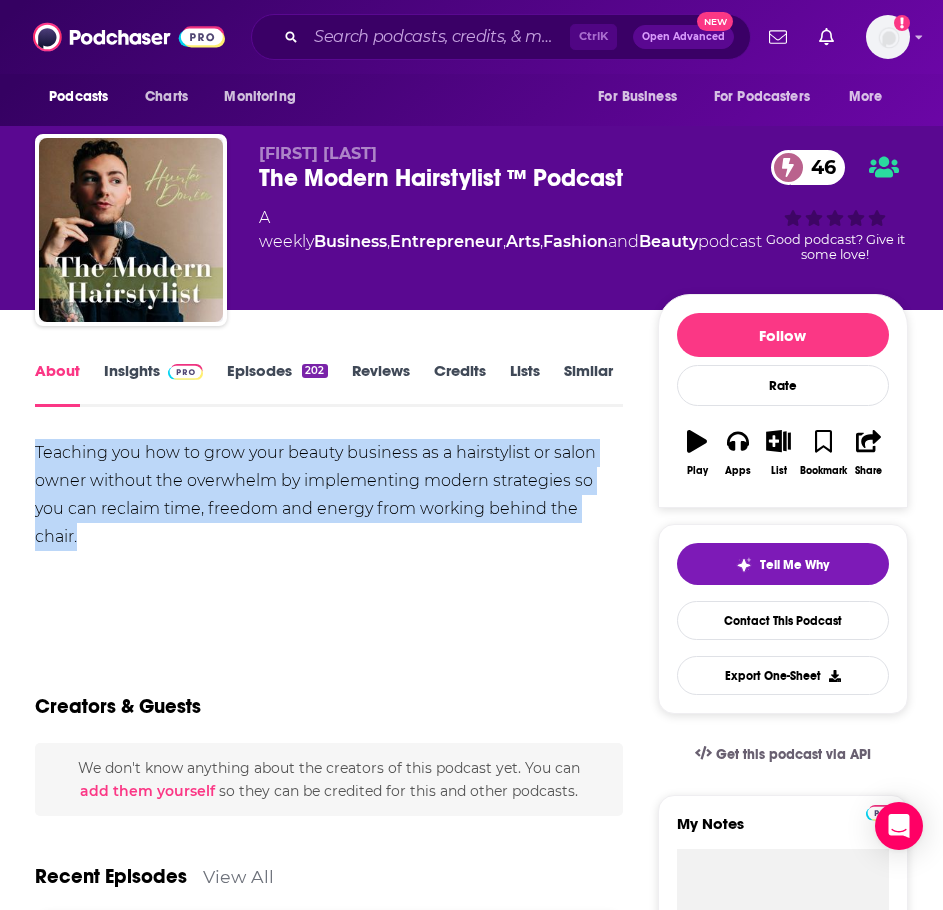drag, startPoint x: 613, startPoint y: 508, endPoint x: 39, endPoint y: 448, distance: 577.1274 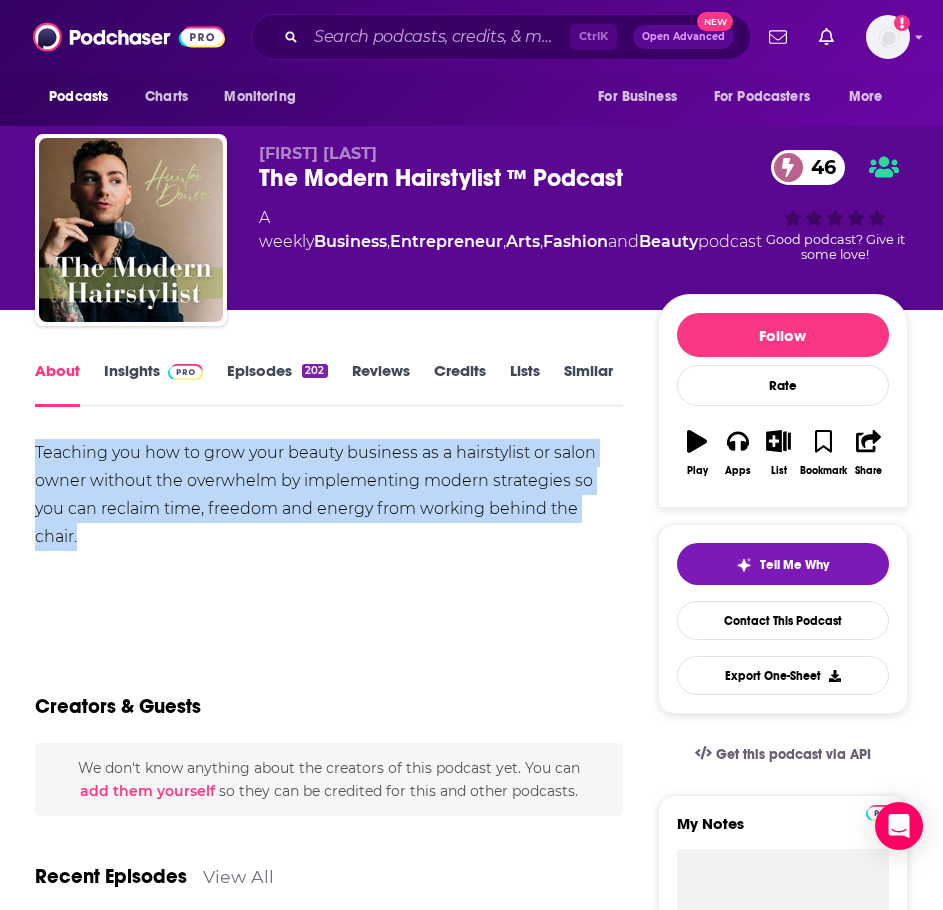 click on "Insights" at bounding box center (153, 384) 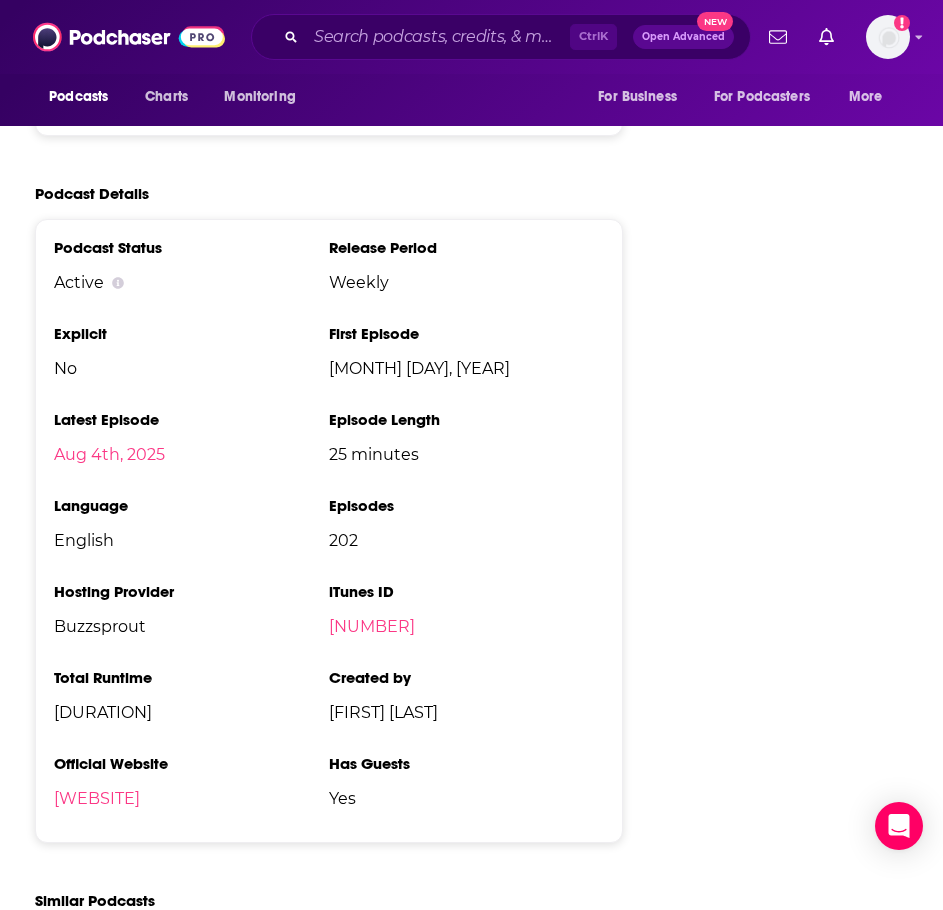 scroll, scrollTop: 2300, scrollLeft: 0, axis: vertical 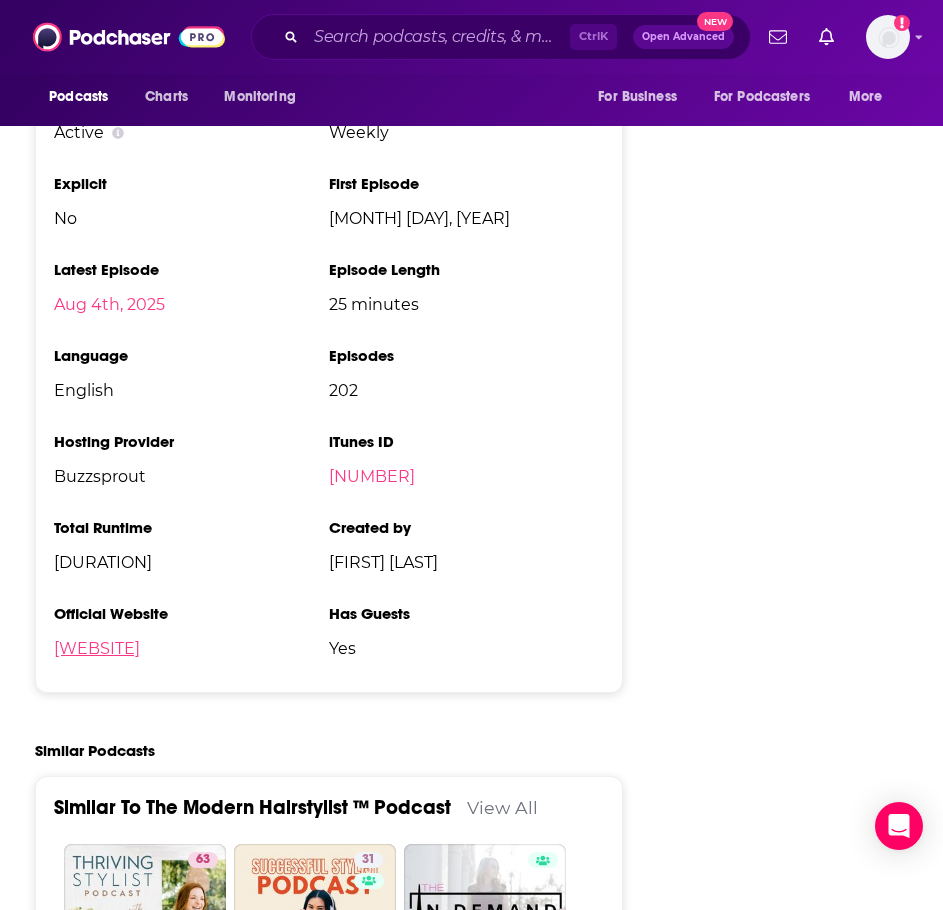 click on "hunterdonia.com" at bounding box center (97, 648) 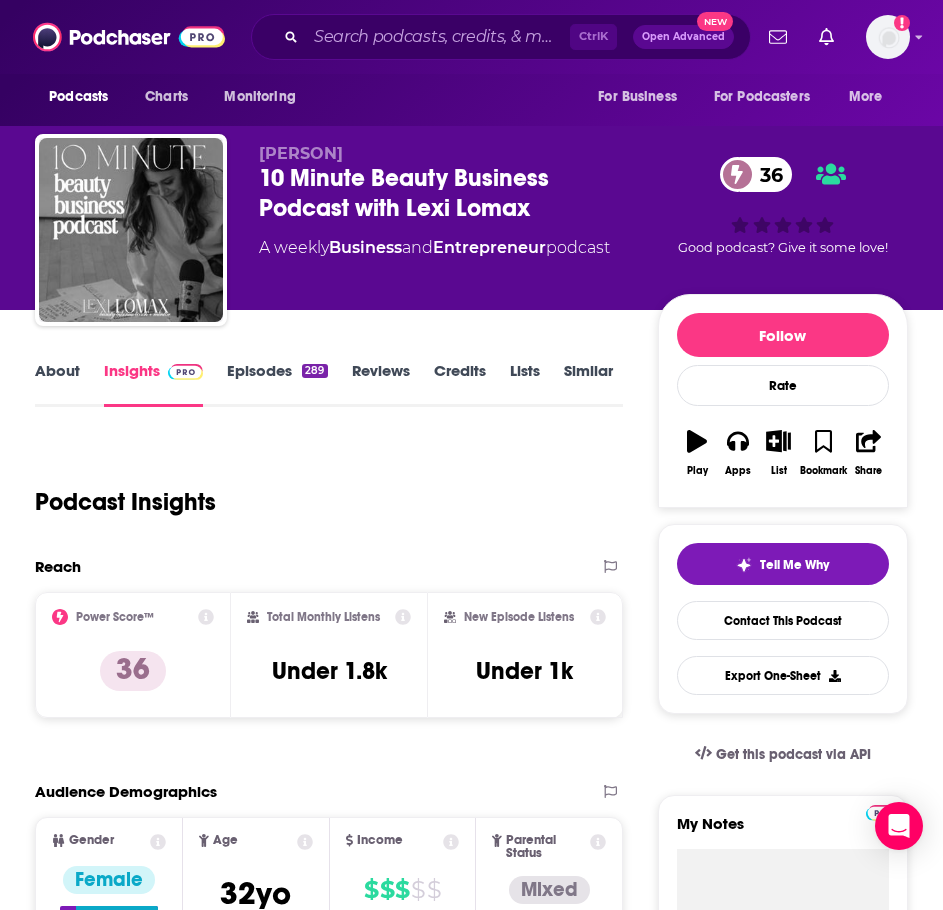 scroll, scrollTop: 0, scrollLeft: 0, axis: both 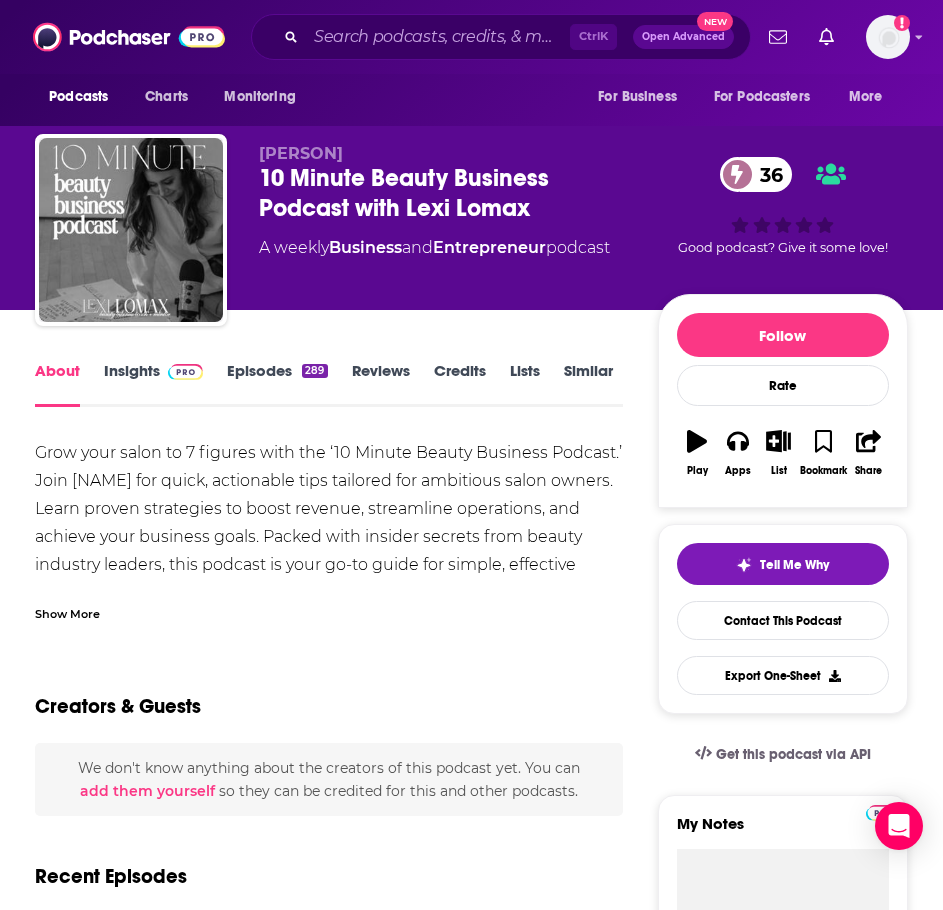 click on "Show More" at bounding box center [67, 612] 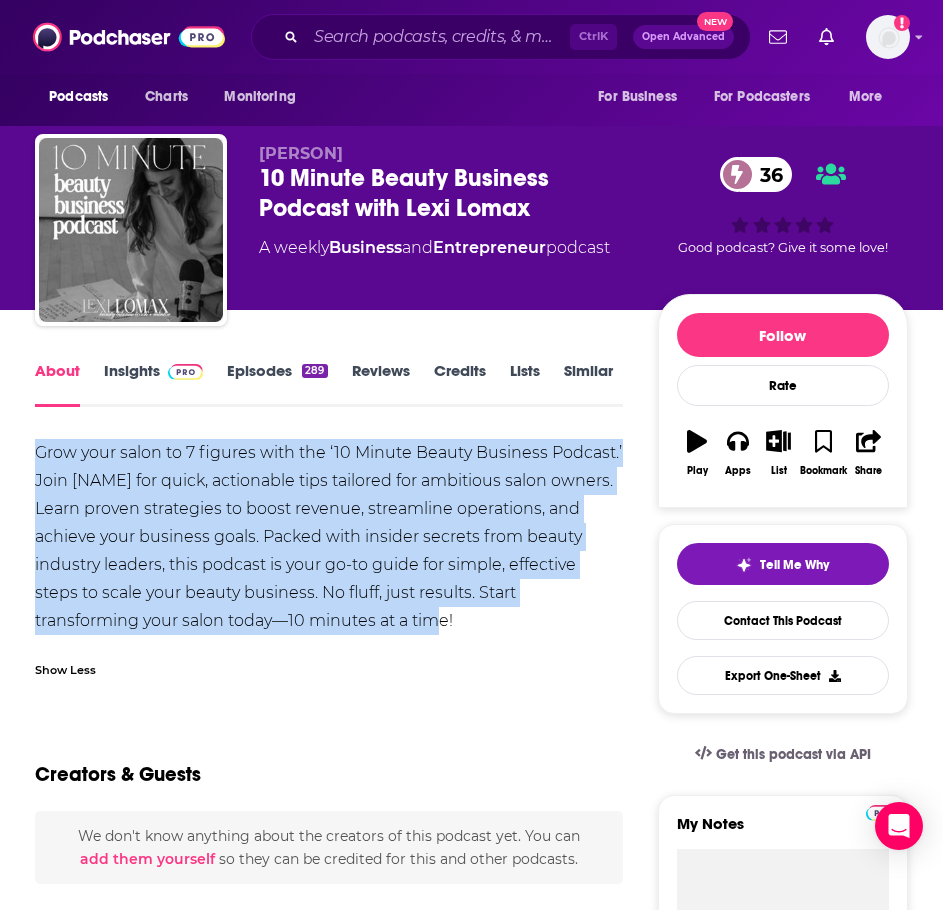 drag, startPoint x: 313, startPoint y: 620, endPoint x: 28, endPoint y: 452, distance: 330.83078 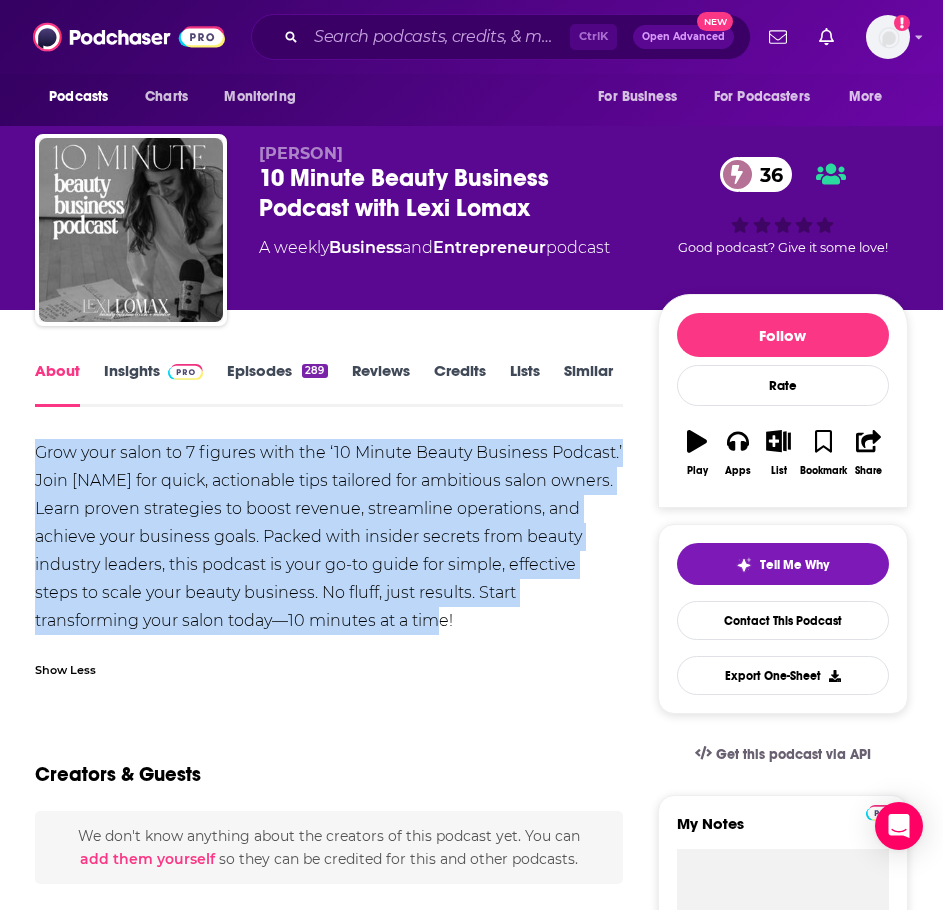 click at bounding box center (185, 372) 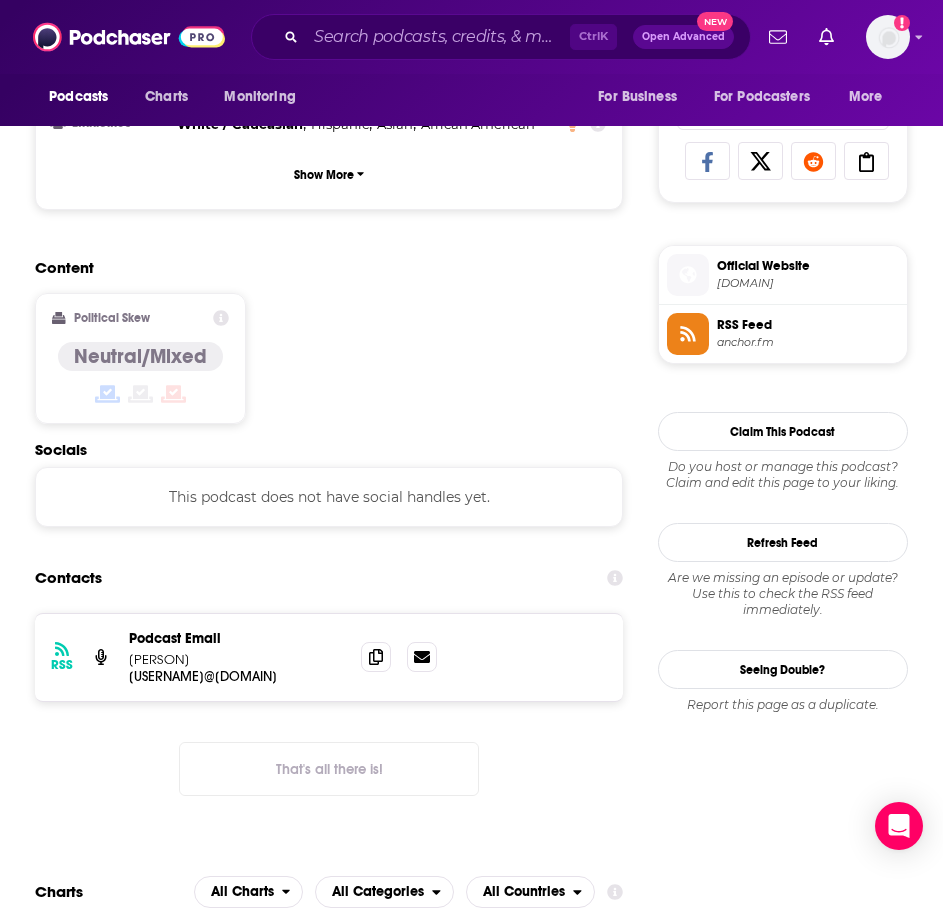 scroll, scrollTop: 1300, scrollLeft: 0, axis: vertical 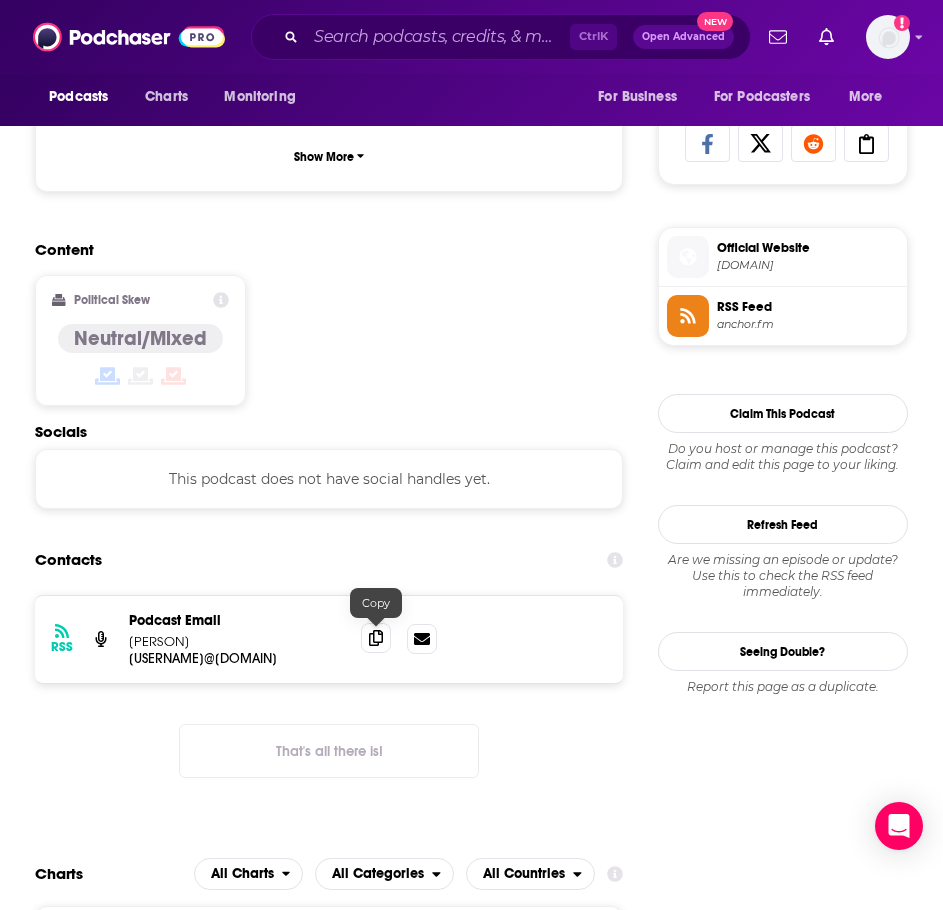 click 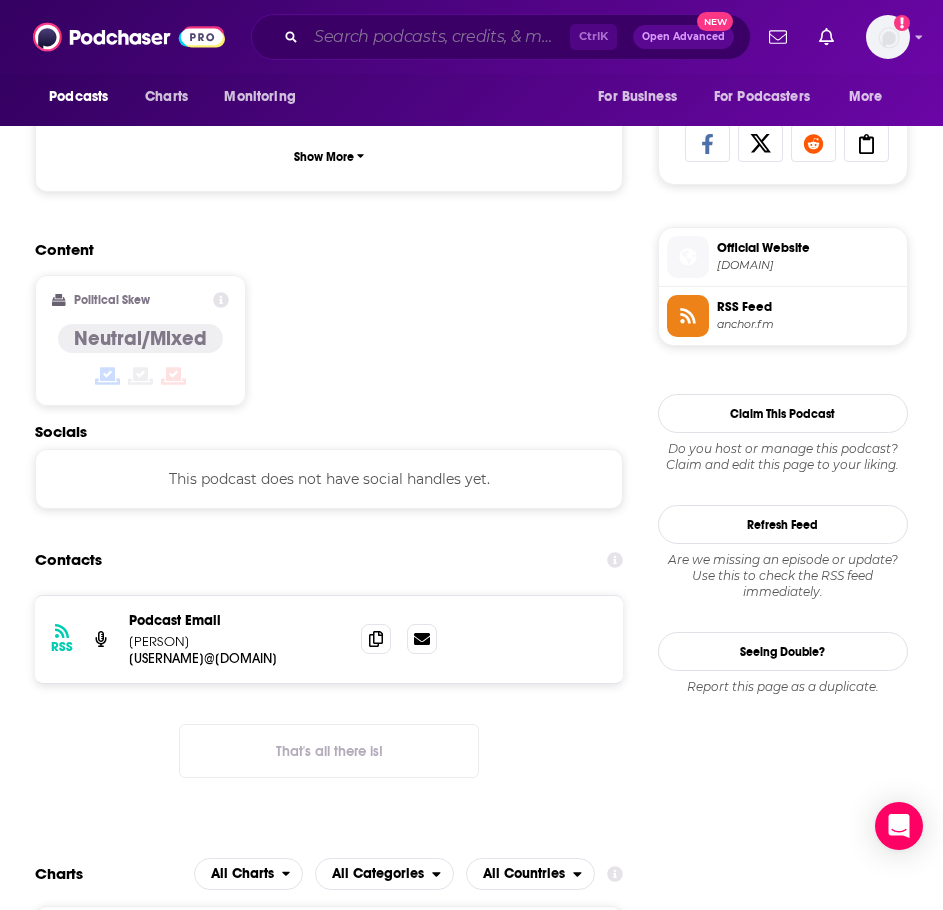 click at bounding box center (438, 37) 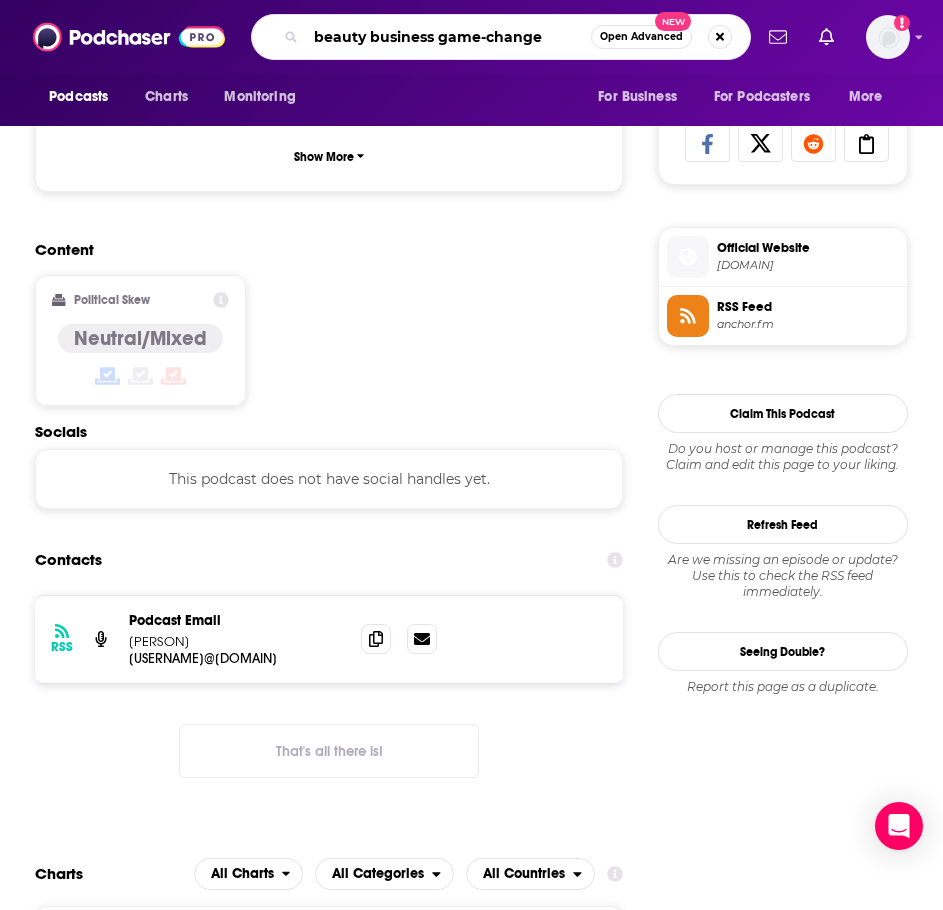 type on "beauty business game-changer" 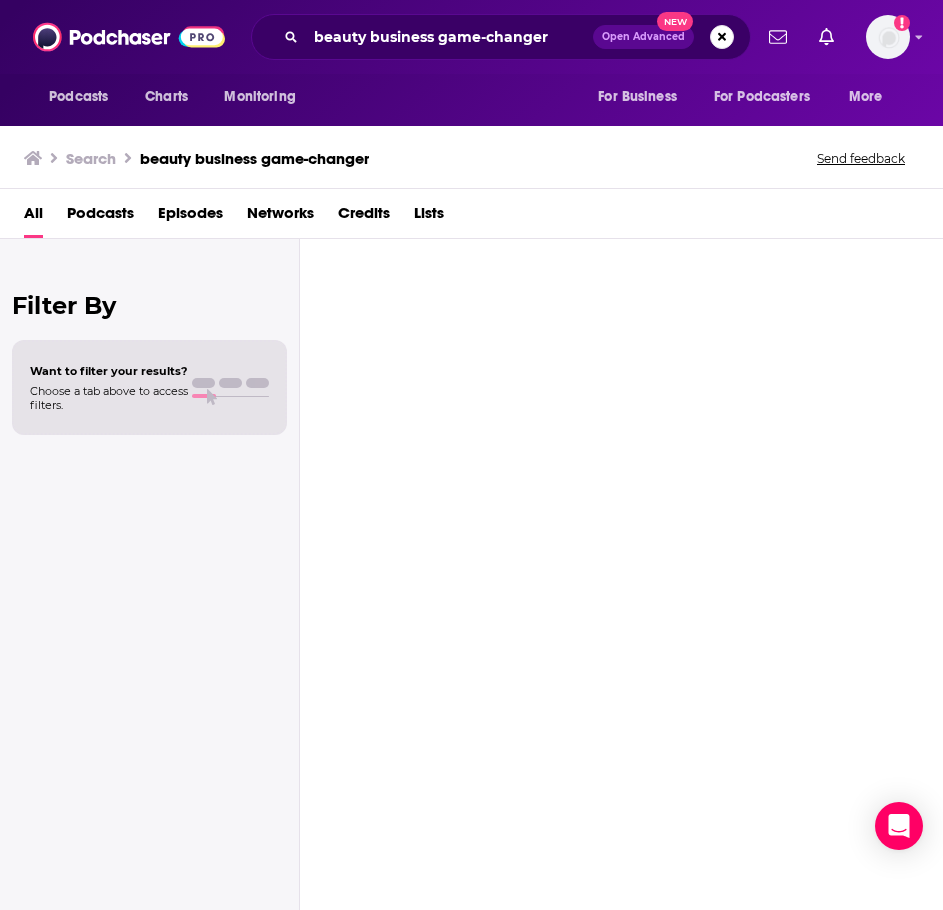 scroll, scrollTop: 0, scrollLeft: 0, axis: both 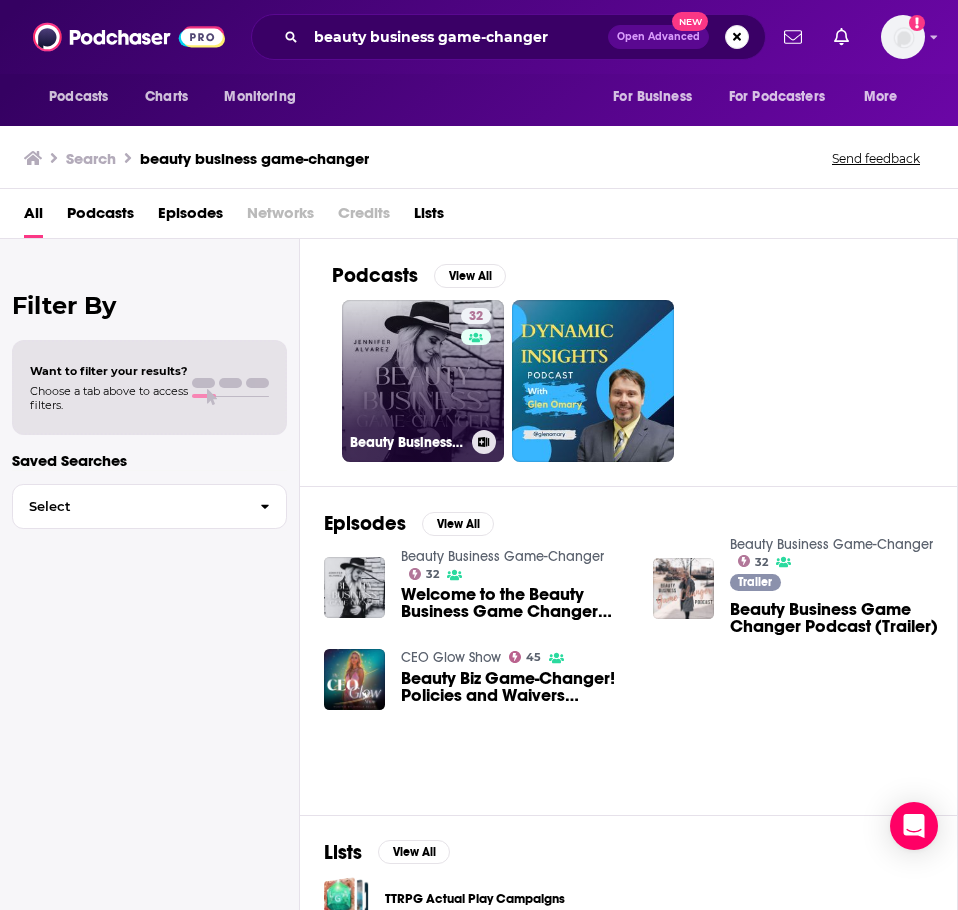 click on "32 Beauty Business Game-Changer" at bounding box center [423, 381] 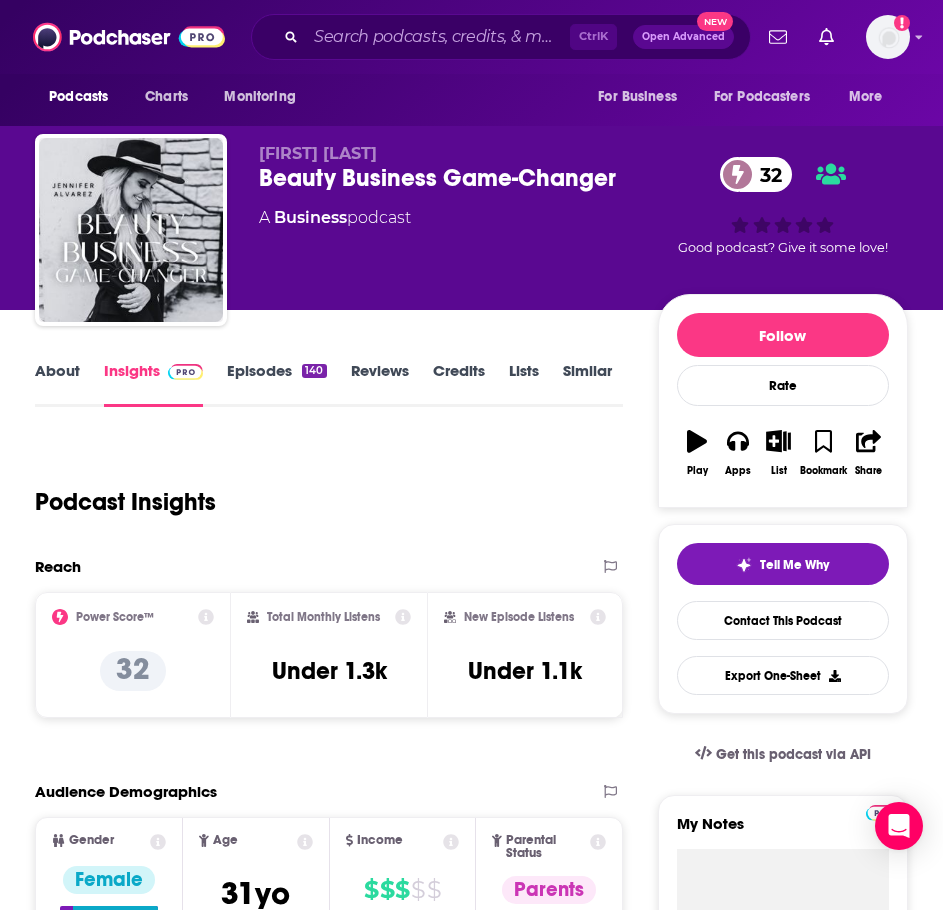 click on "About" at bounding box center (57, 384) 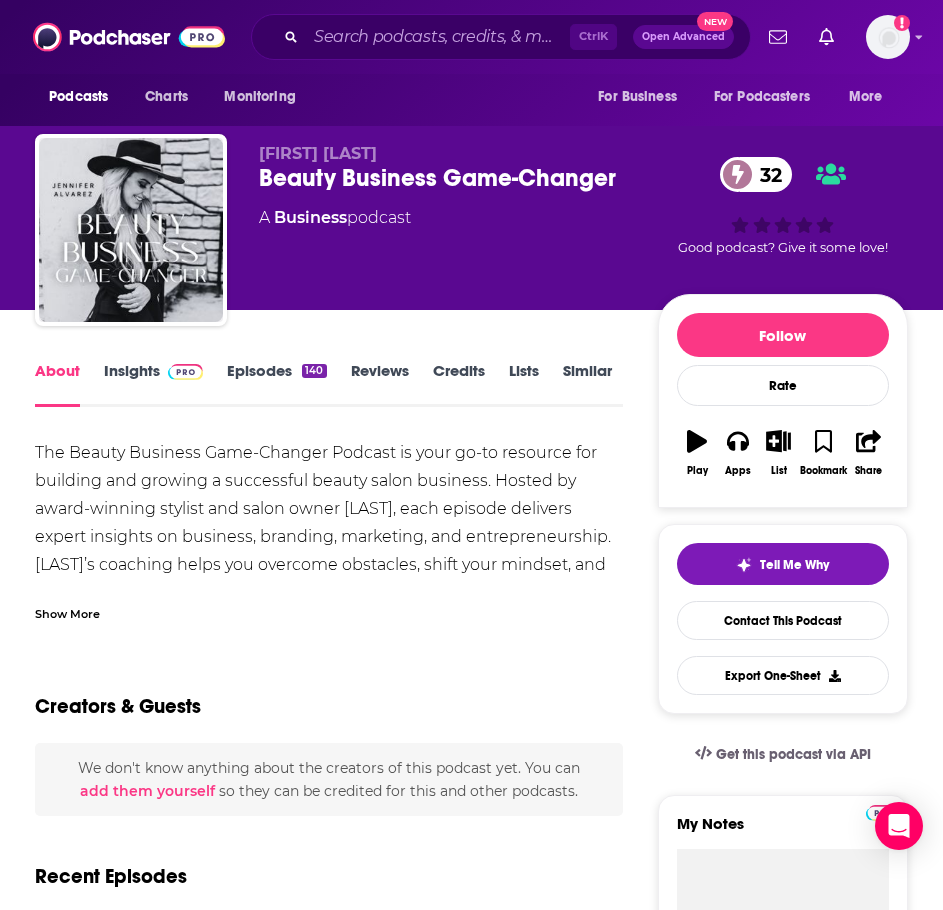 click on "Show More" at bounding box center [67, 612] 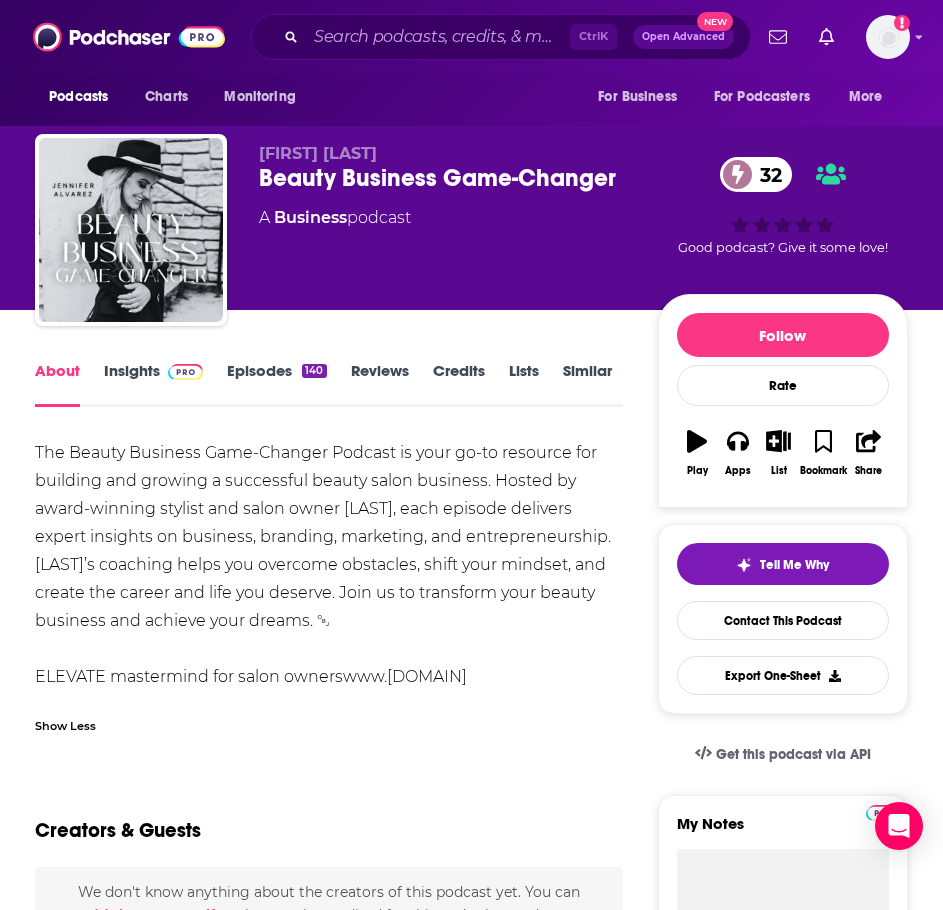drag, startPoint x: 489, startPoint y: 616, endPoint x: 195, endPoint y: 501, distance: 315.6913 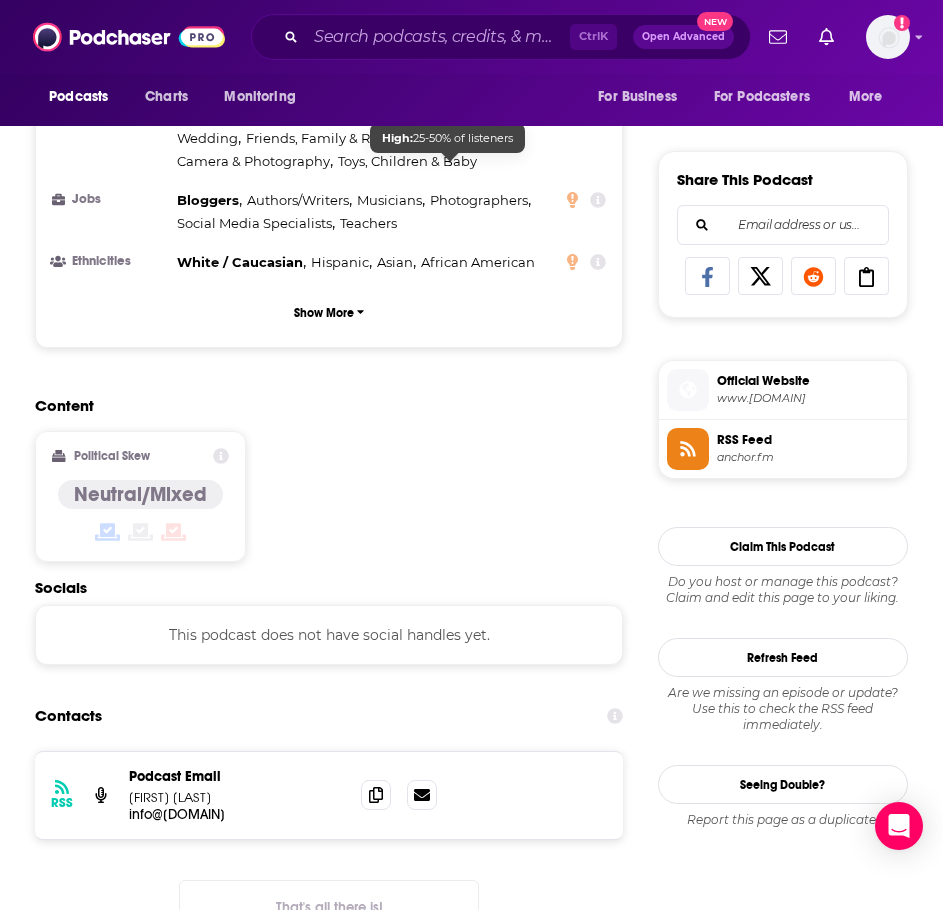 scroll, scrollTop: 1400, scrollLeft: 0, axis: vertical 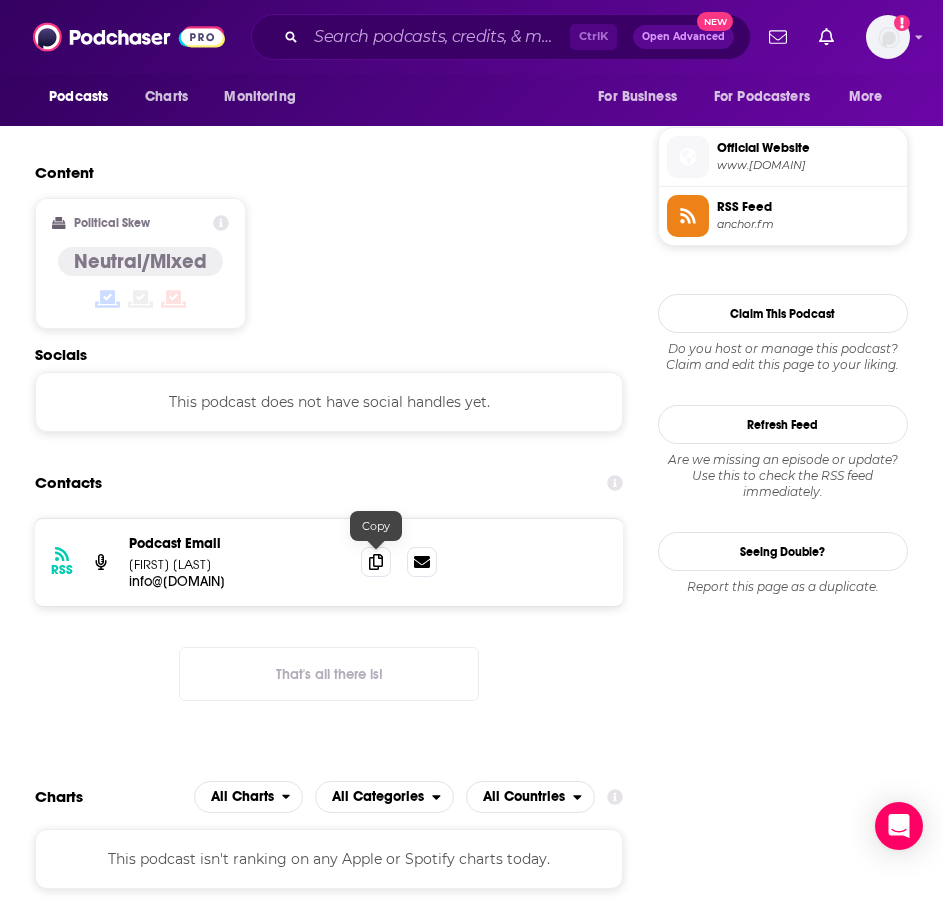drag, startPoint x: 377, startPoint y: 560, endPoint x: 336, endPoint y: 564, distance: 41.19466 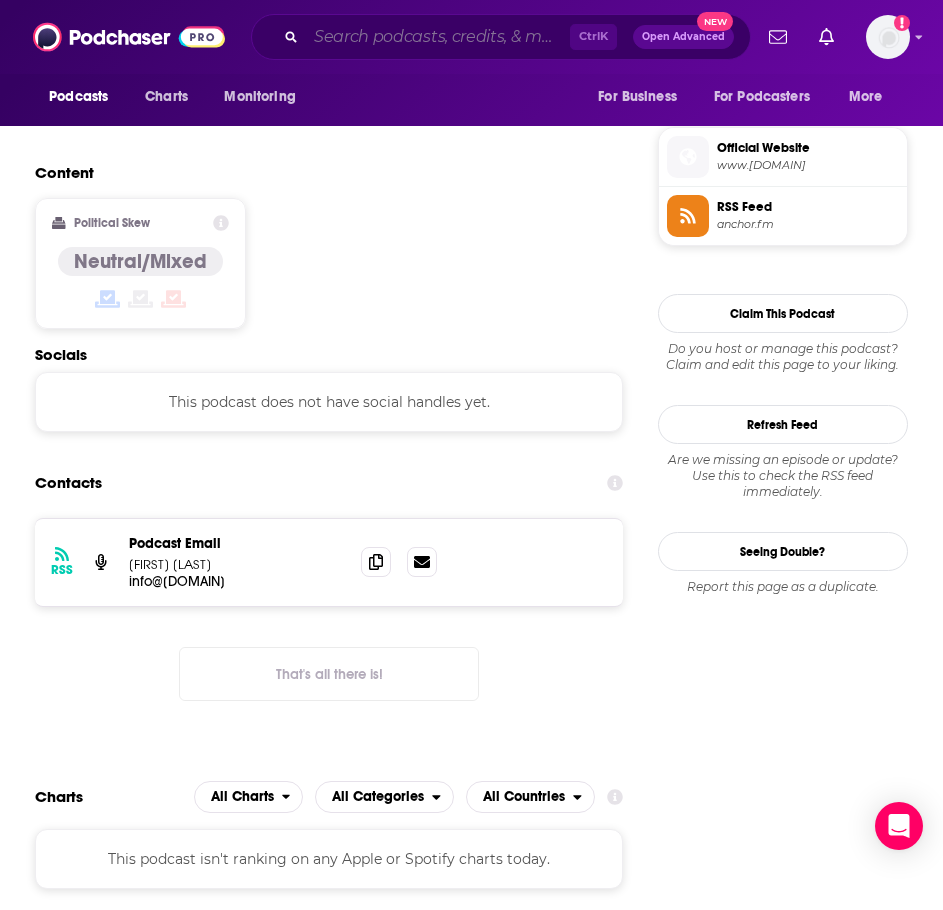 click at bounding box center (438, 37) 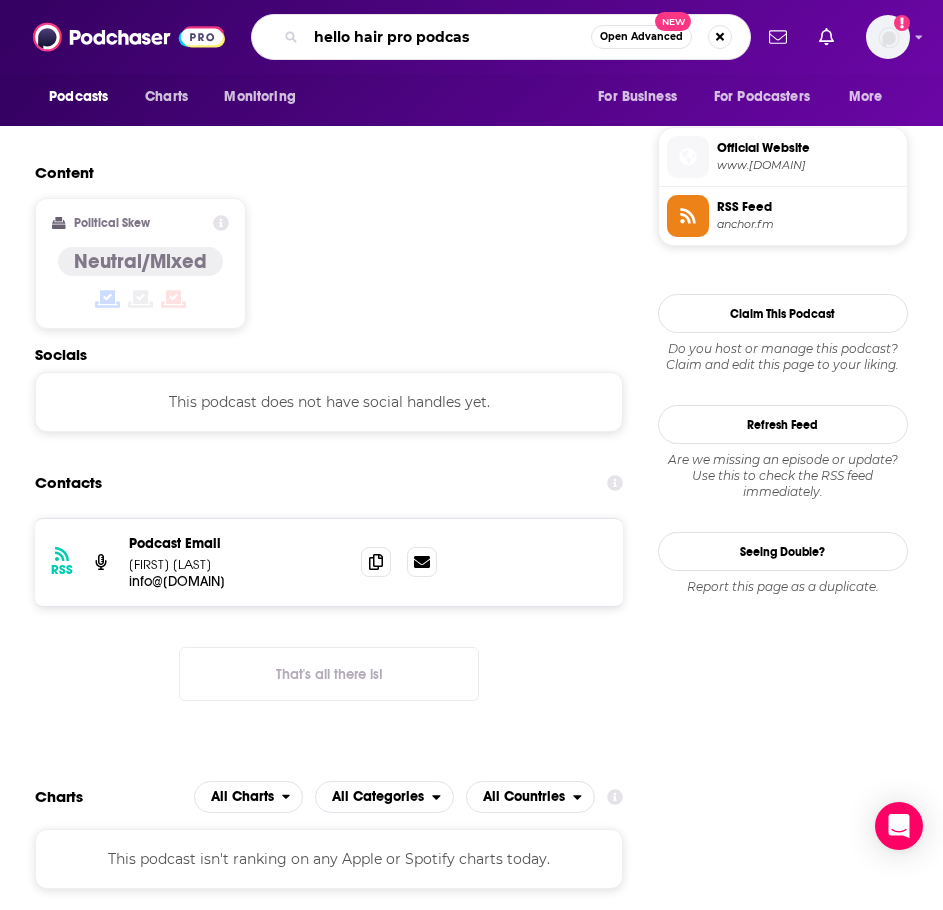 type on "hello hair pro podcast" 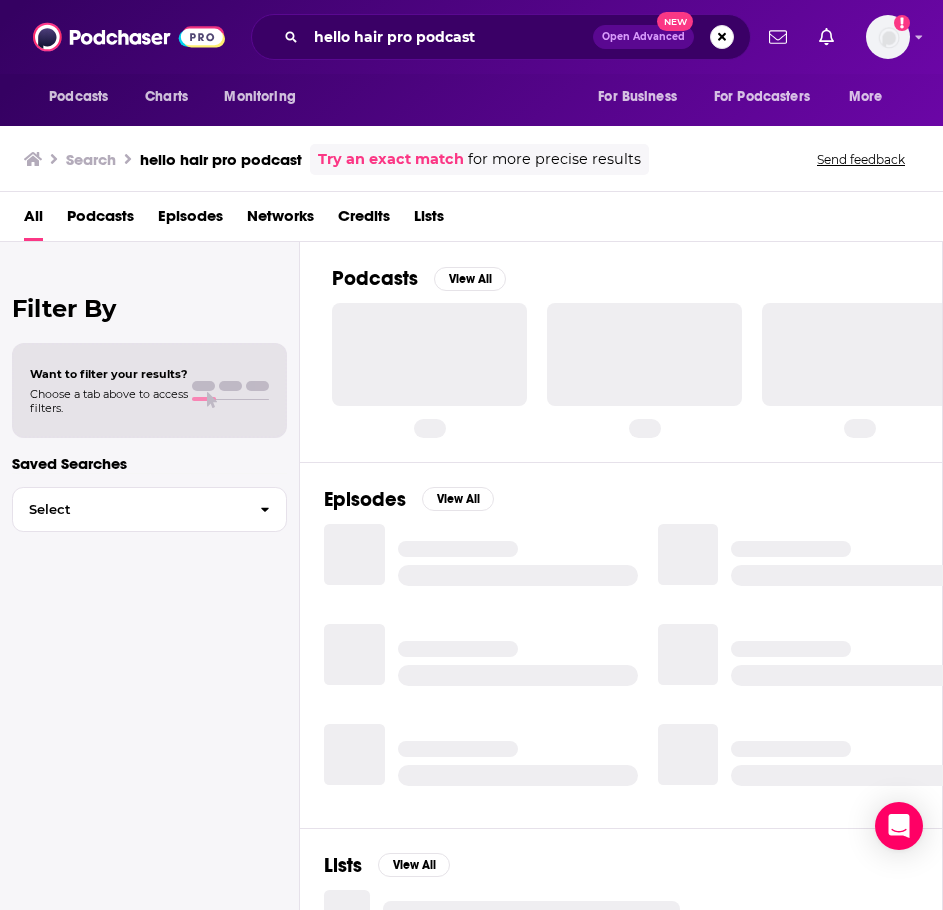 scroll, scrollTop: 0, scrollLeft: 0, axis: both 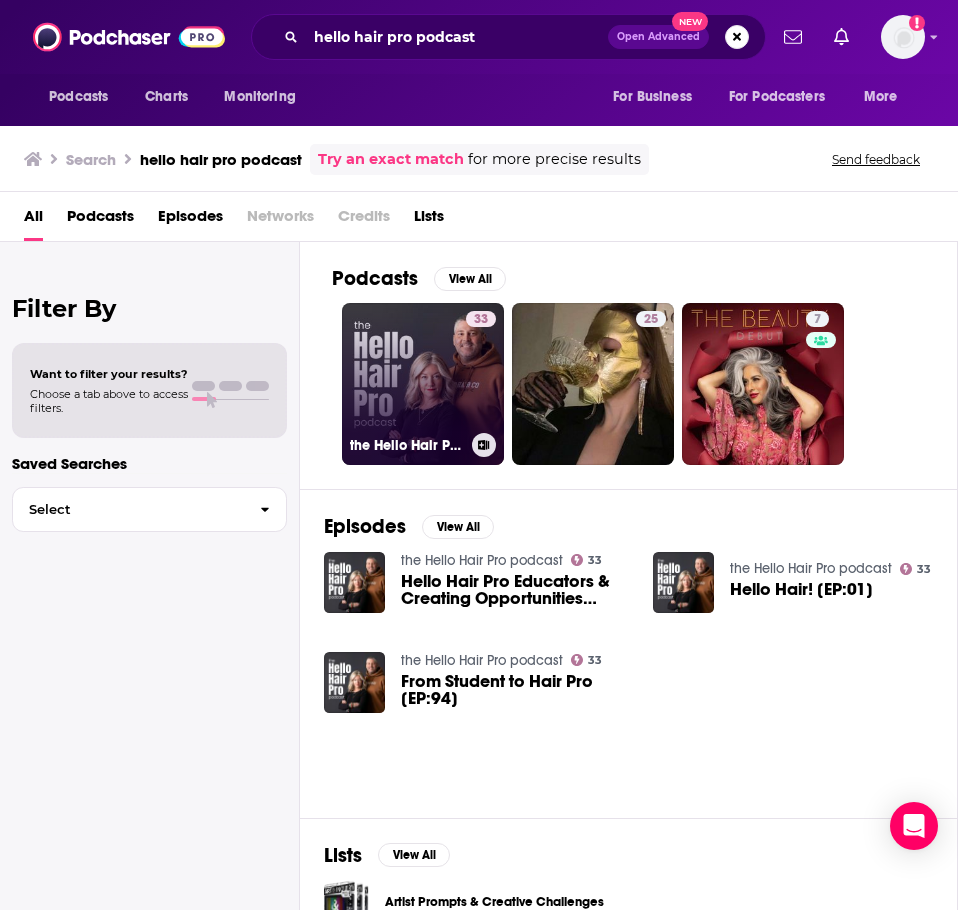 click on "33 the Hello Hair Pro podcast" at bounding box center [423, 384] 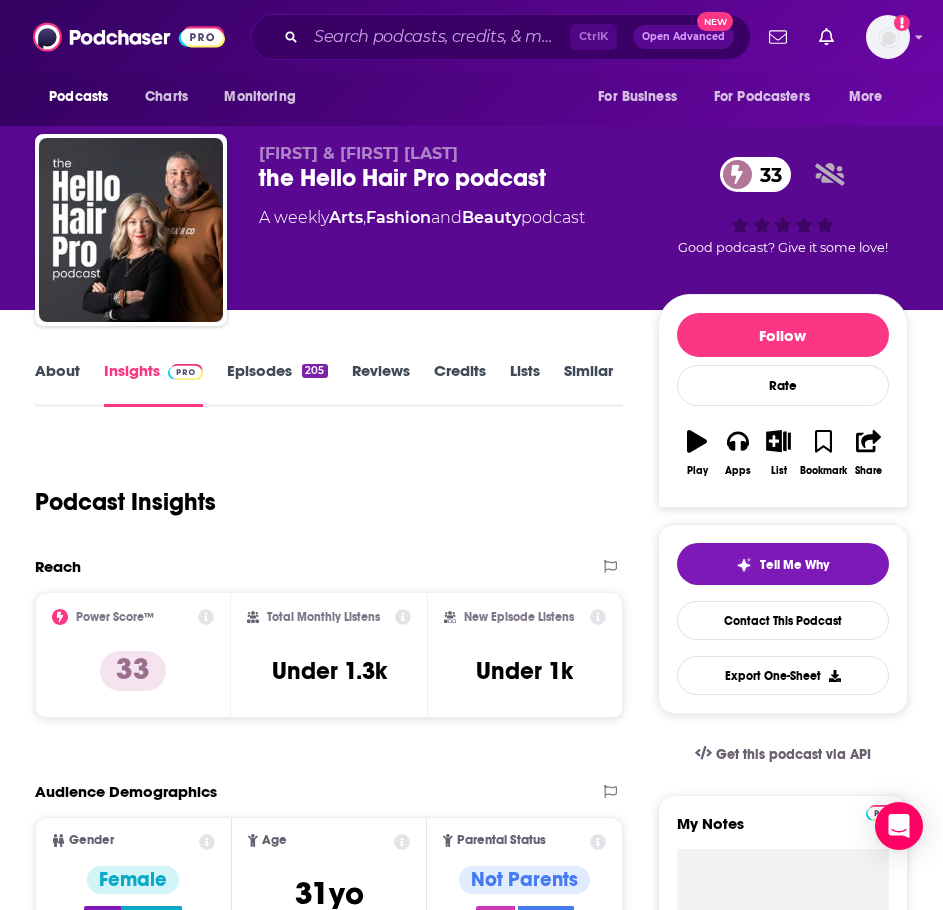 click on "About" at bounding box center [57, 384] 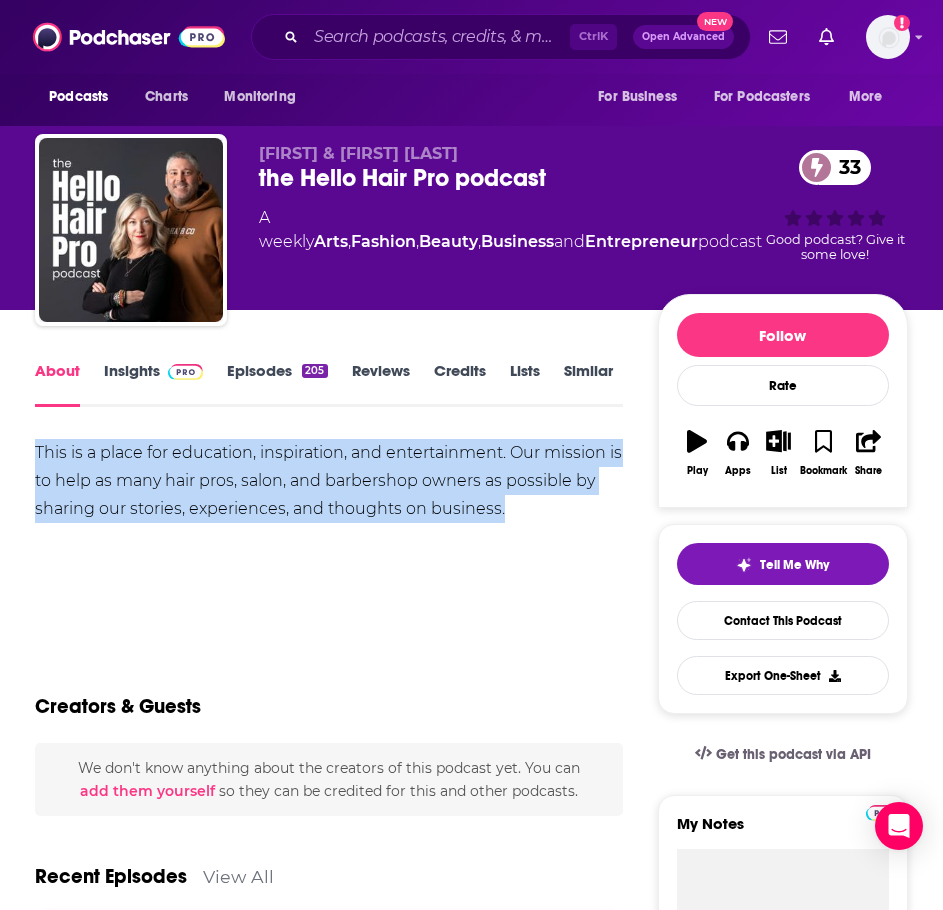 drag, startPoint x: 557, startPoint y: 508, endPoint x: 18, endPoint y: 440, distance: 543.2725 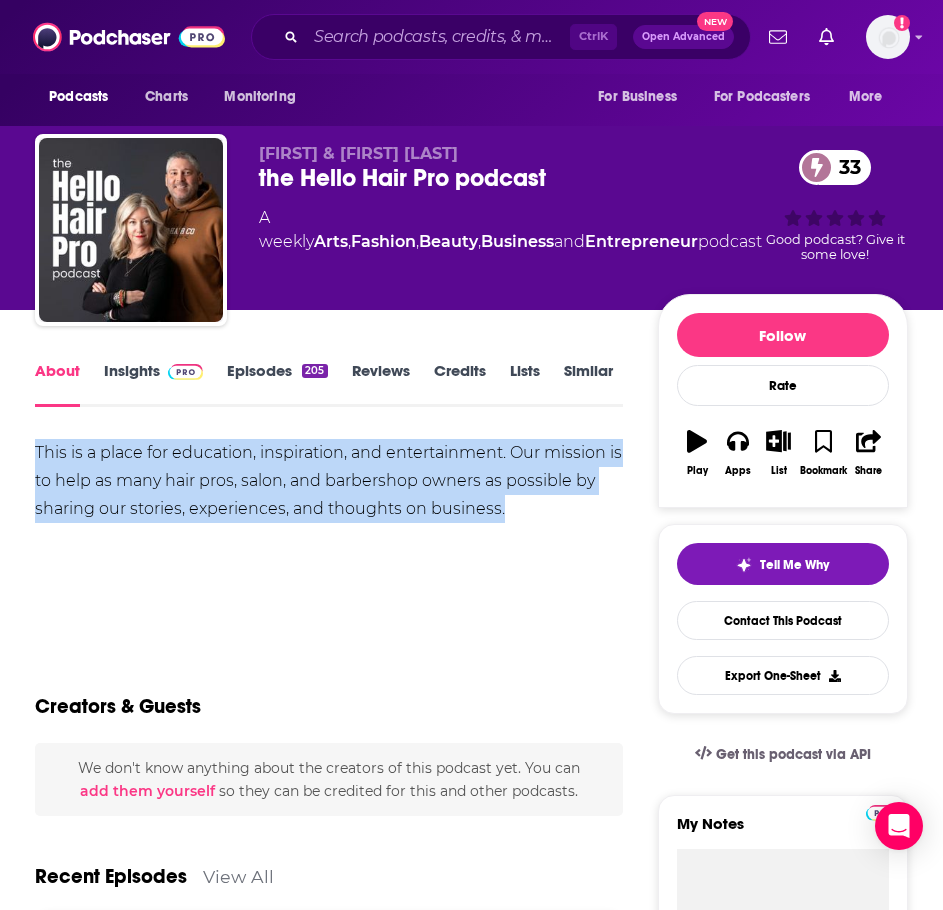 click at bounding box center (185, 372) 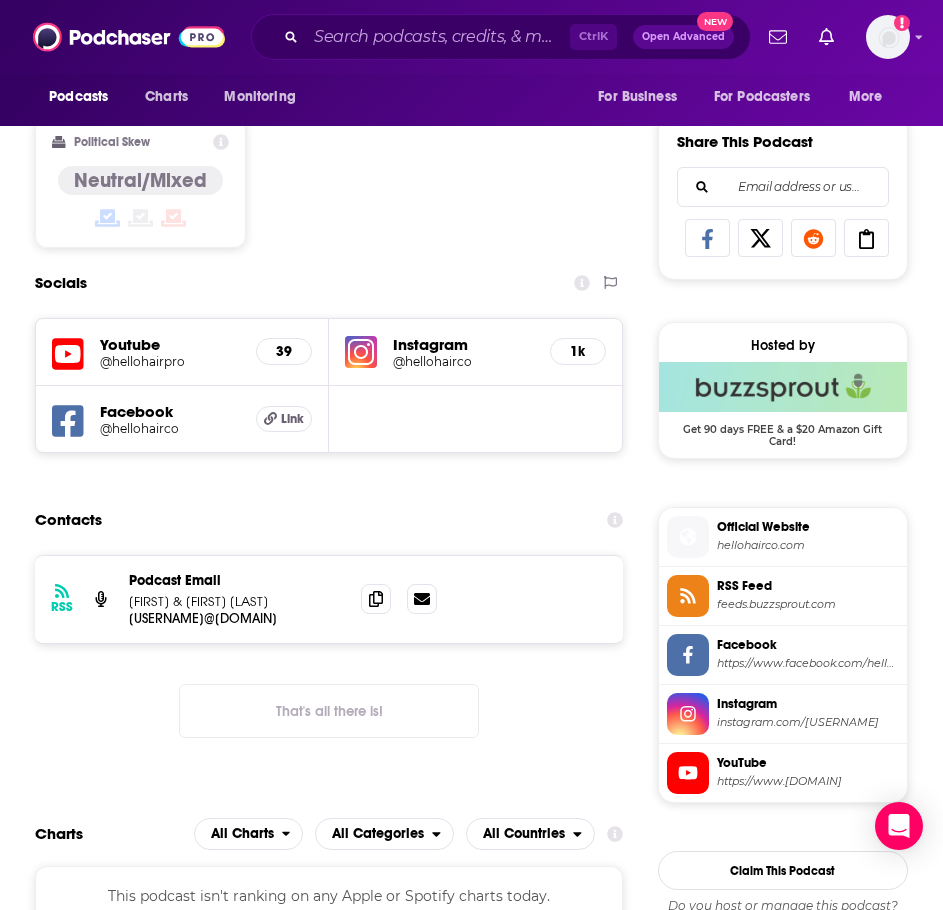scroll, scrollTop: 1500, scrollLeft: 0, axis: vertical 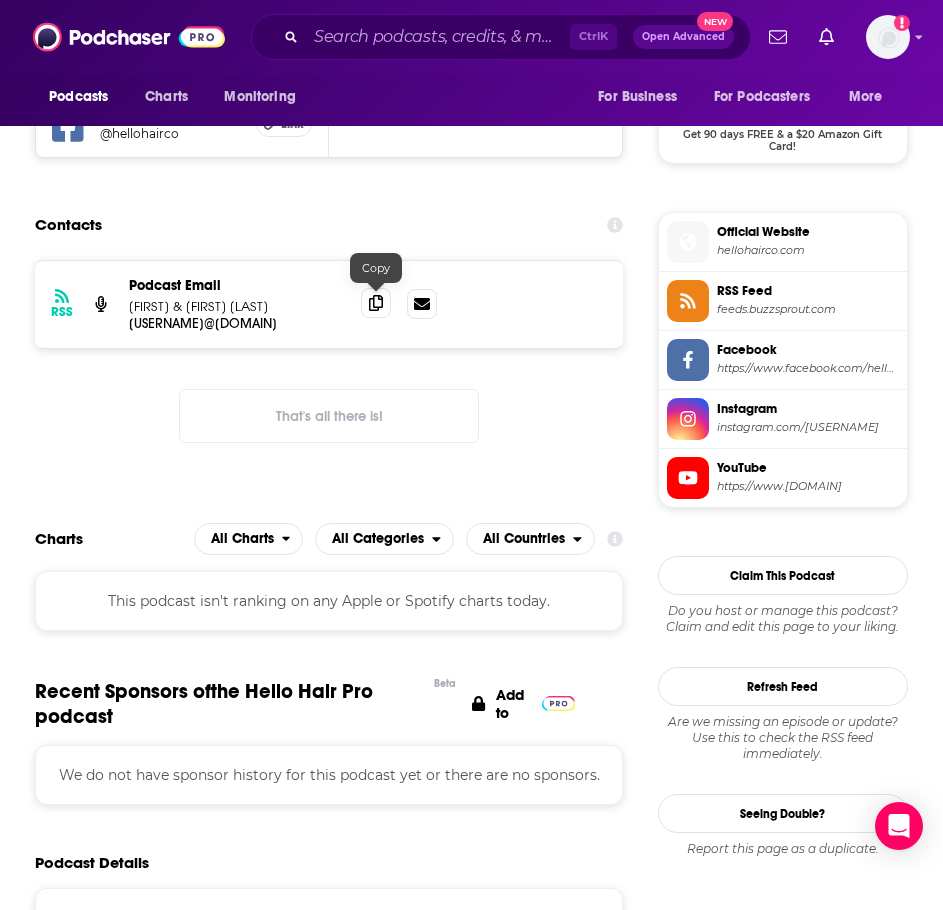 click 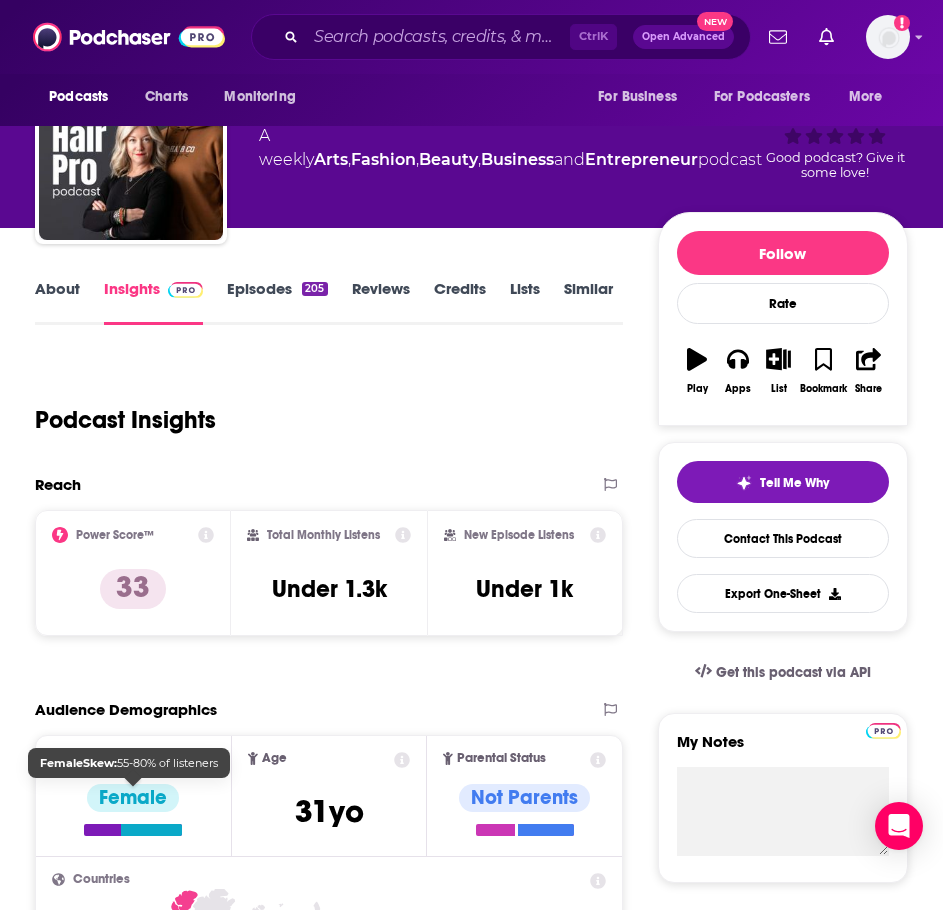 scroll, scrollTop: 0, scrollLeft: 0, axis: both 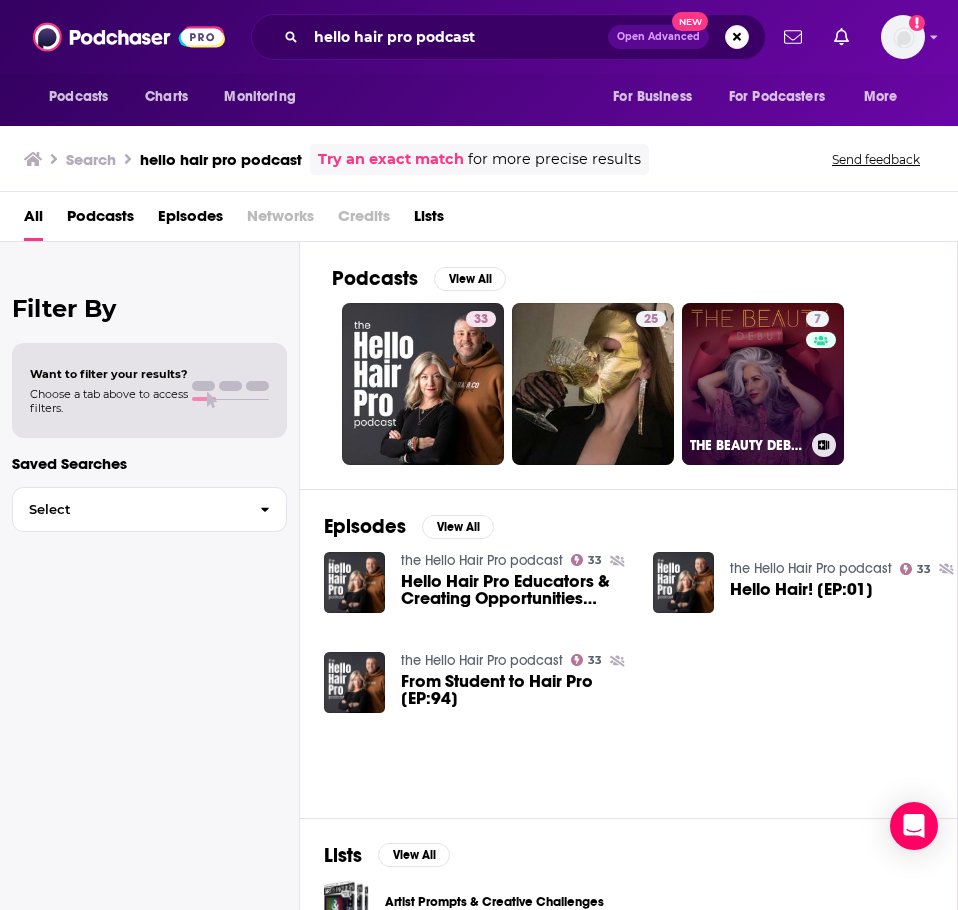 click on "7 THE BEAUTY DEBUT PODCAST" at bounding box center [763, 384] 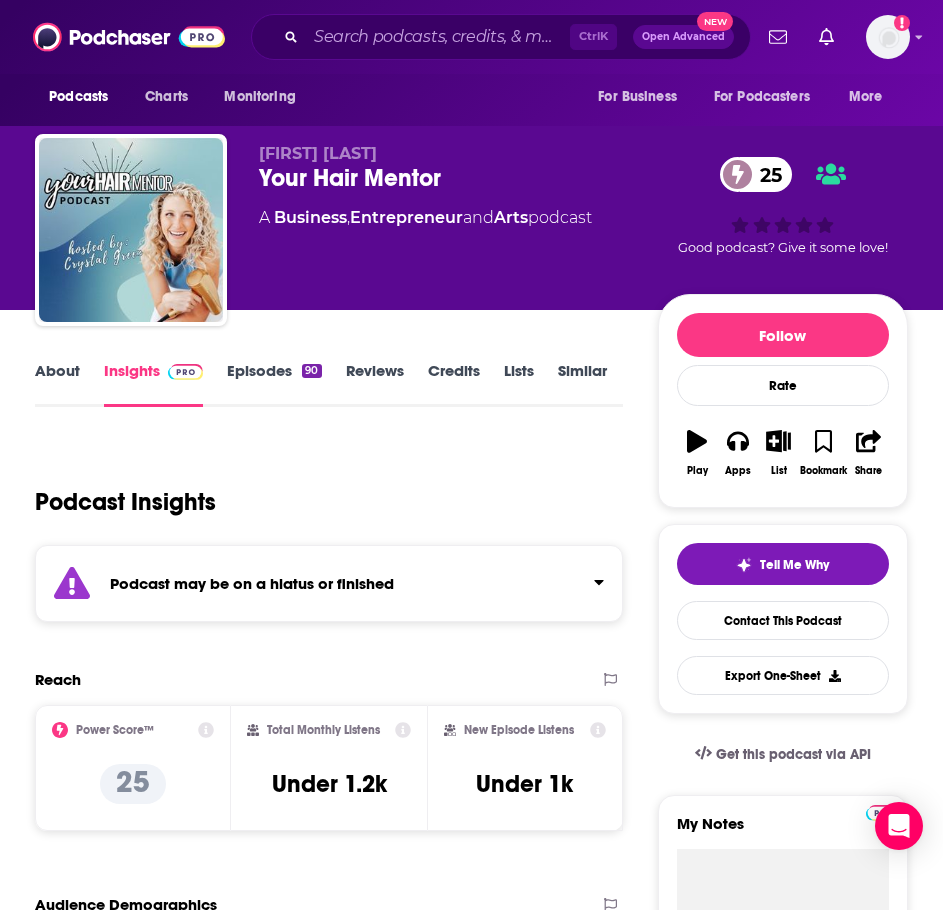 scroll, scrollTop: 0, scrollLeft: 0, axis: both 